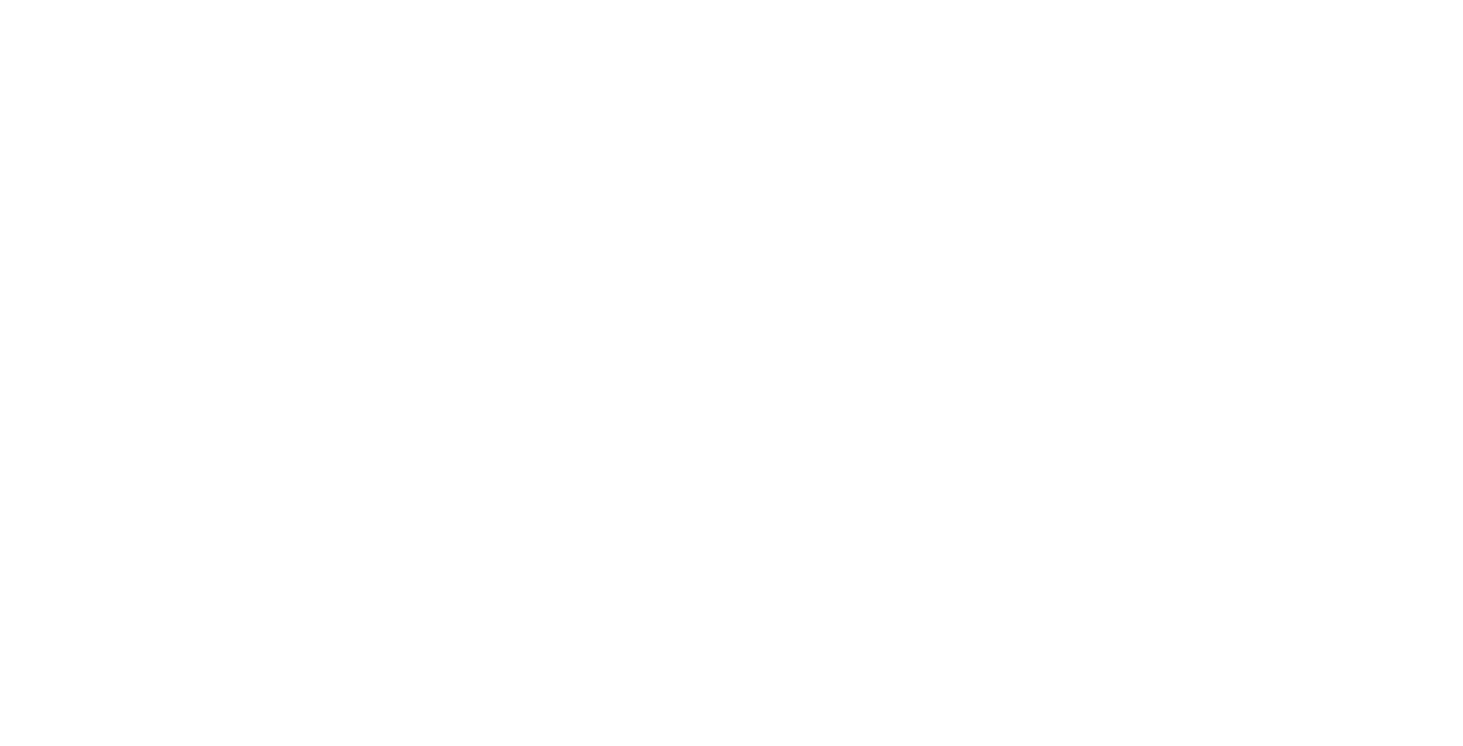 scroll, scrollTop: 0, scrollLeft: 0, axis: both 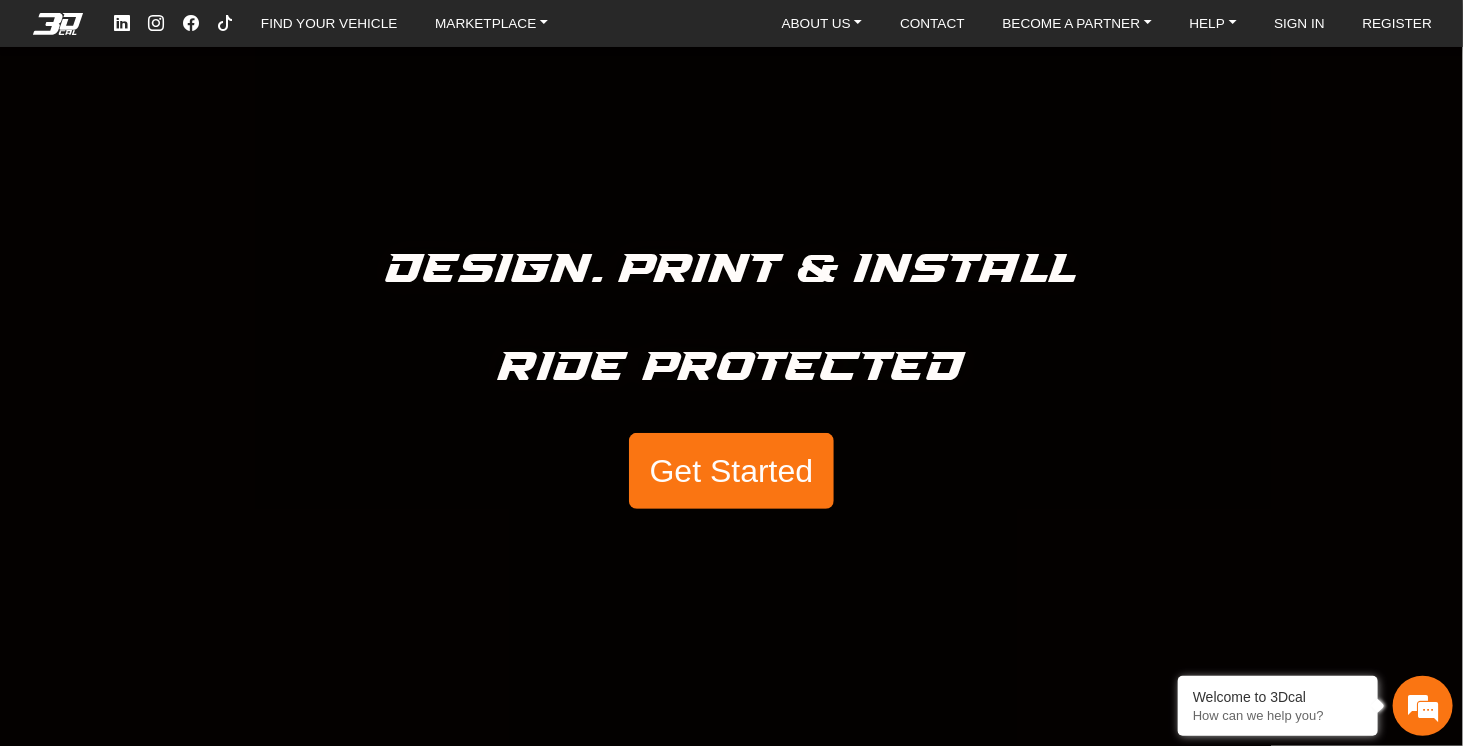 click on "Get Started" at bounding box center (731, 471) 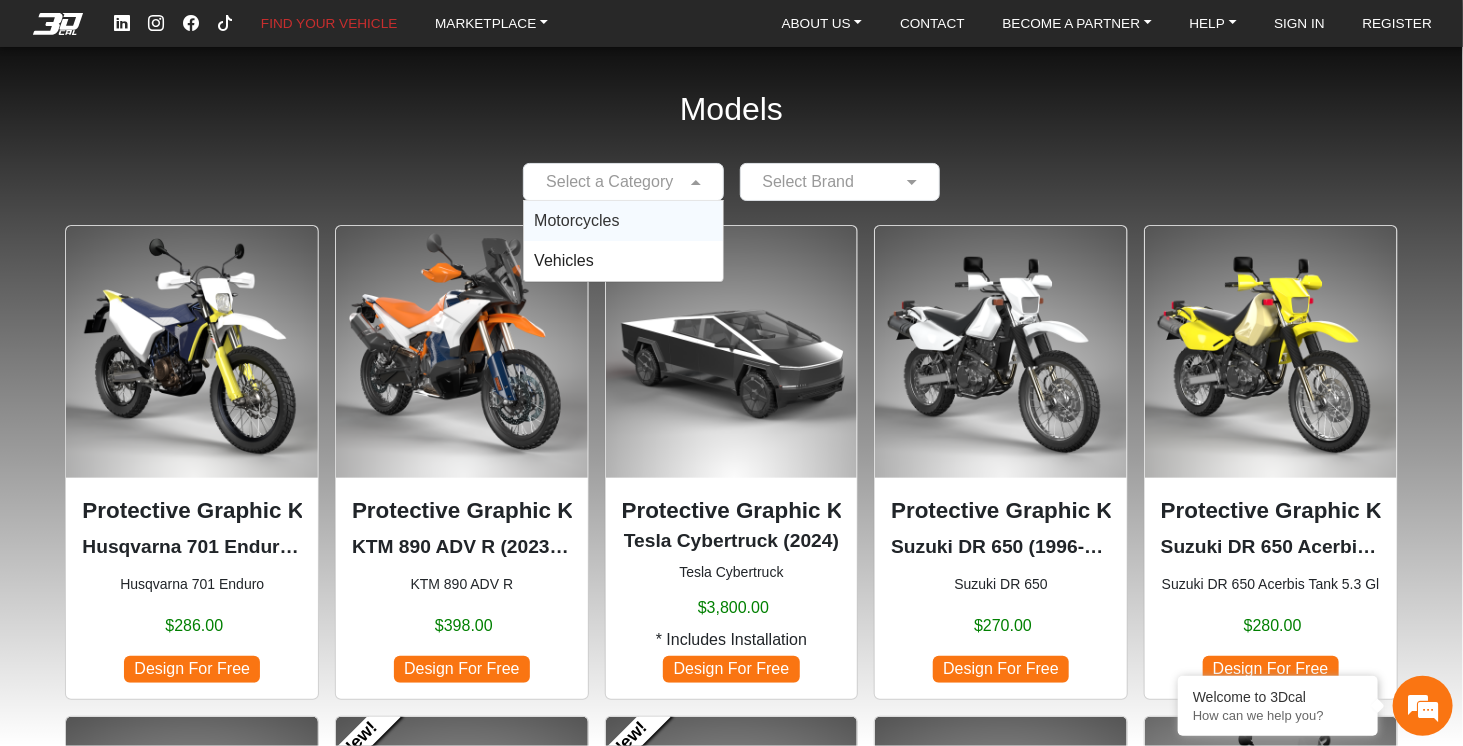 click at bounding box center [603, 182] 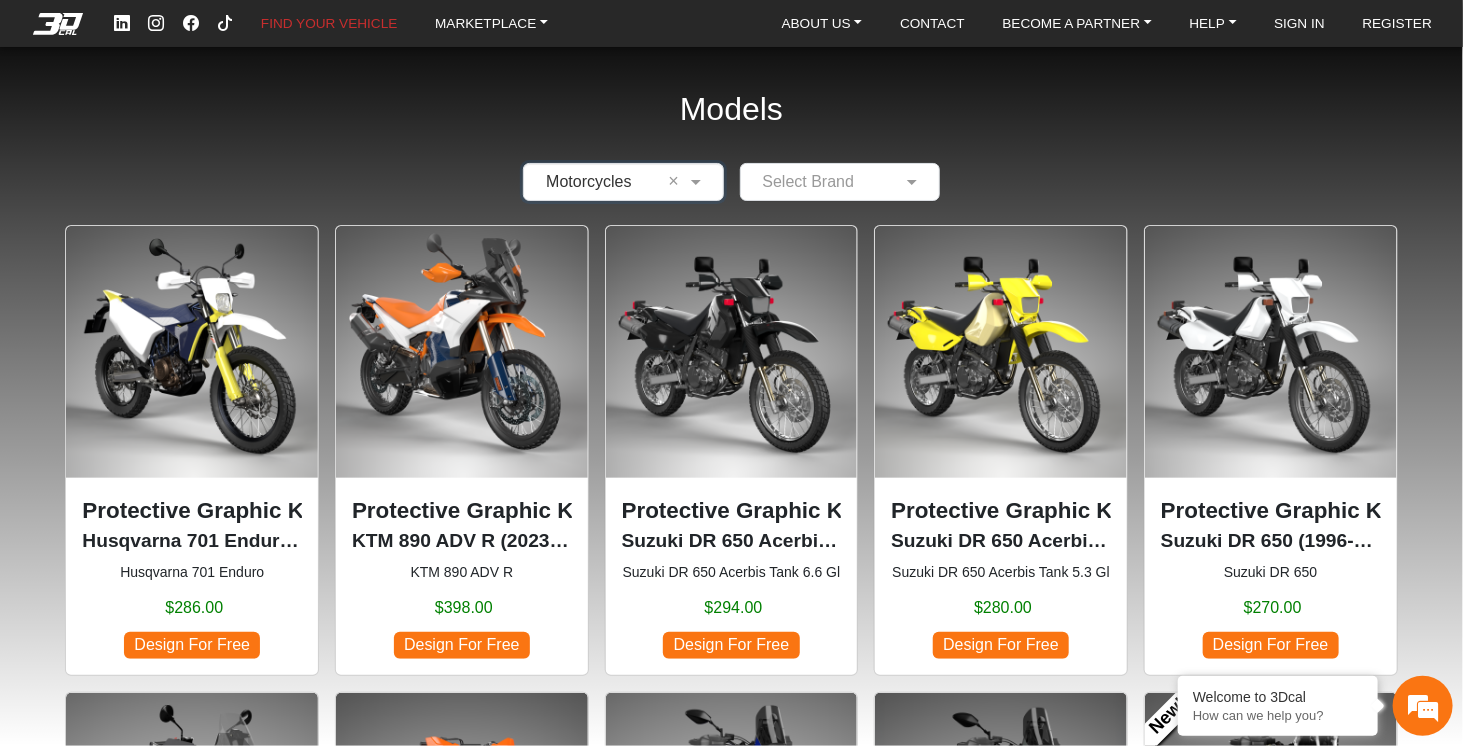 click at bounding box center (820, 182) 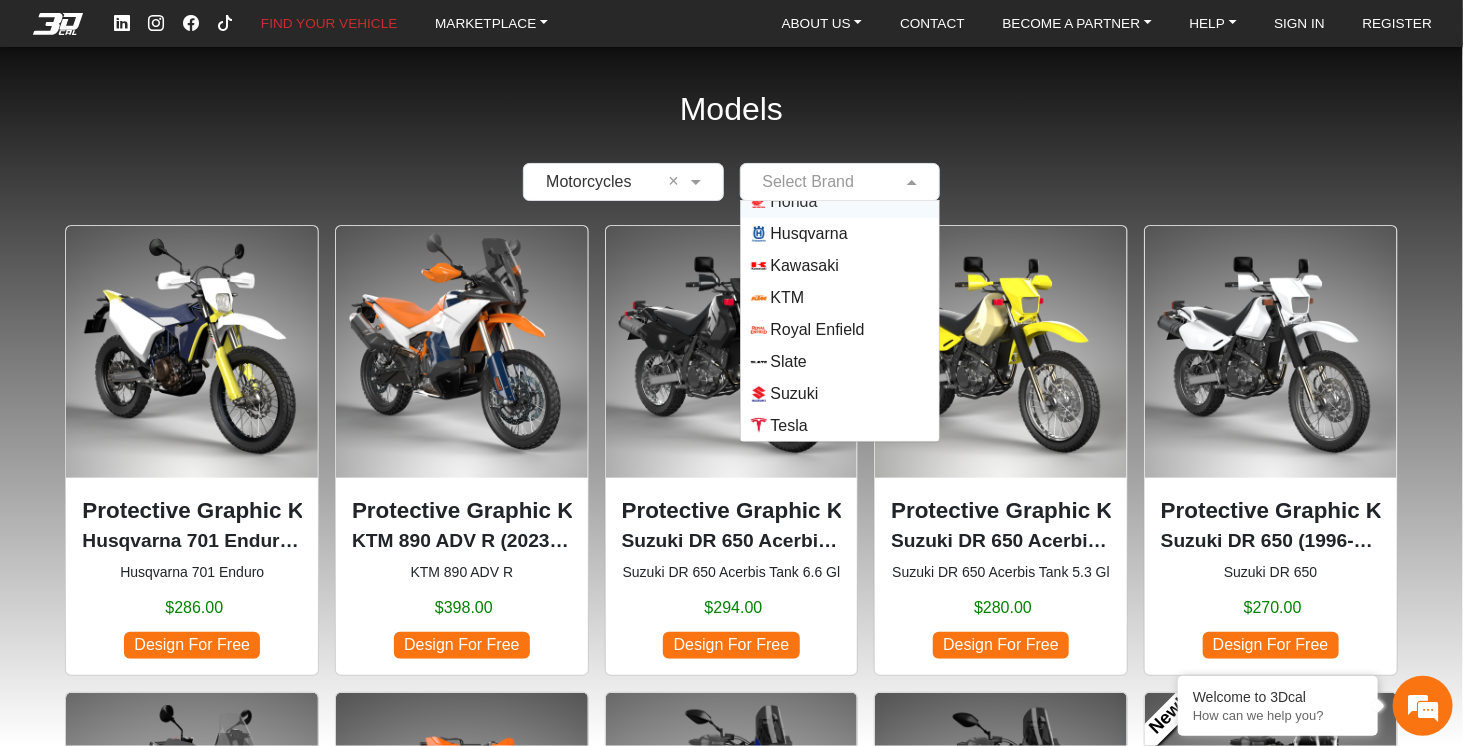 scroll, scrollTop: 144, scrollLeft: 0, axis: vertical 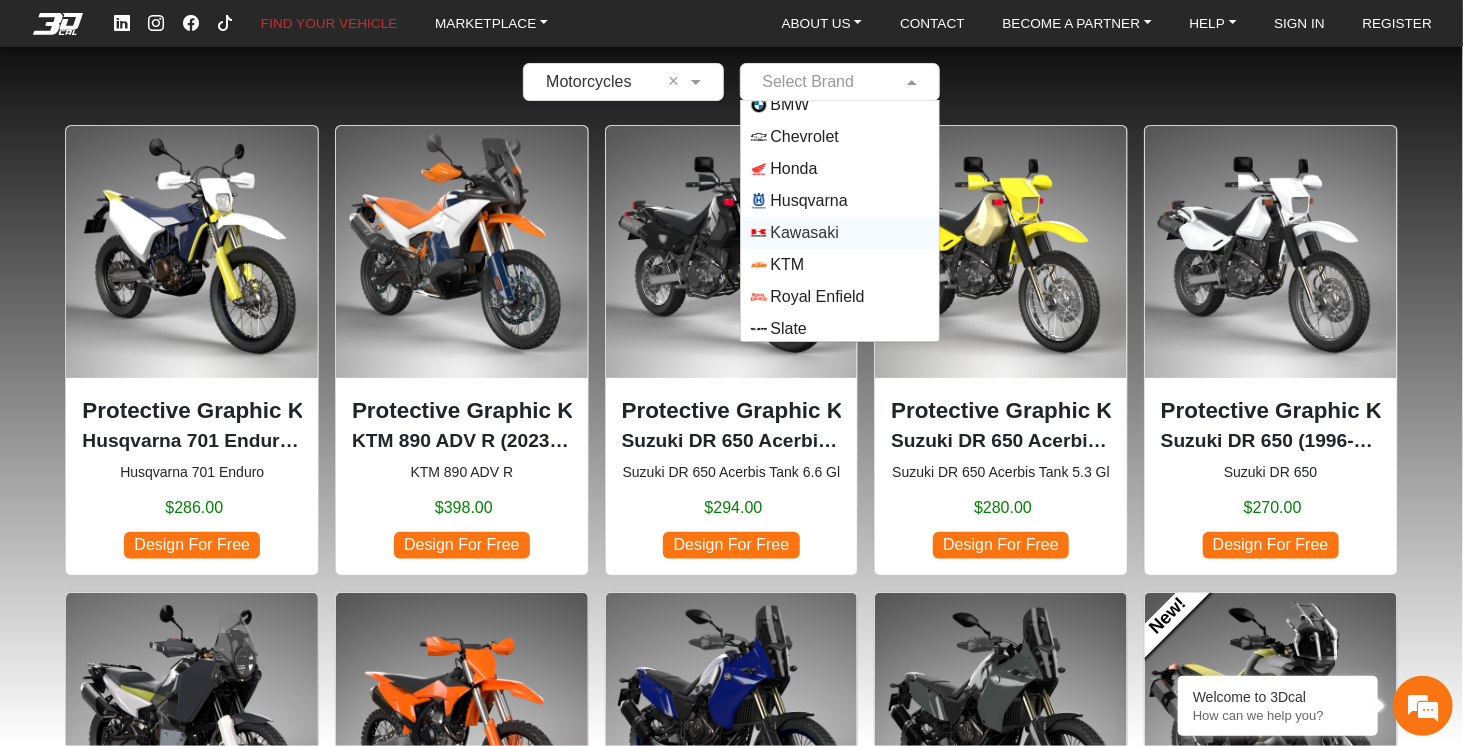 click on "Kawasaki" at bounding box center [805, 233] 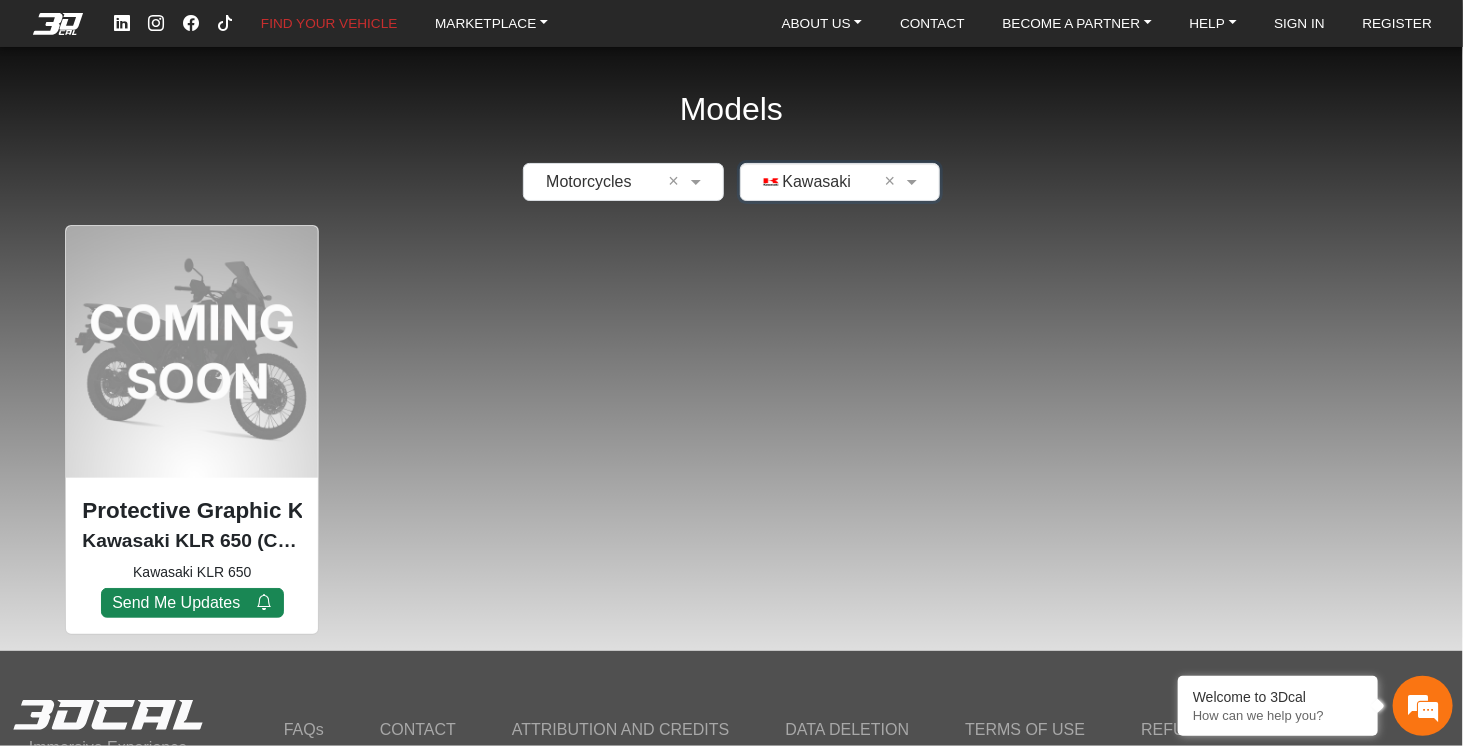 click at bounding box center (820, 182) 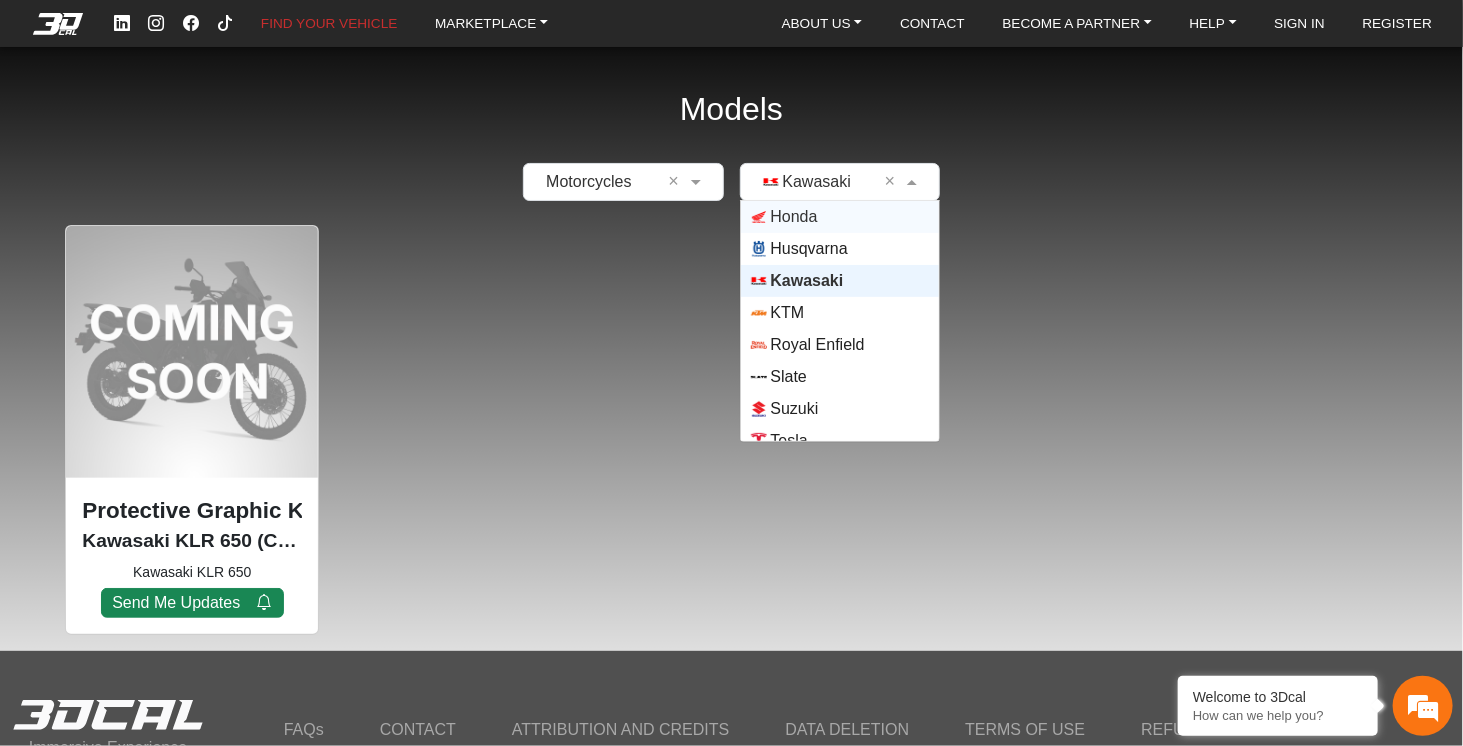 scroll, scrollTop: 144, scrollLeft: 0, axis: vertical 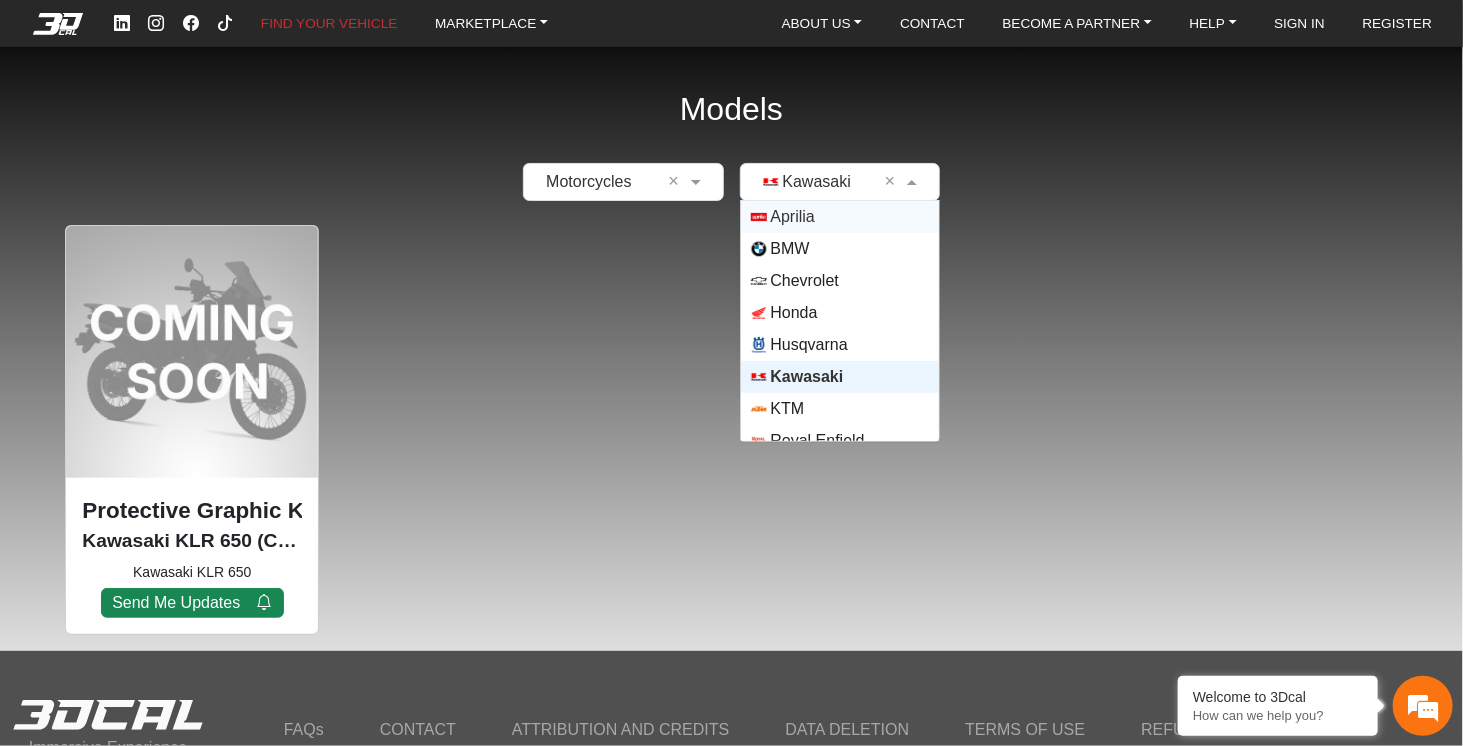 click on "Aprilia" at bounding box center [840, 217] 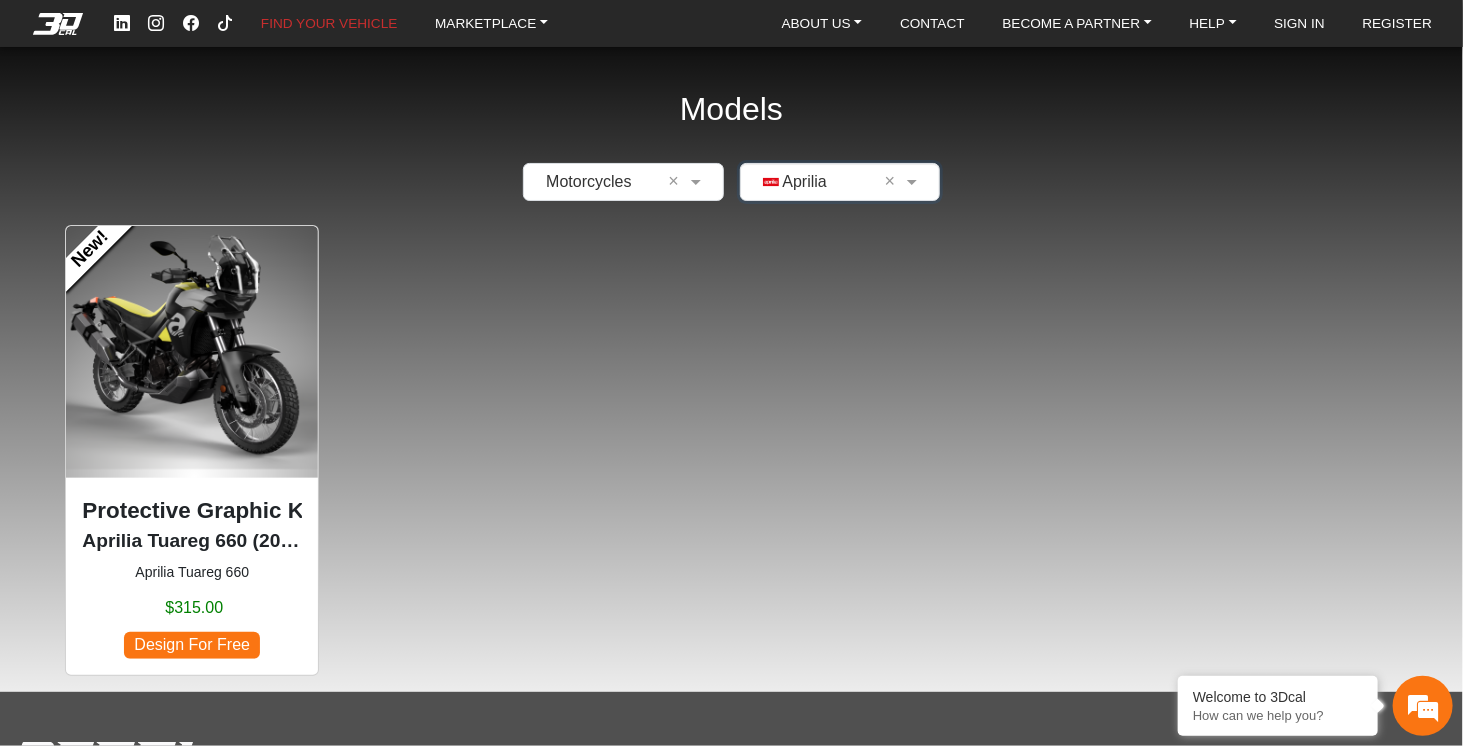 click 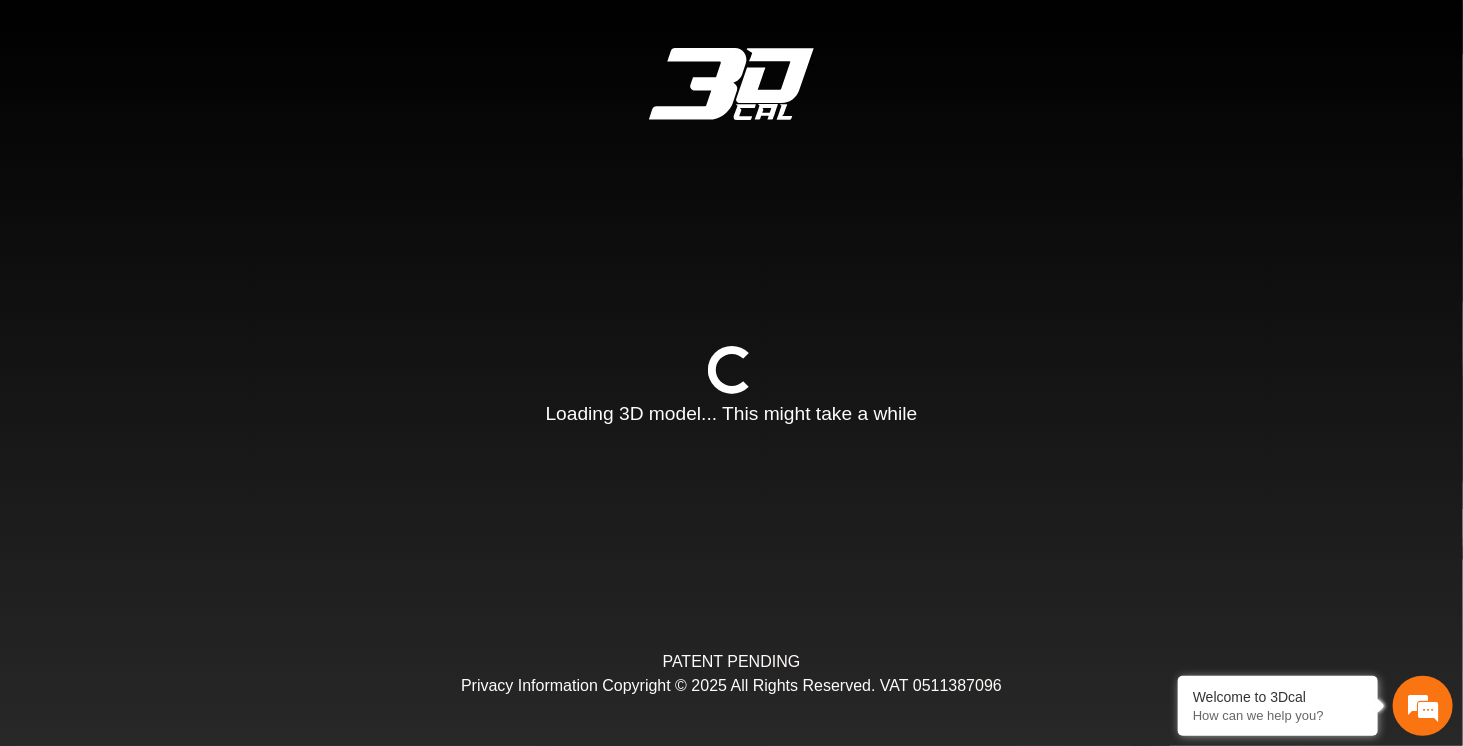 type on "*" 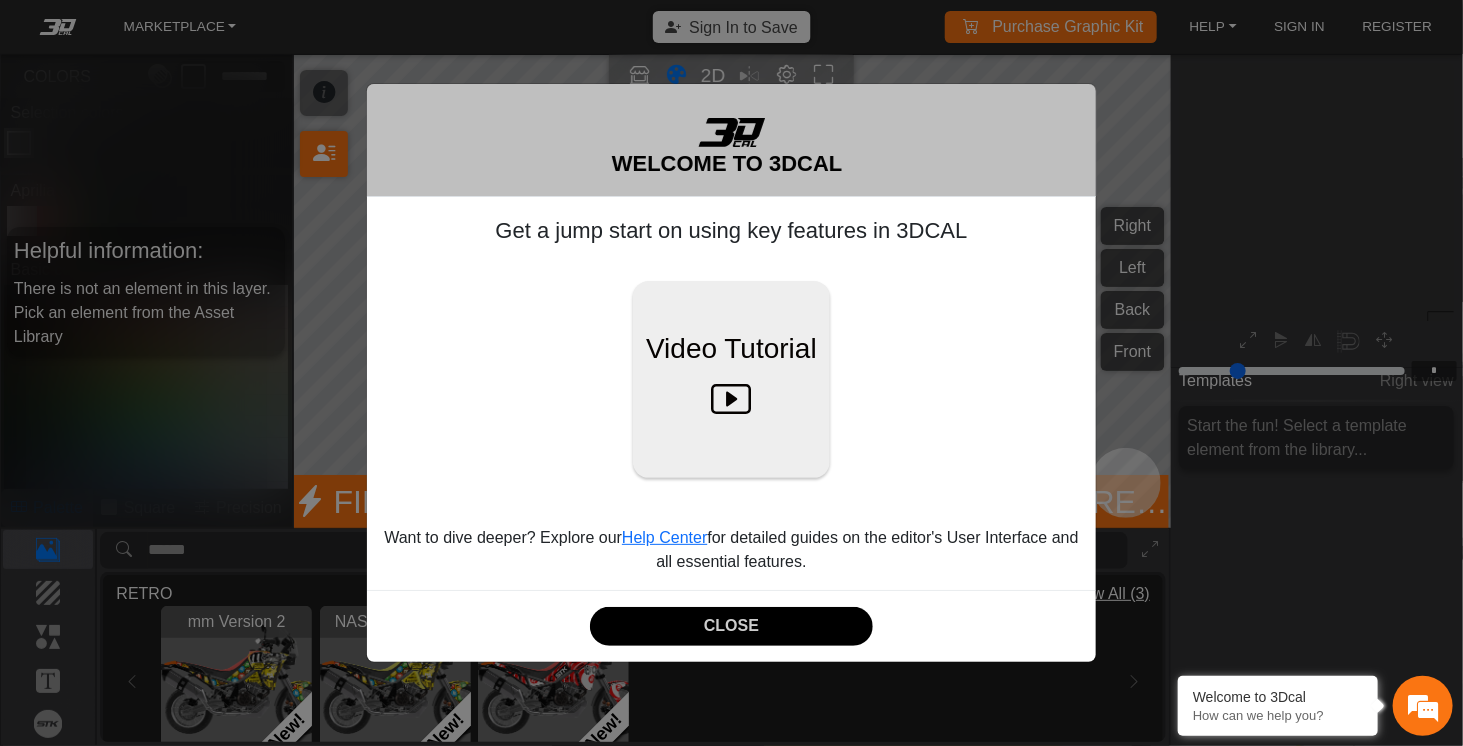 scroll, scrollTop: 239, scrollLeft: 230, axis: both 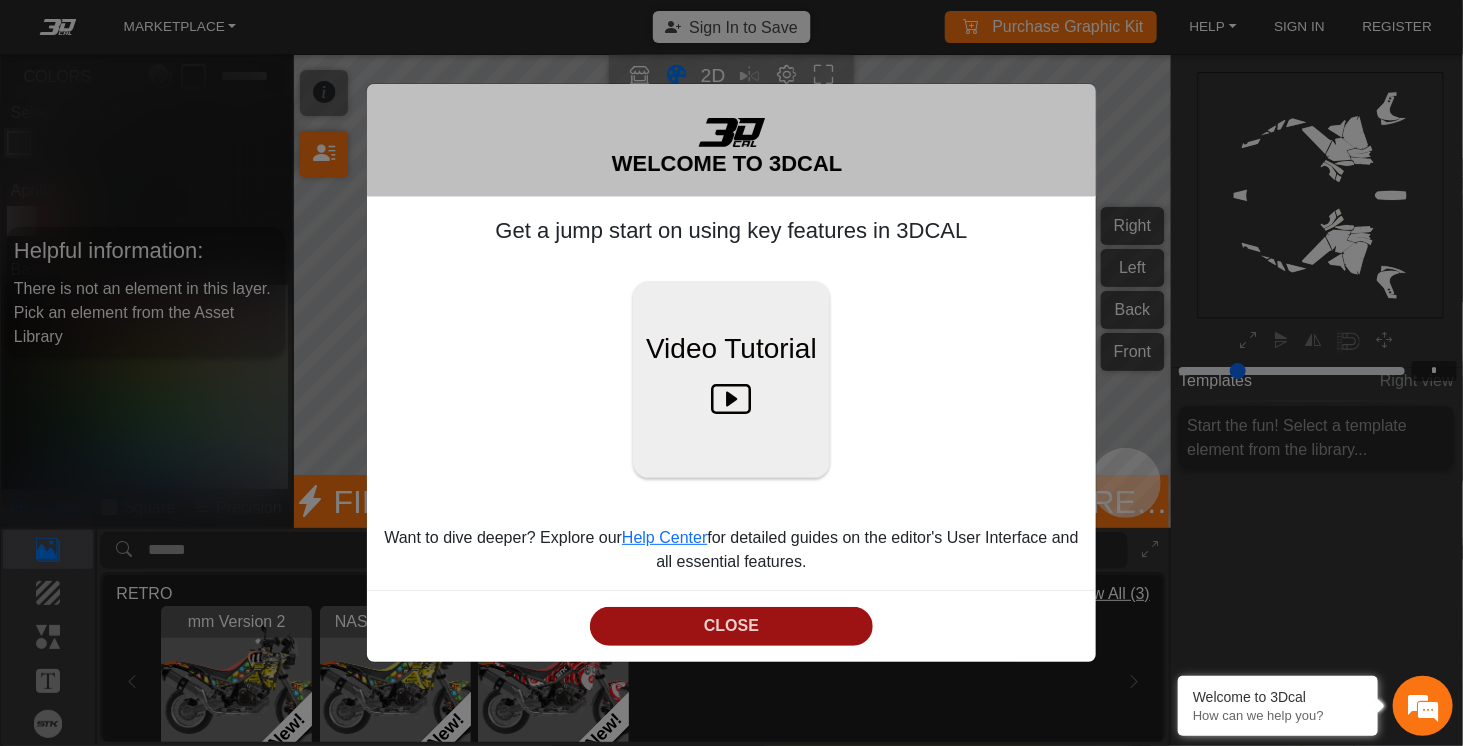 click on "CLOSE" at bounding box center [731, 626] 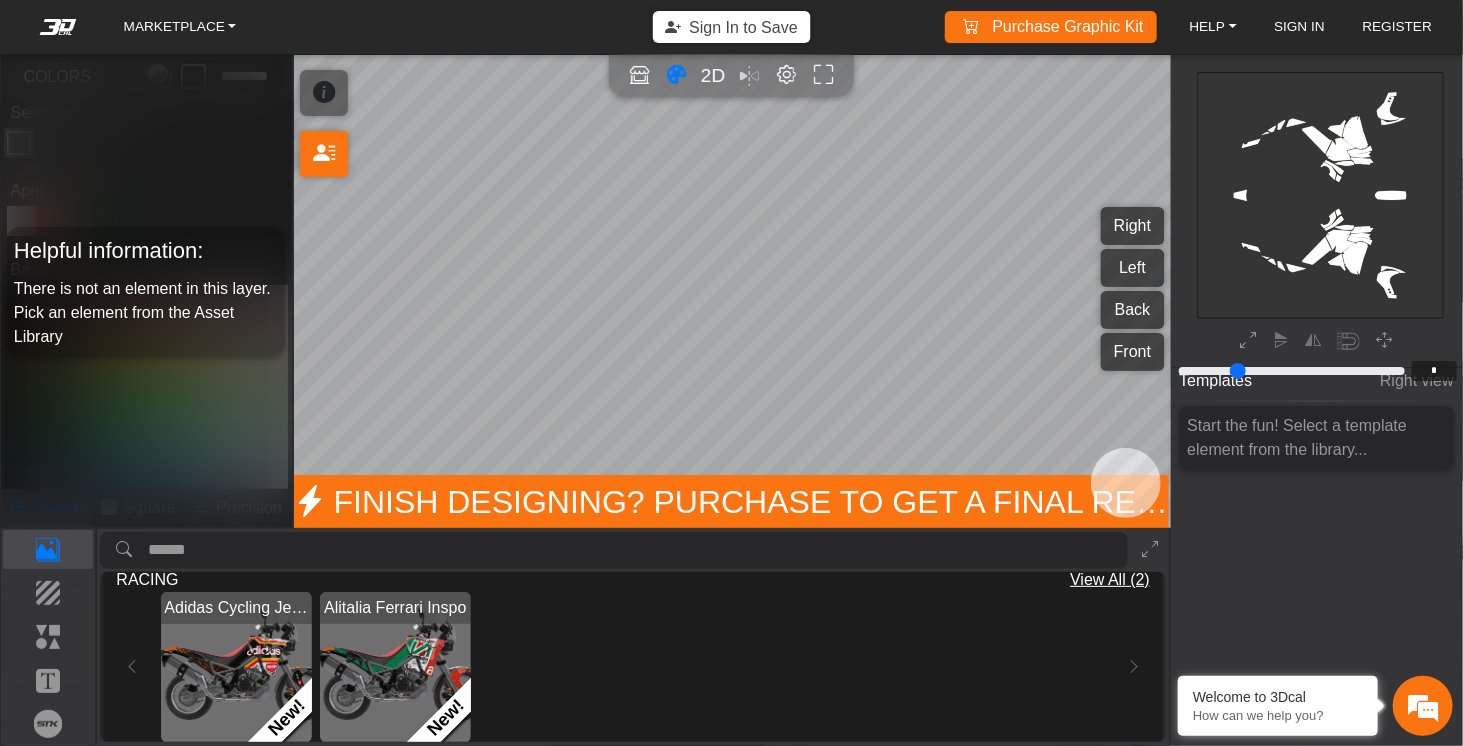 scroll, scrollTop: 400, scrollLeft: 0, axis: vertical 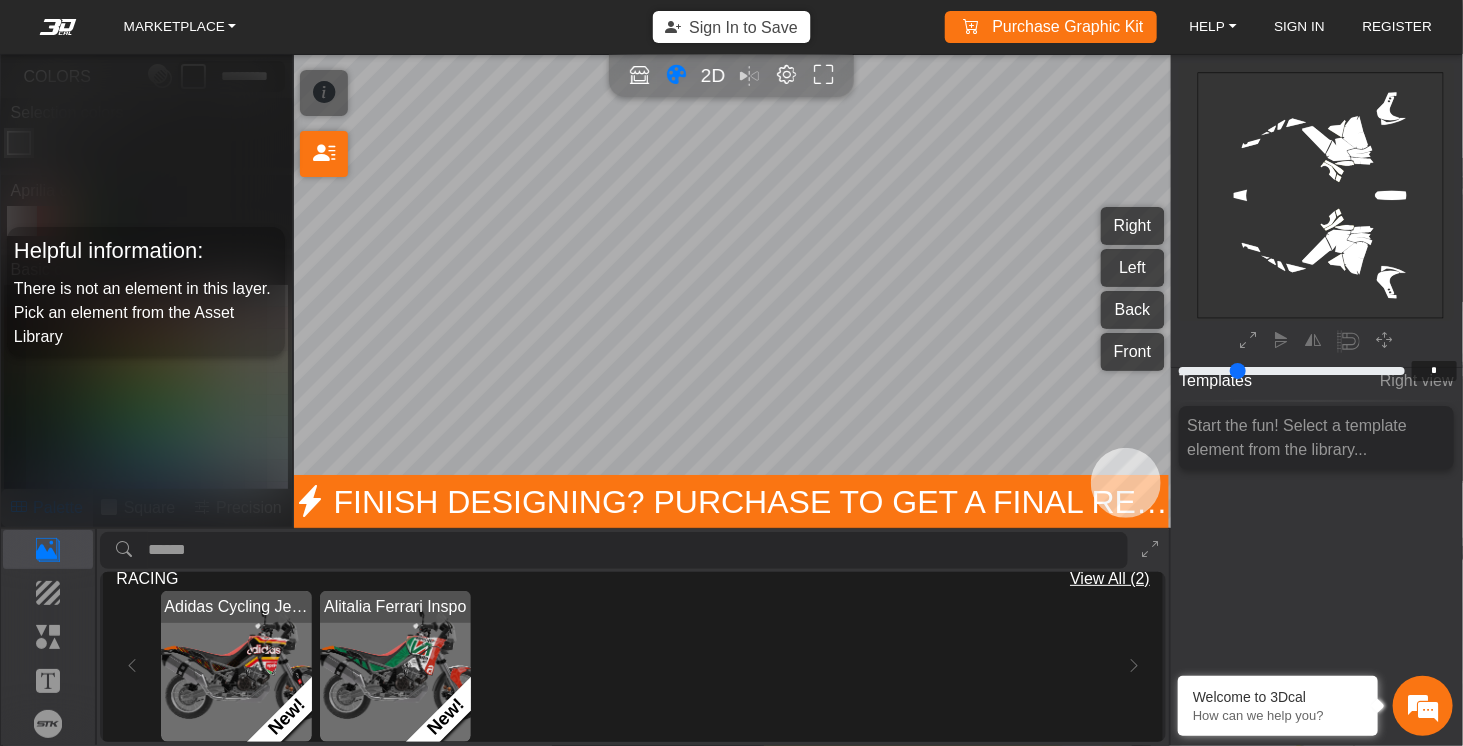 click on "Templates Right view Start the fun! Select a template element from the library..." at bounding box center [1316, 516] 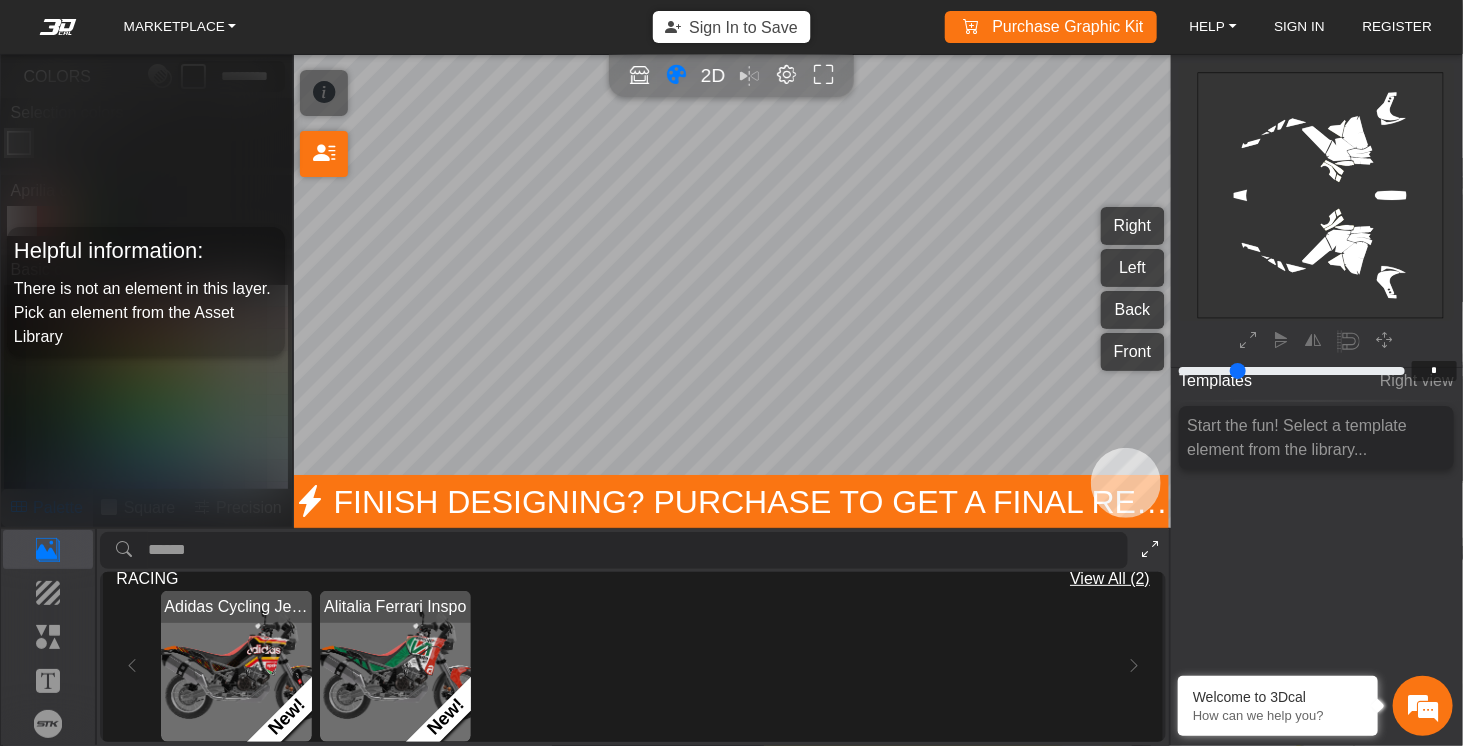 click at bounding box center (1150, 550) 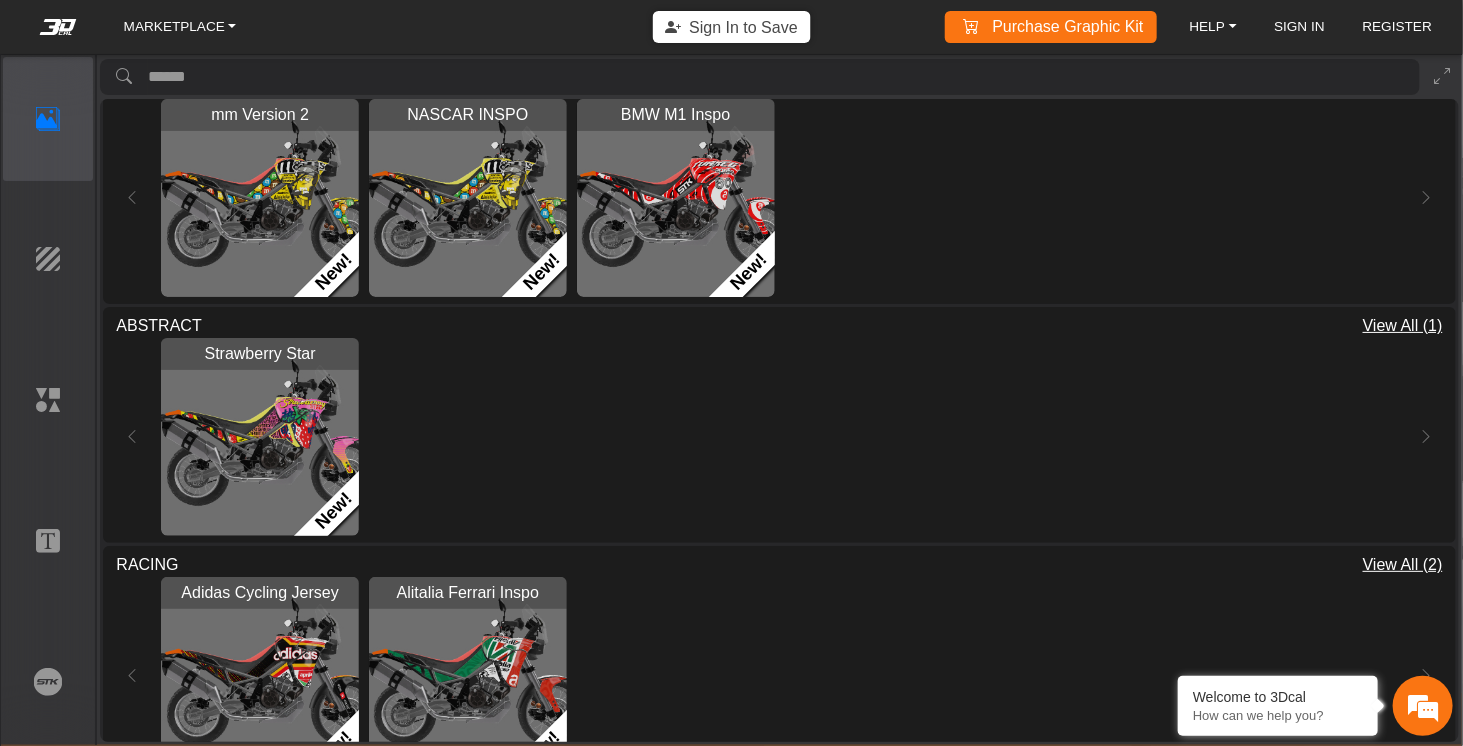 scroll, scrollTop: 0, scrollLeft: 0, axis: both 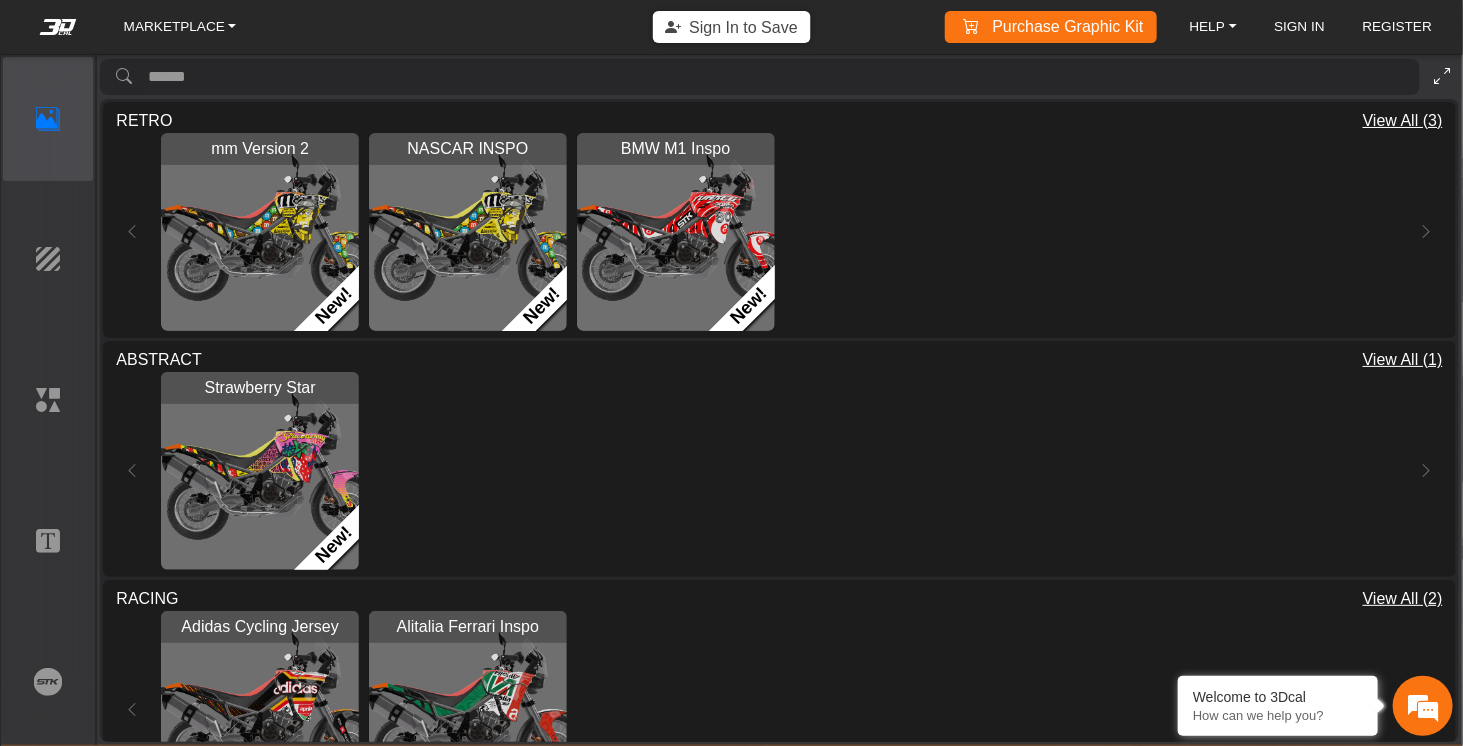 click at bounding box center (1443, 76) 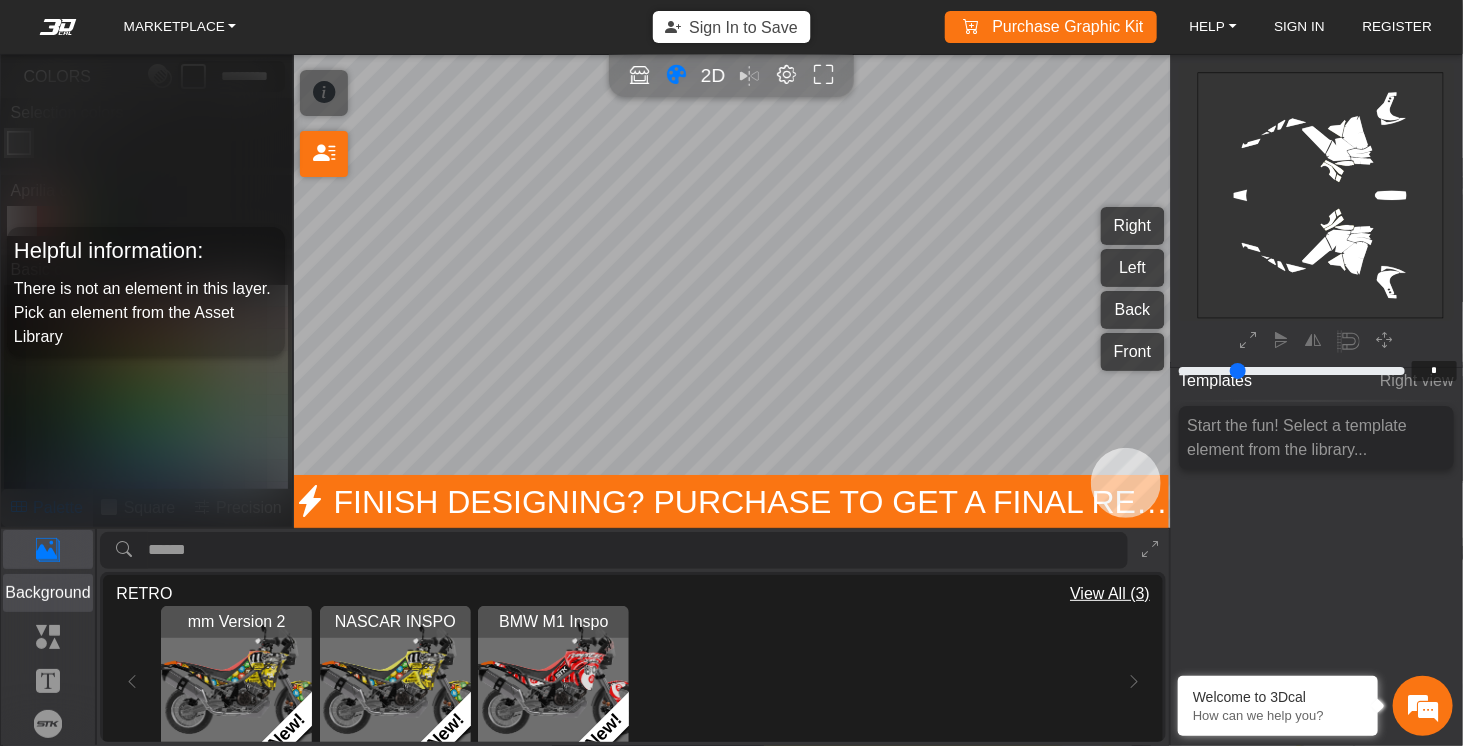 click on "Background" at bounding box center (48, 593) 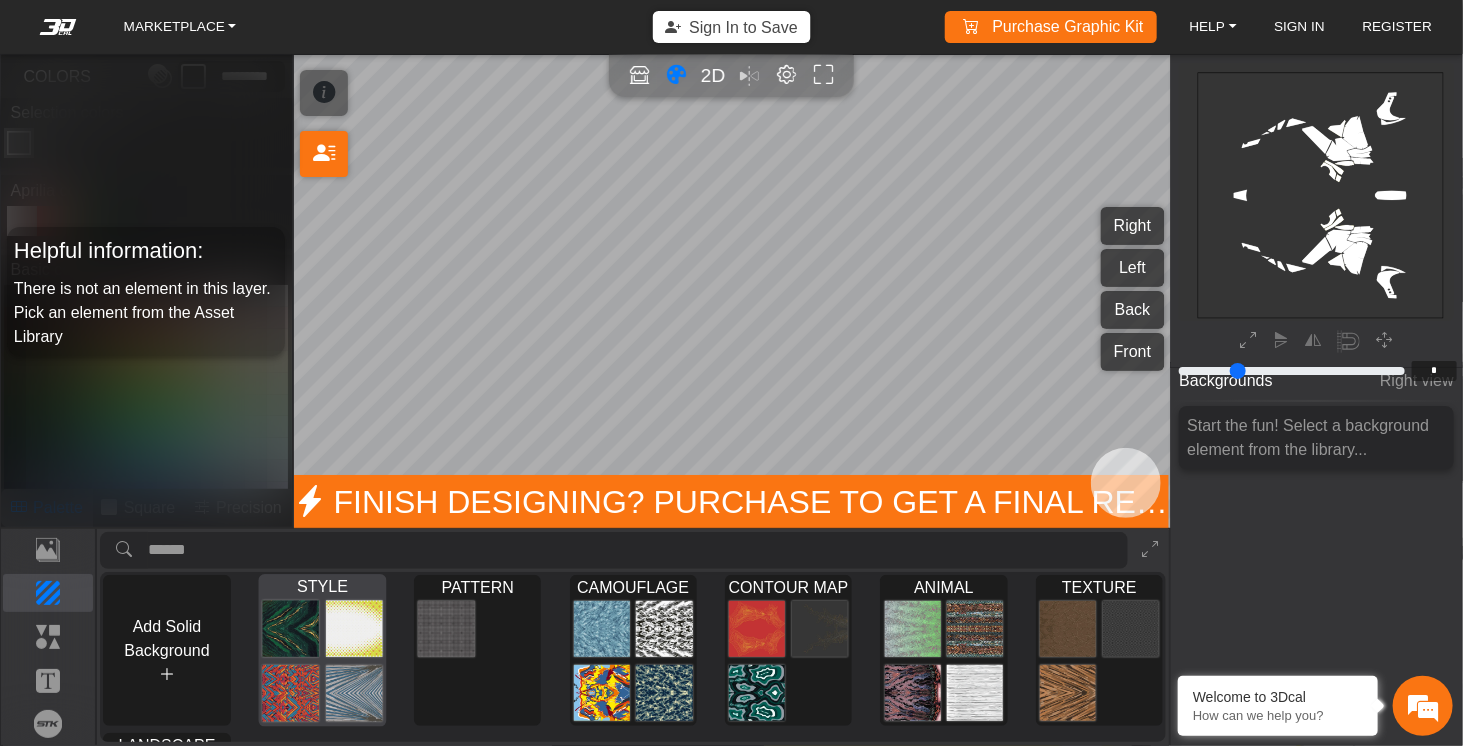 click at bounding box center (290, 629) 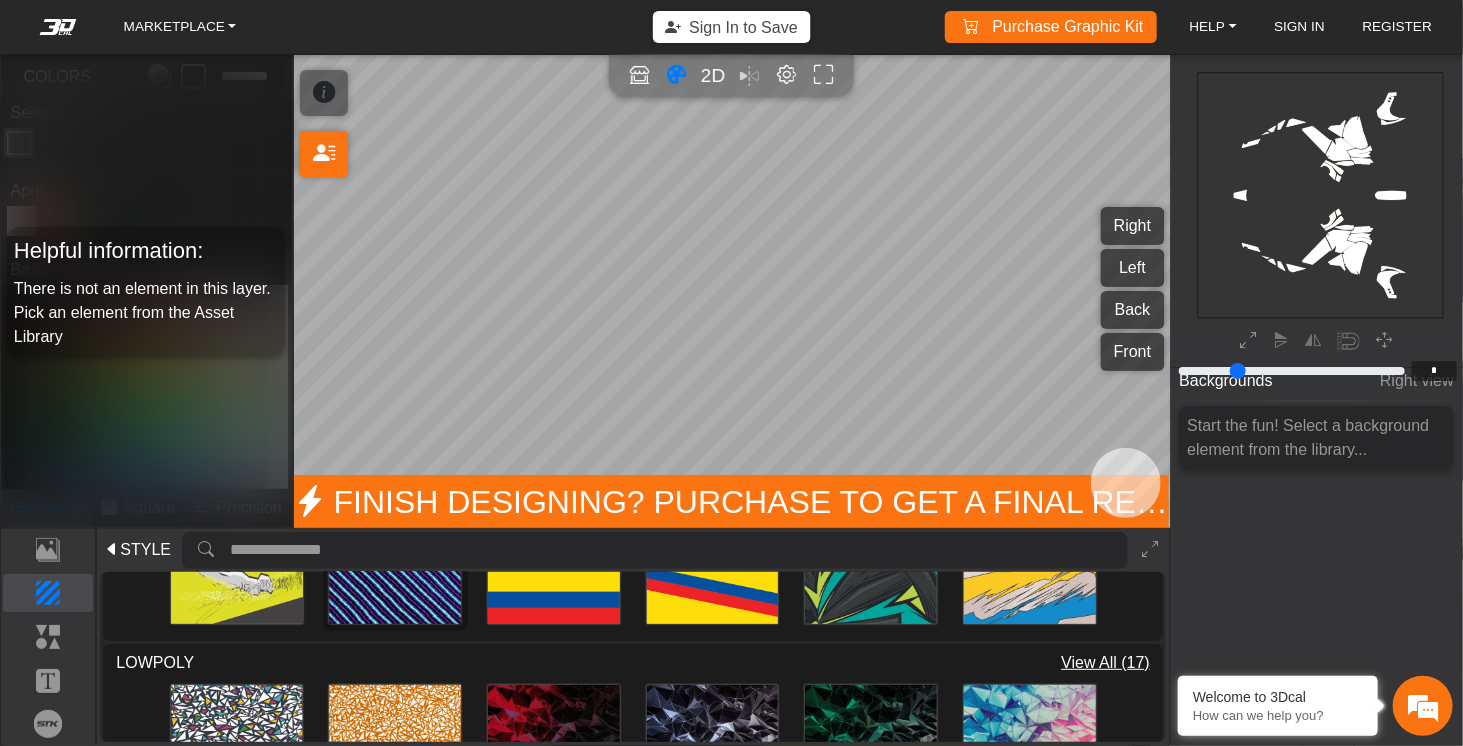 scroll, scrollTop: 800, scrollLeft: 0, axis: vertical 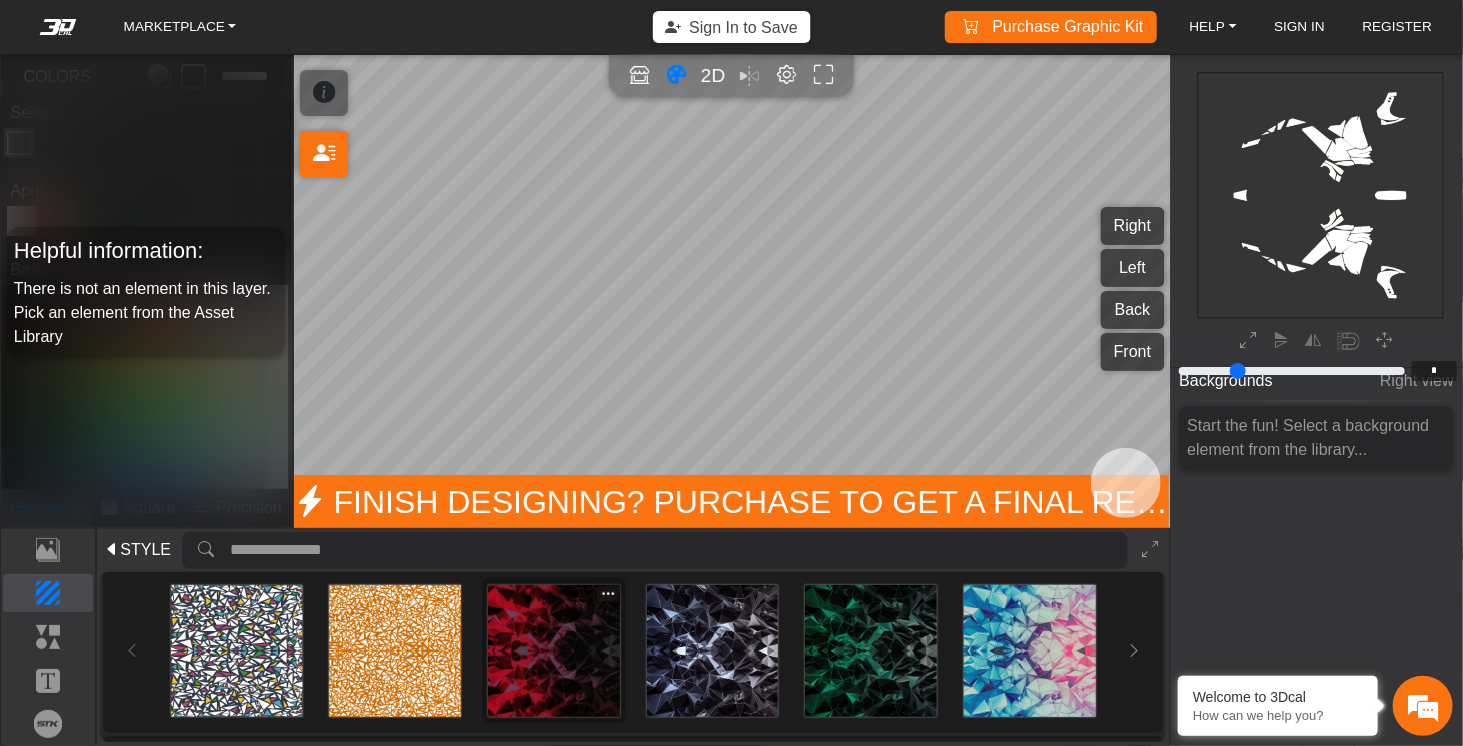 type on "****" 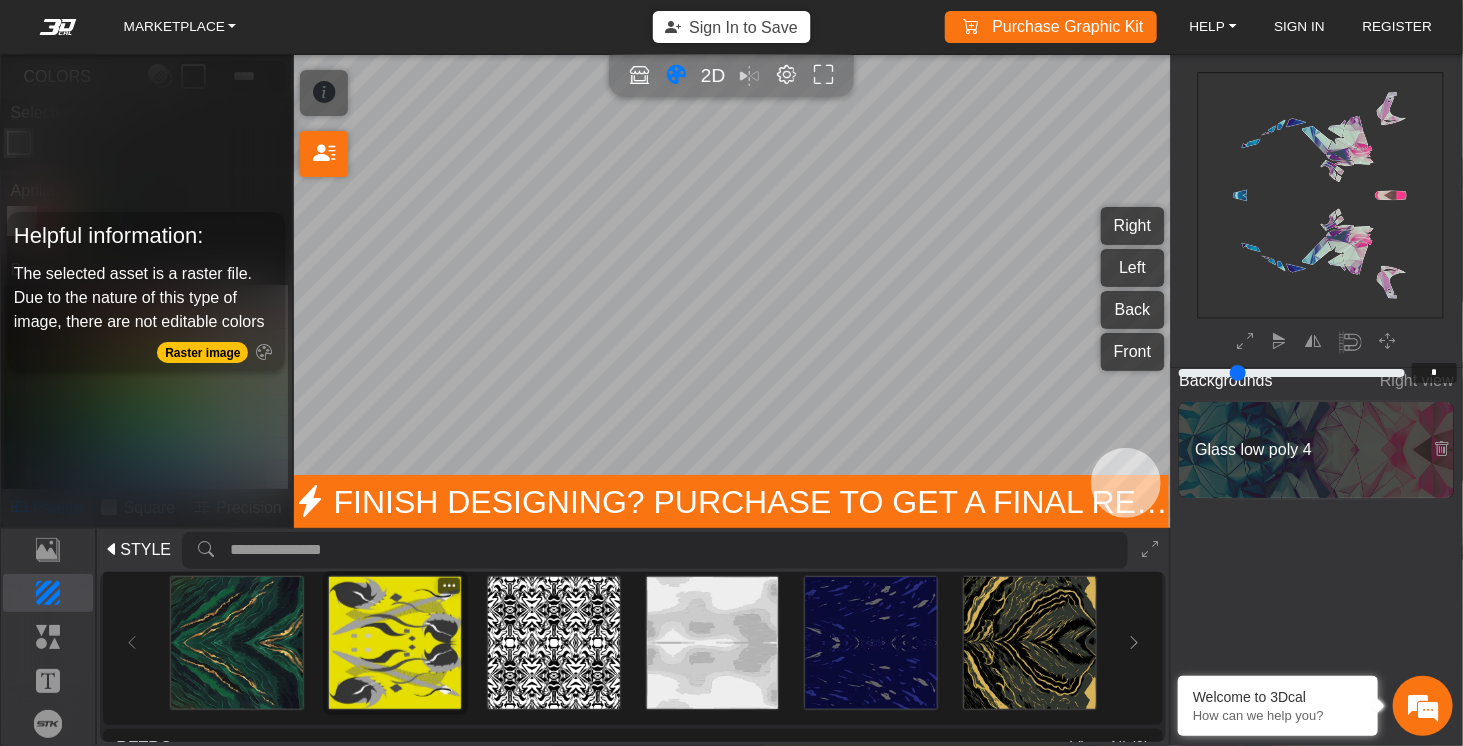 scroll, scrollTop: 1000, scrollLeft: 0, axis: vertical 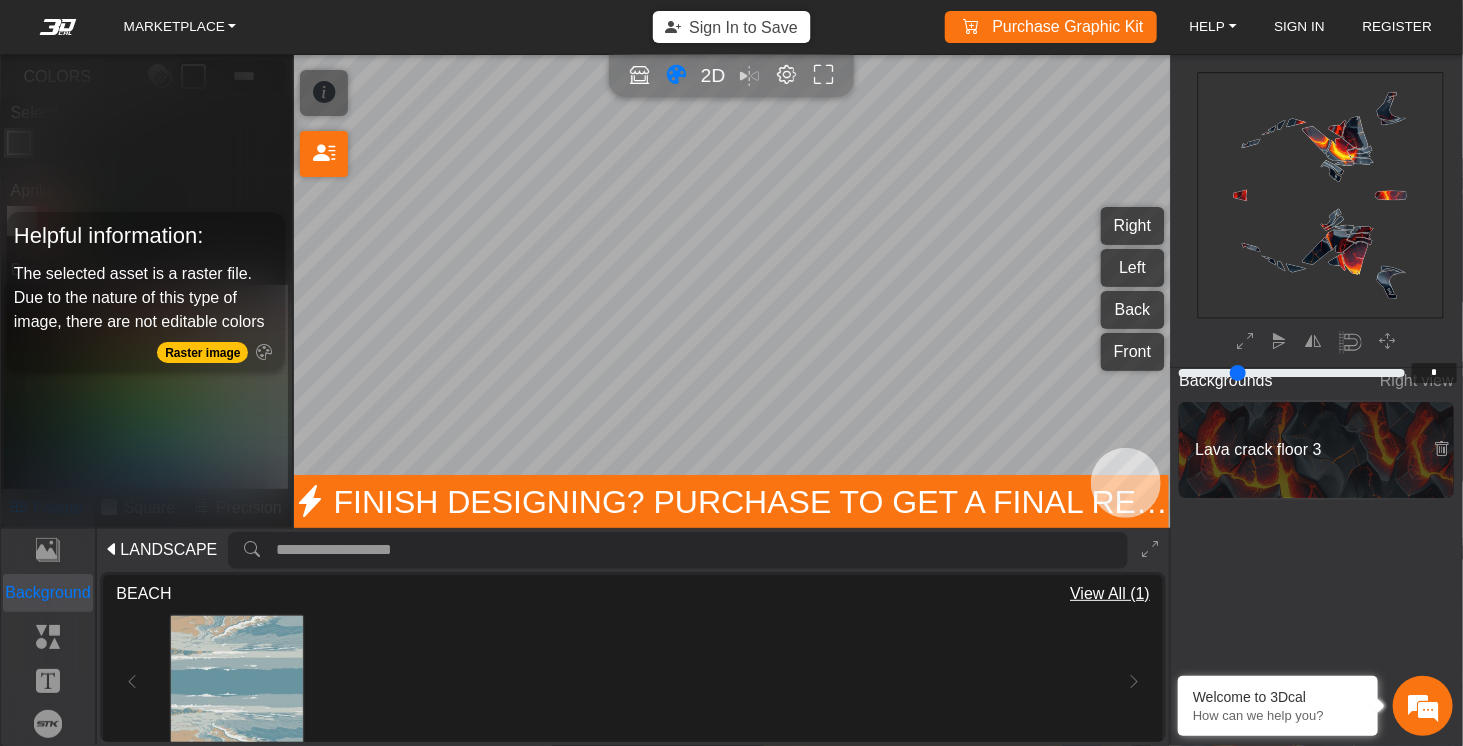click on "Background" at bounding box center [48, 593] 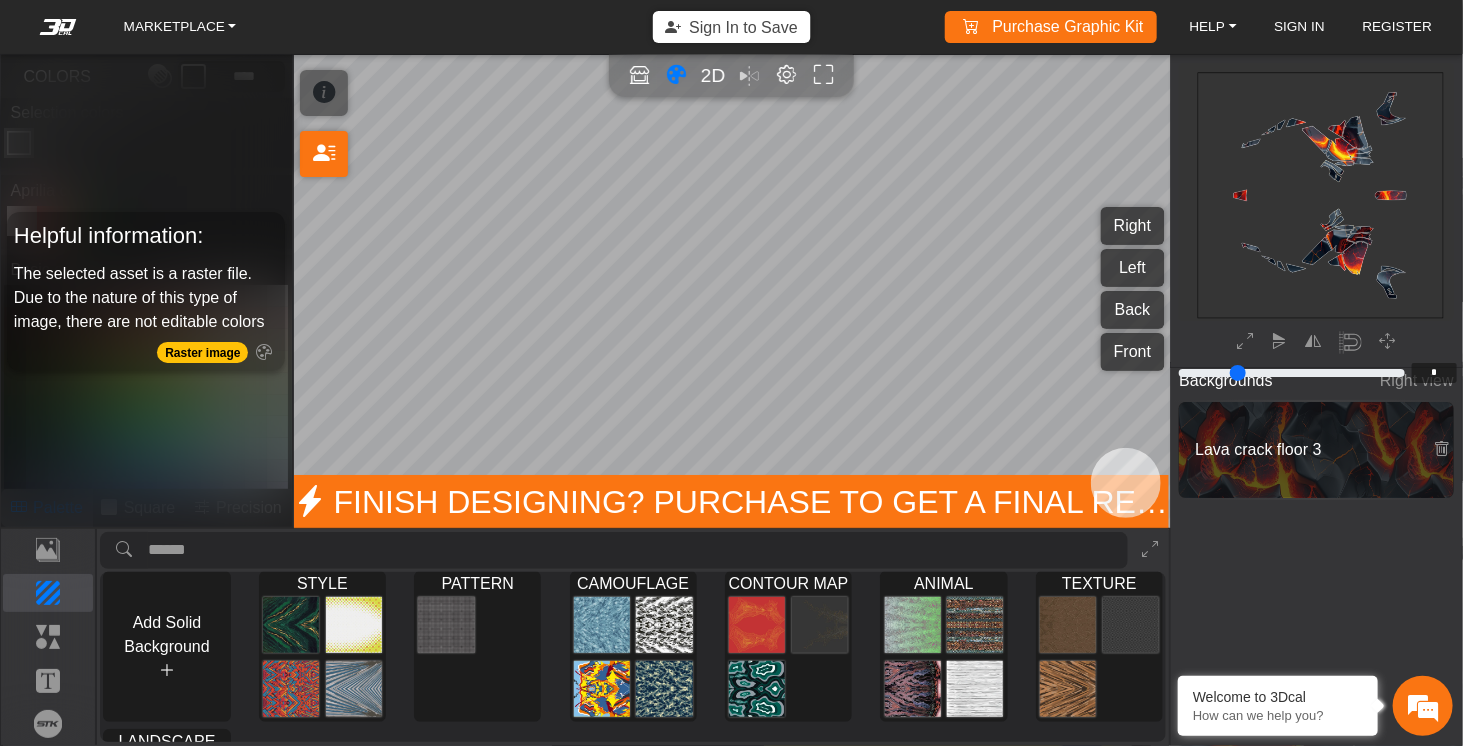 scroll, scrollTop: 0, scrollLeft: 0, axis: both 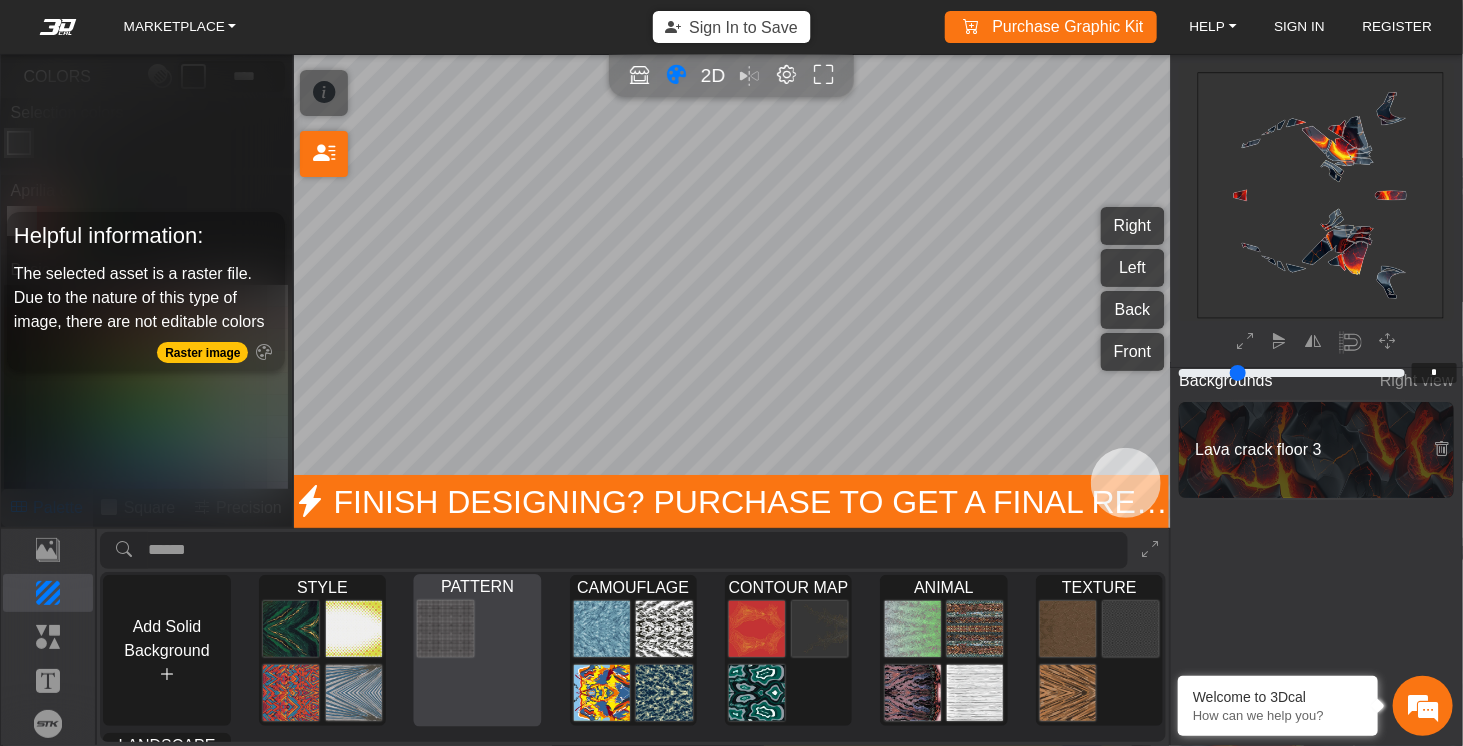 click at bounding box center (478, 661) 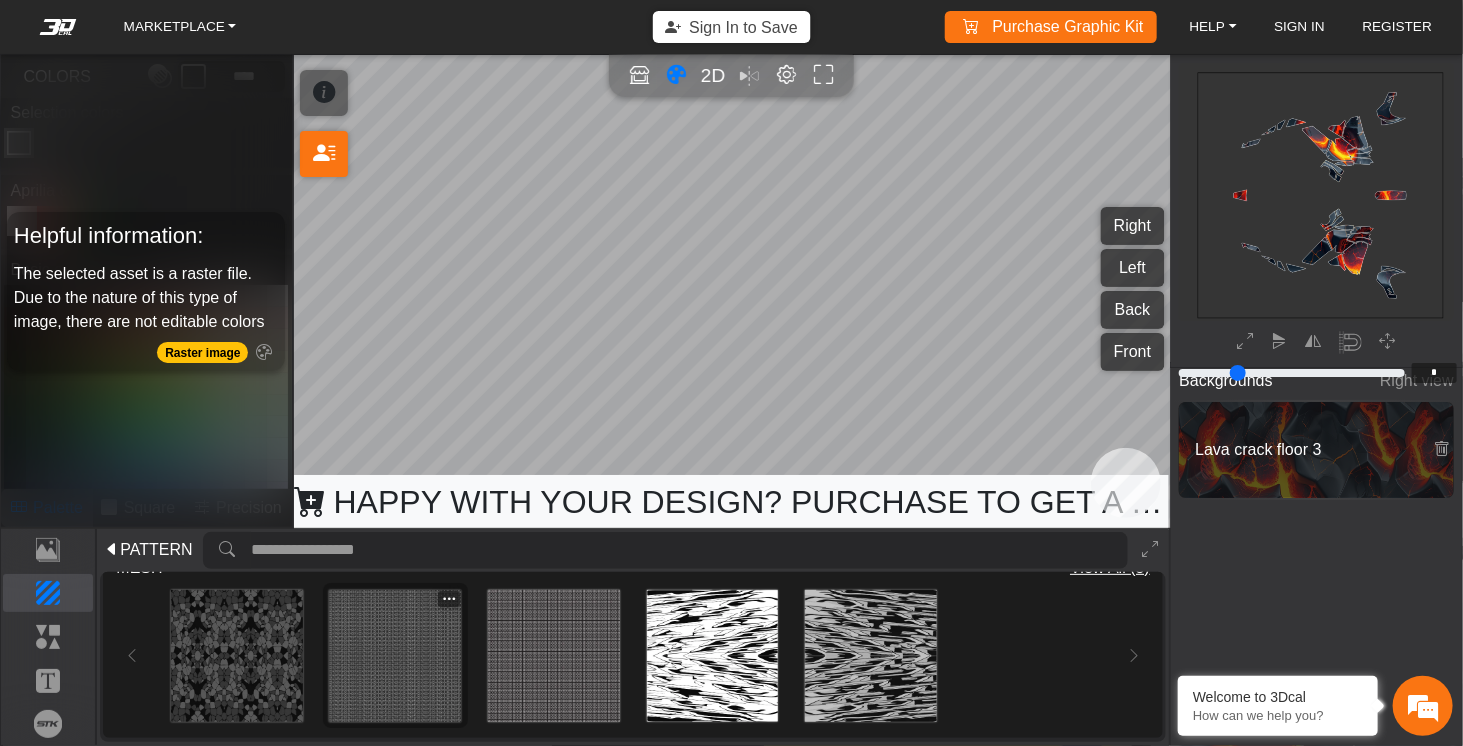 scroll, scrollTop: 0, scrollLeft: 0, axis: both 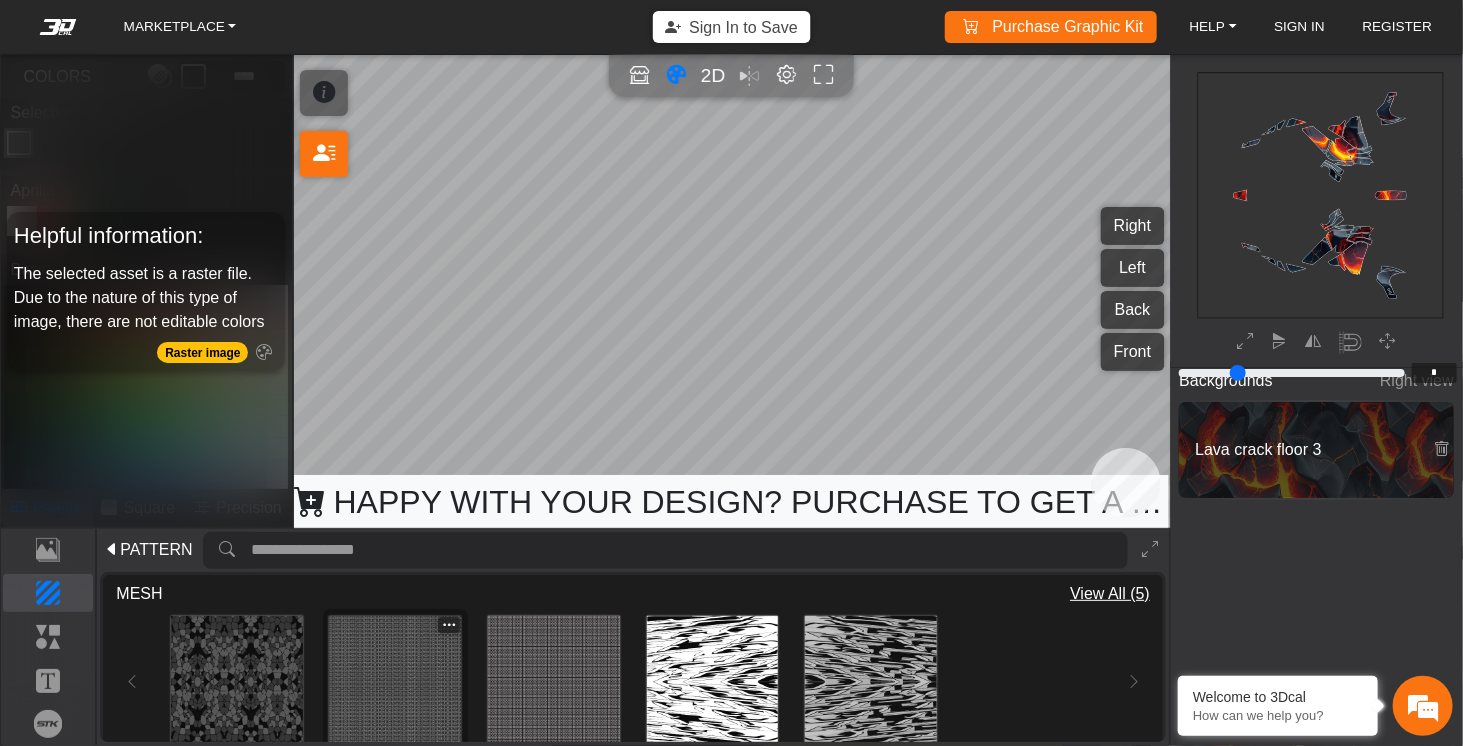 click at bounding box center (395, 682) 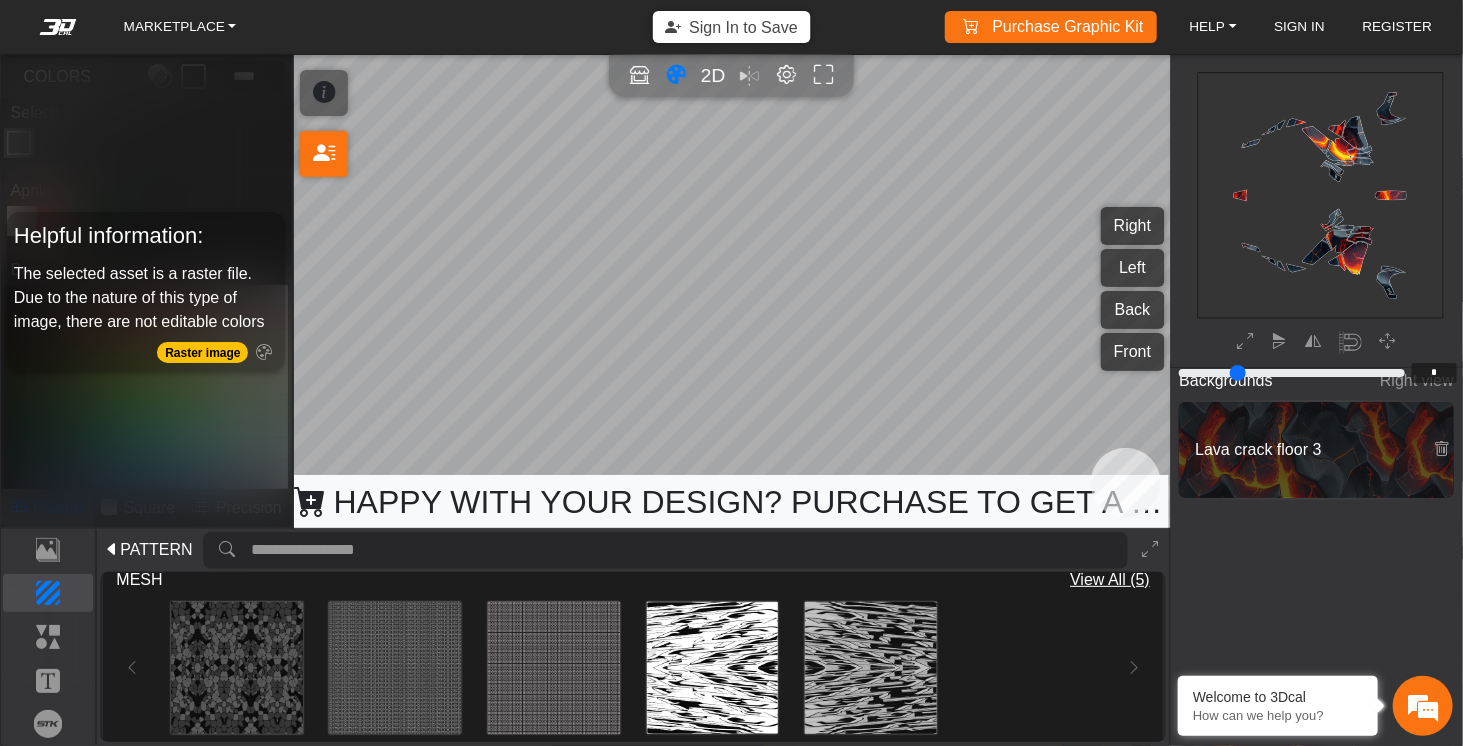 scroll, scrollTop: 0, scrollLeft: 0, axis: both 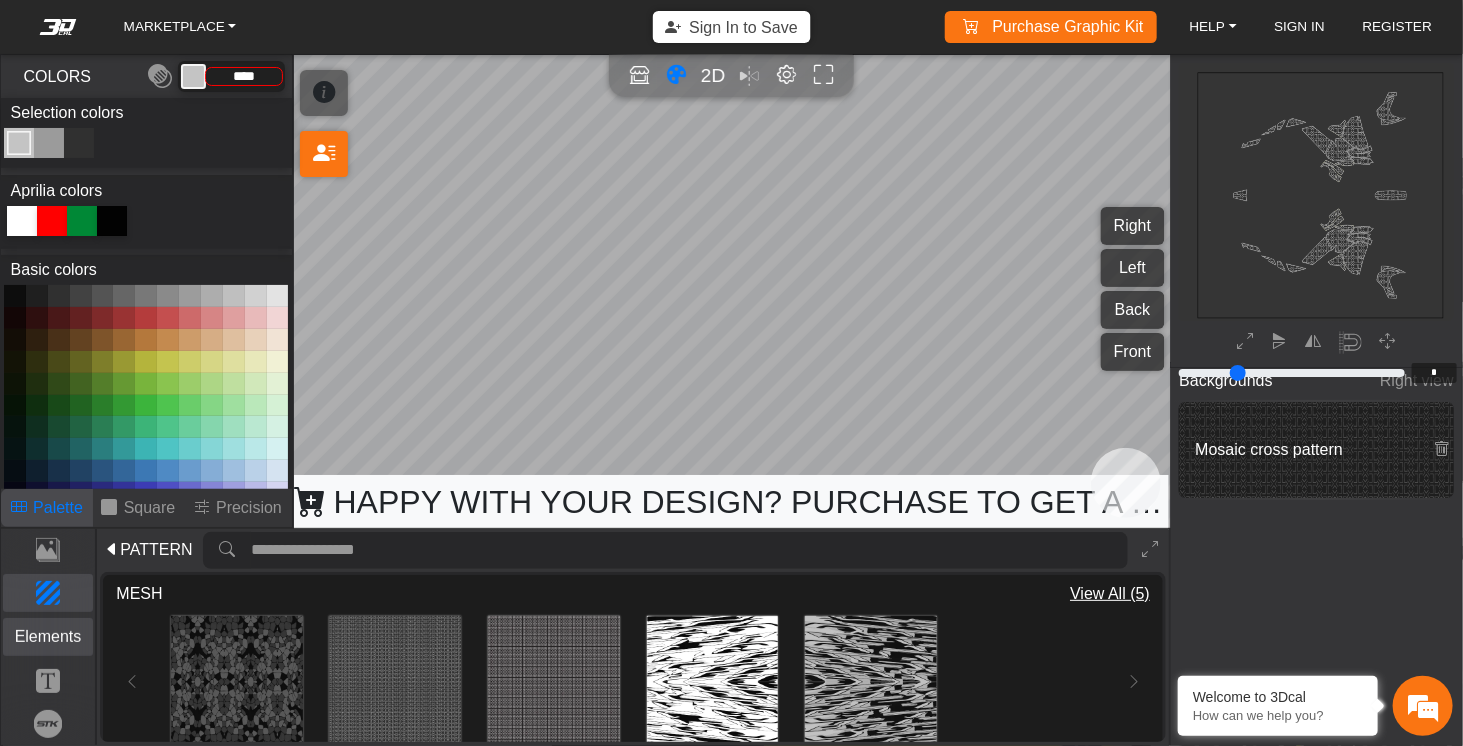 click on "Elements" at bounding box center [48, 637] 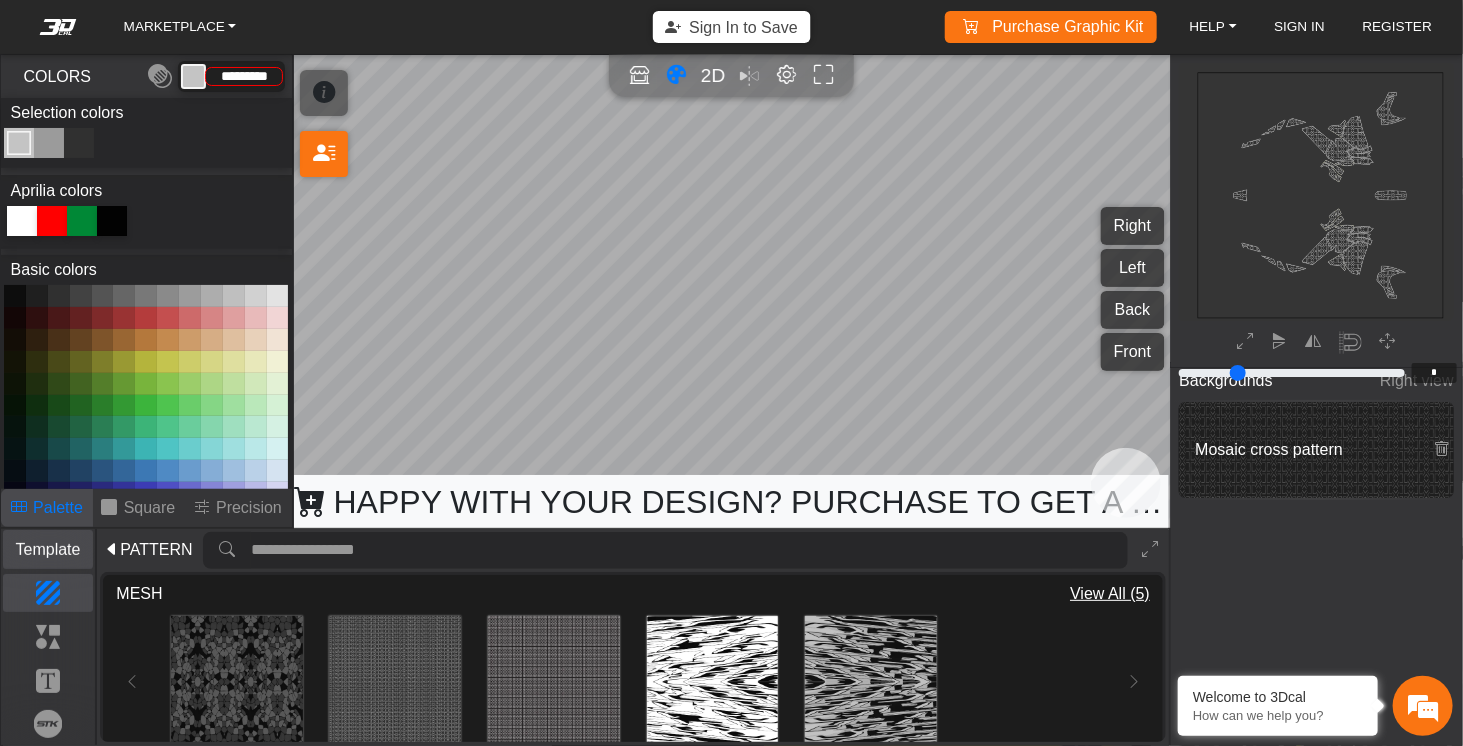 click on "Template" at bounding box center (48, 550) 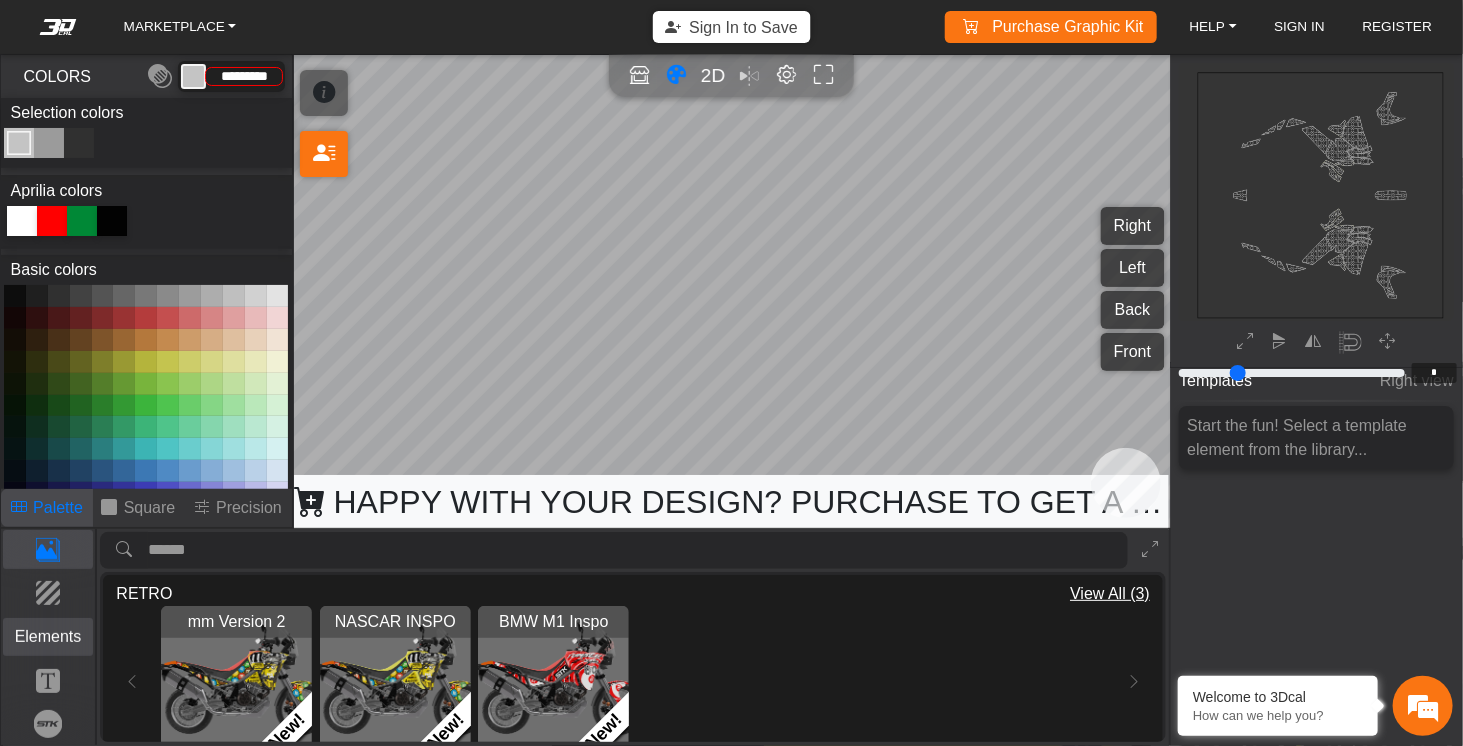 click on "Elements" at bounding box center [48, 637] 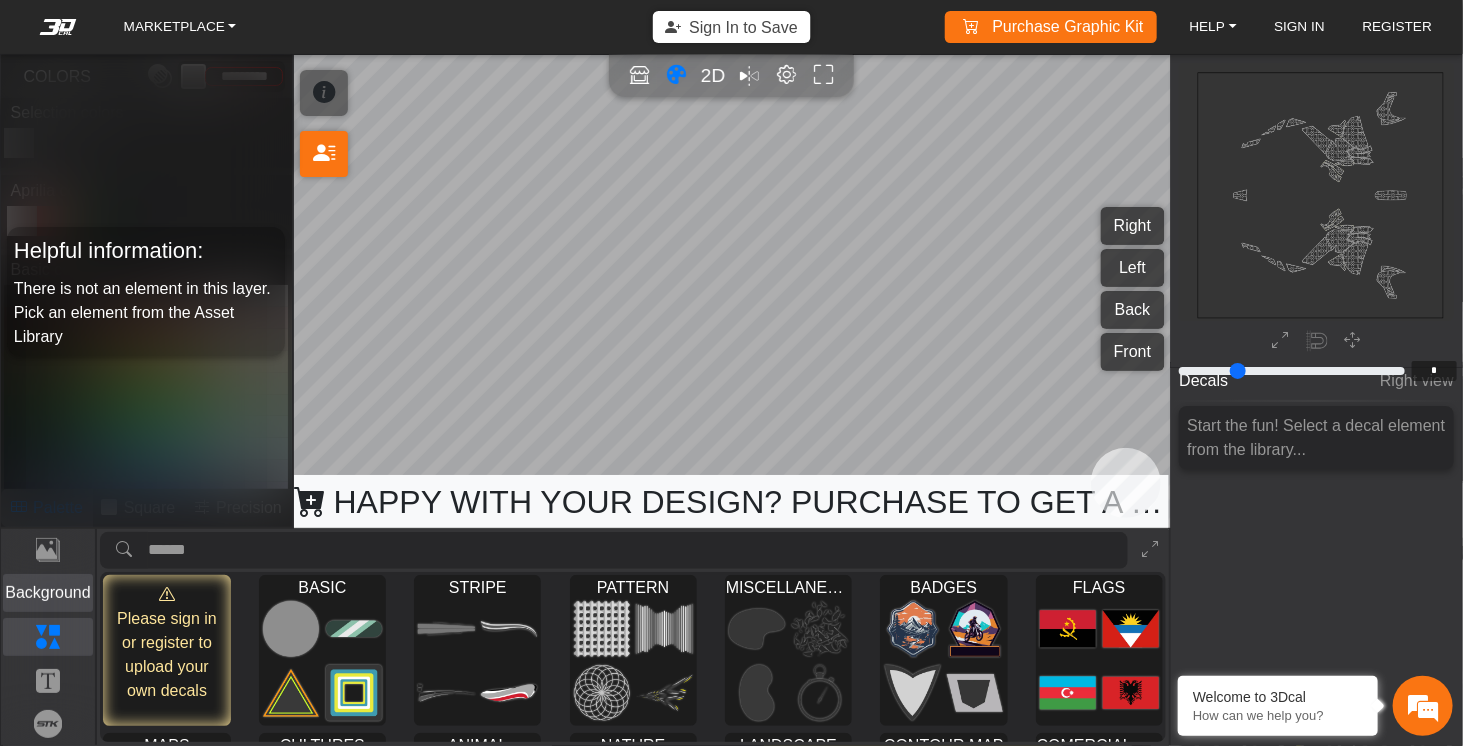 click on "Background" at bounding box center (48, 593) 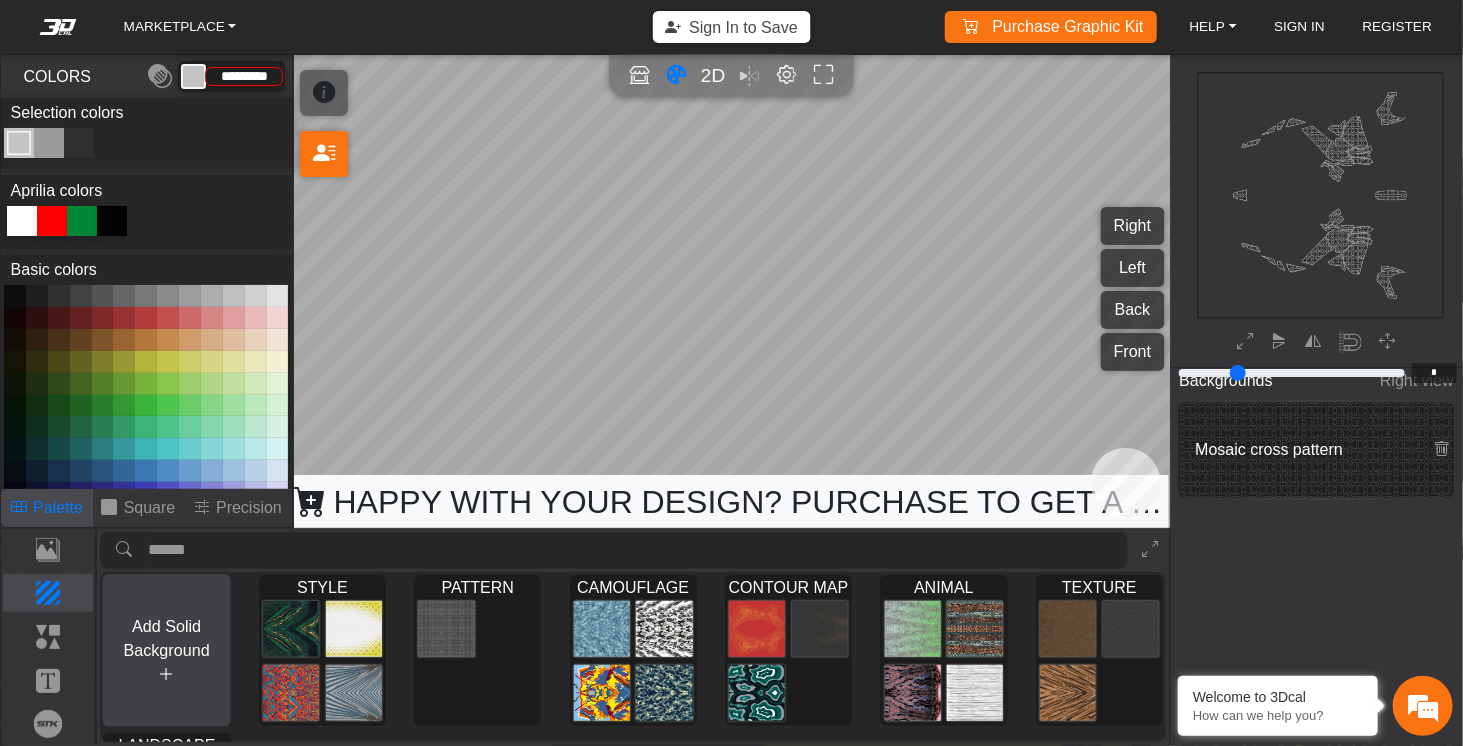 click at bounding box center [167, 674] 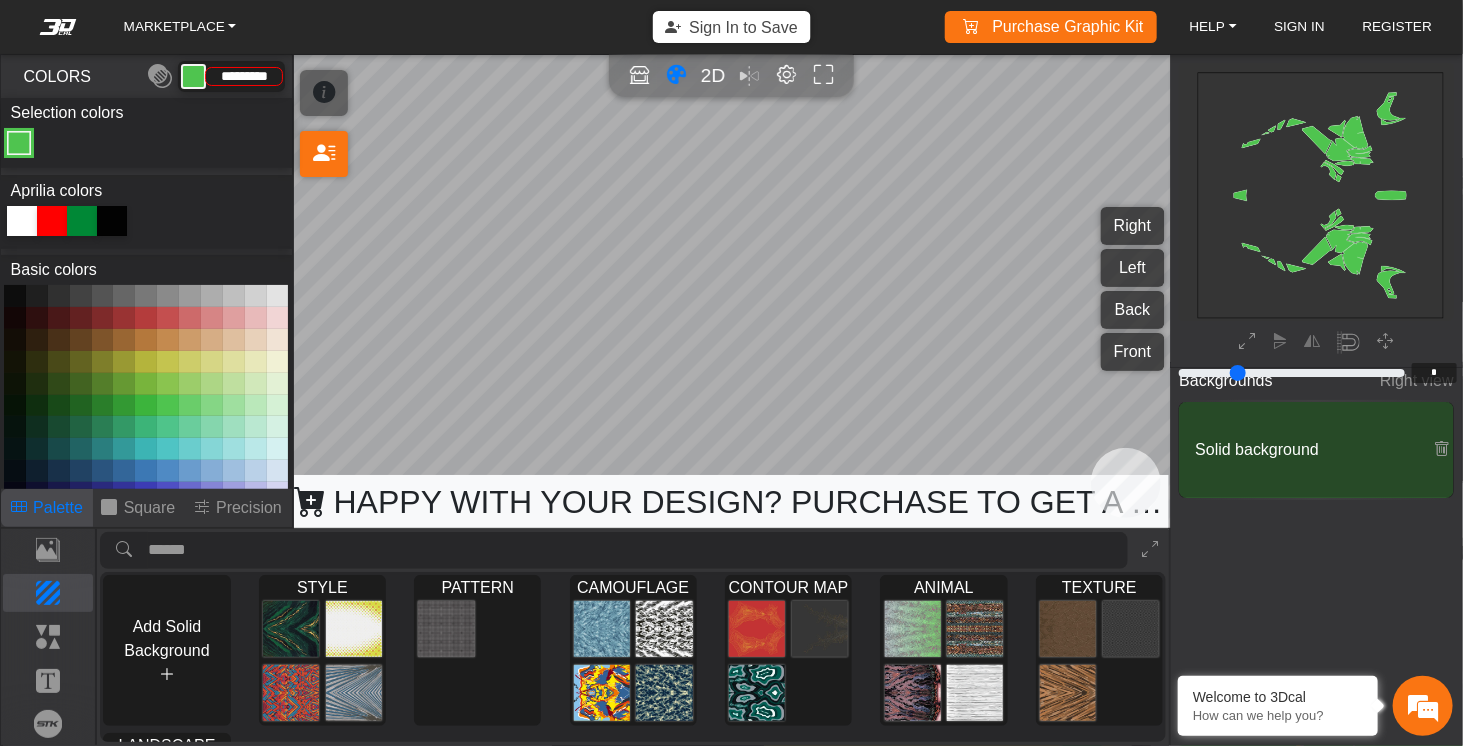 click at bounding box center (15, 296) 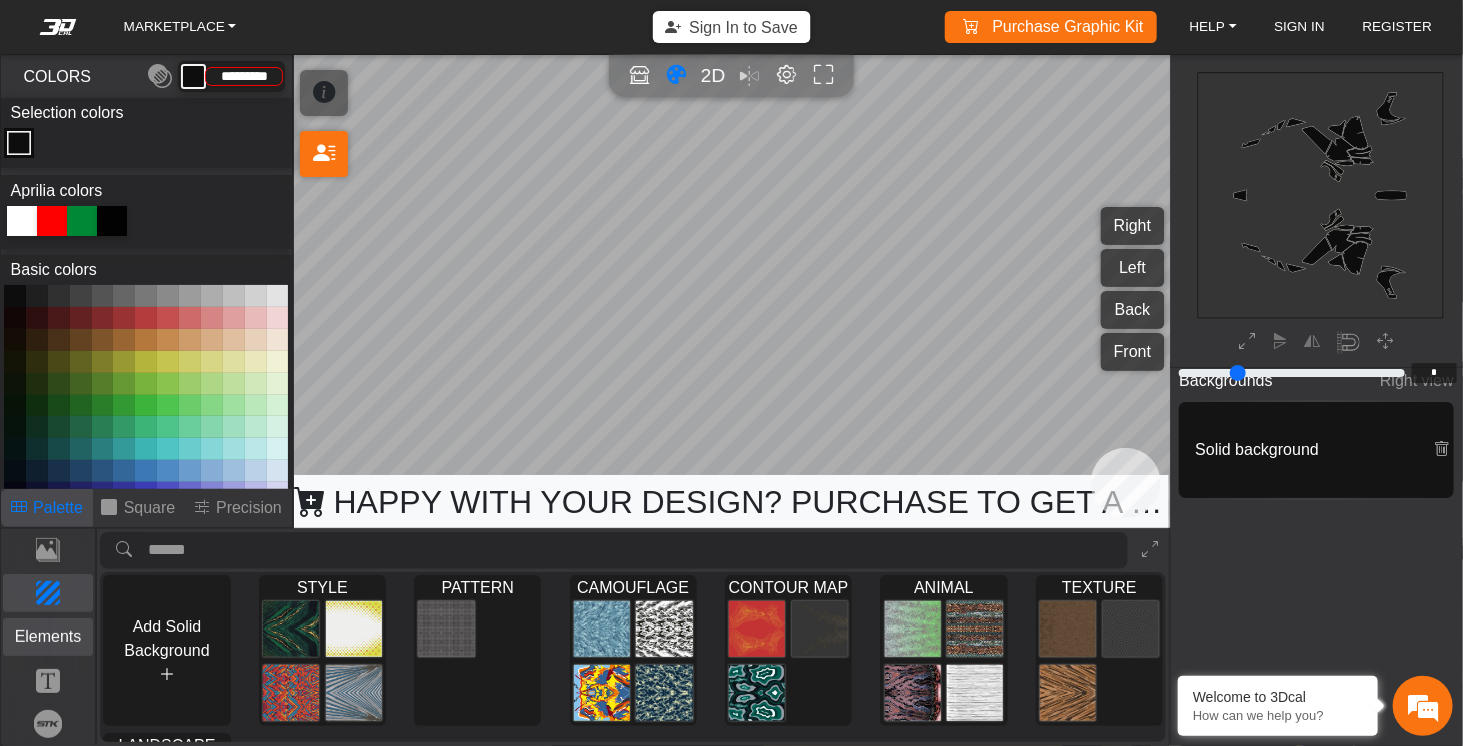 click on "Elements" at bounding box center [48, 637] 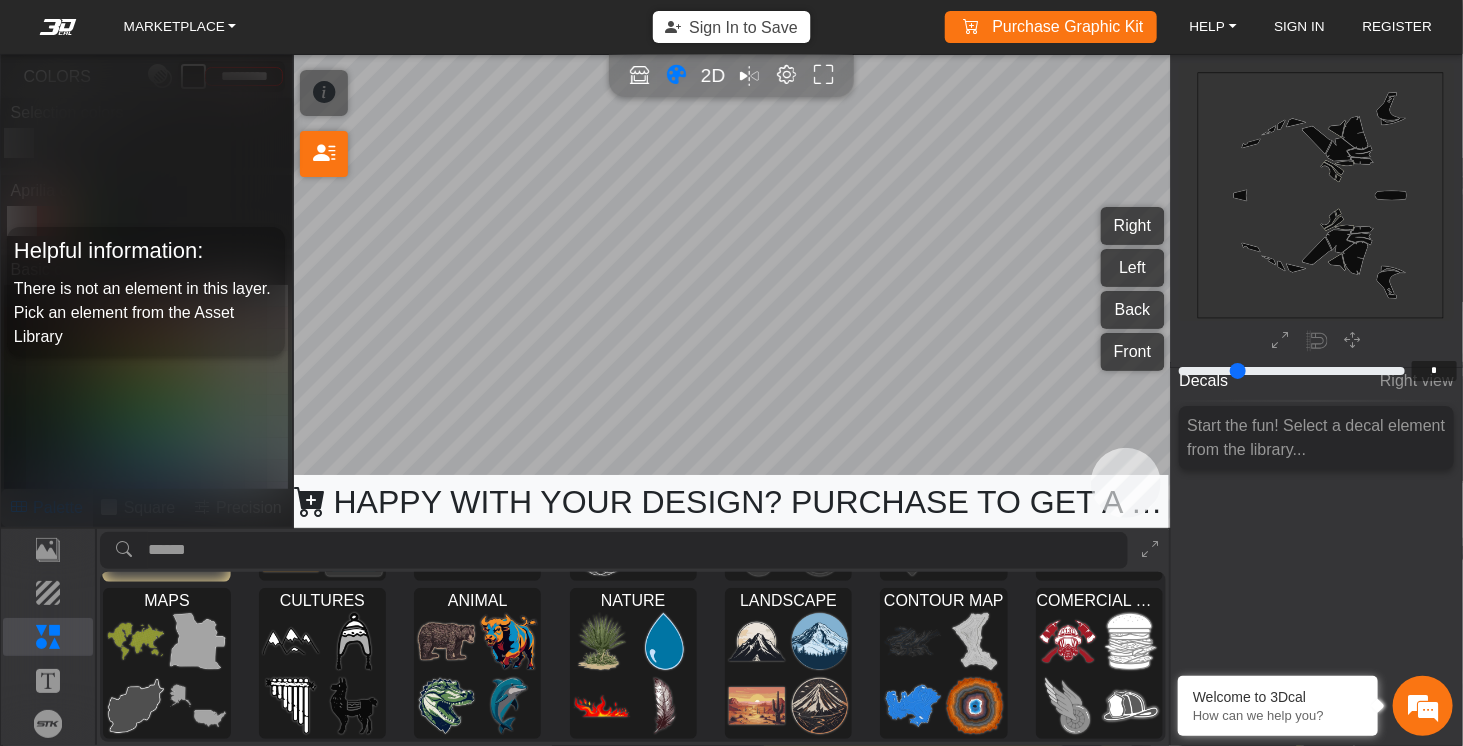 scroll, scrollTop: 146, scrollLeft: 0, axis: vertical 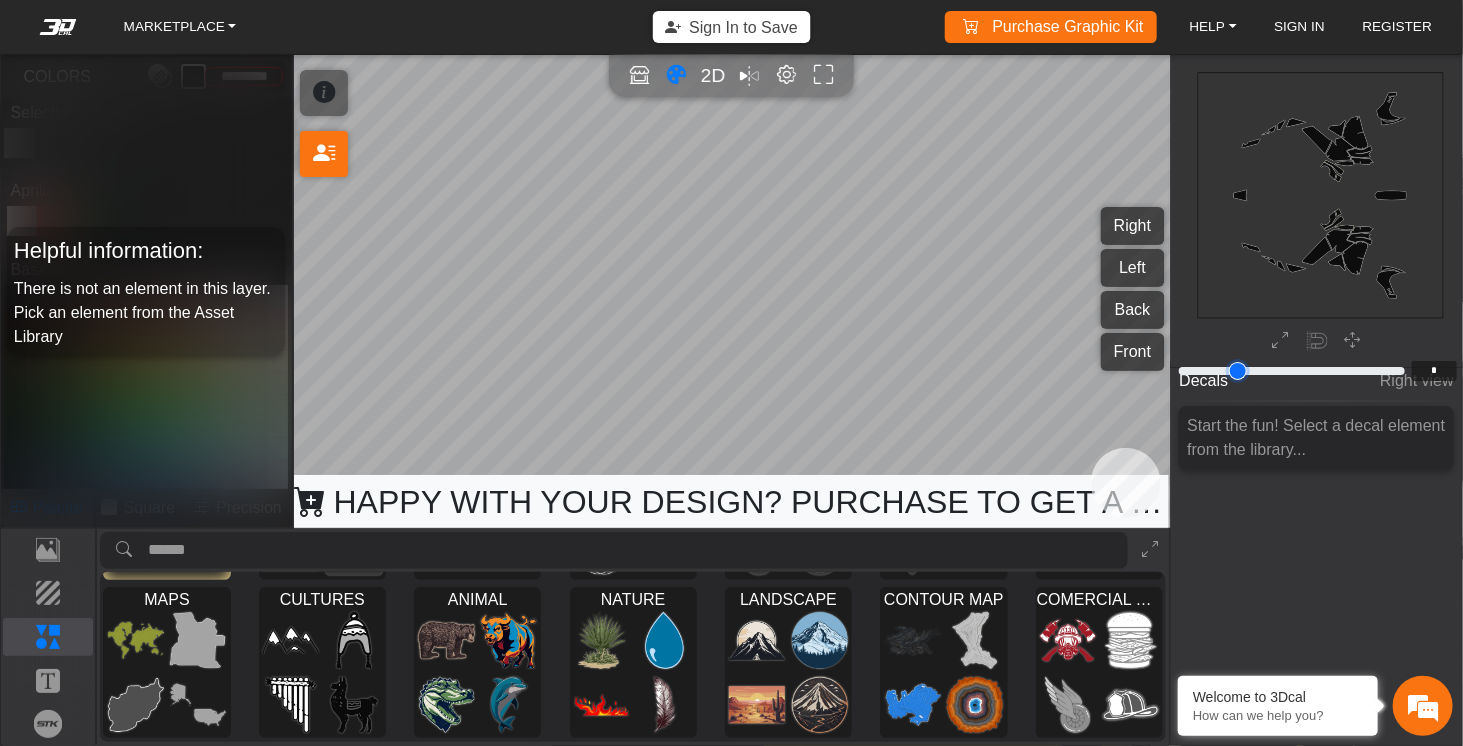 type on "*" 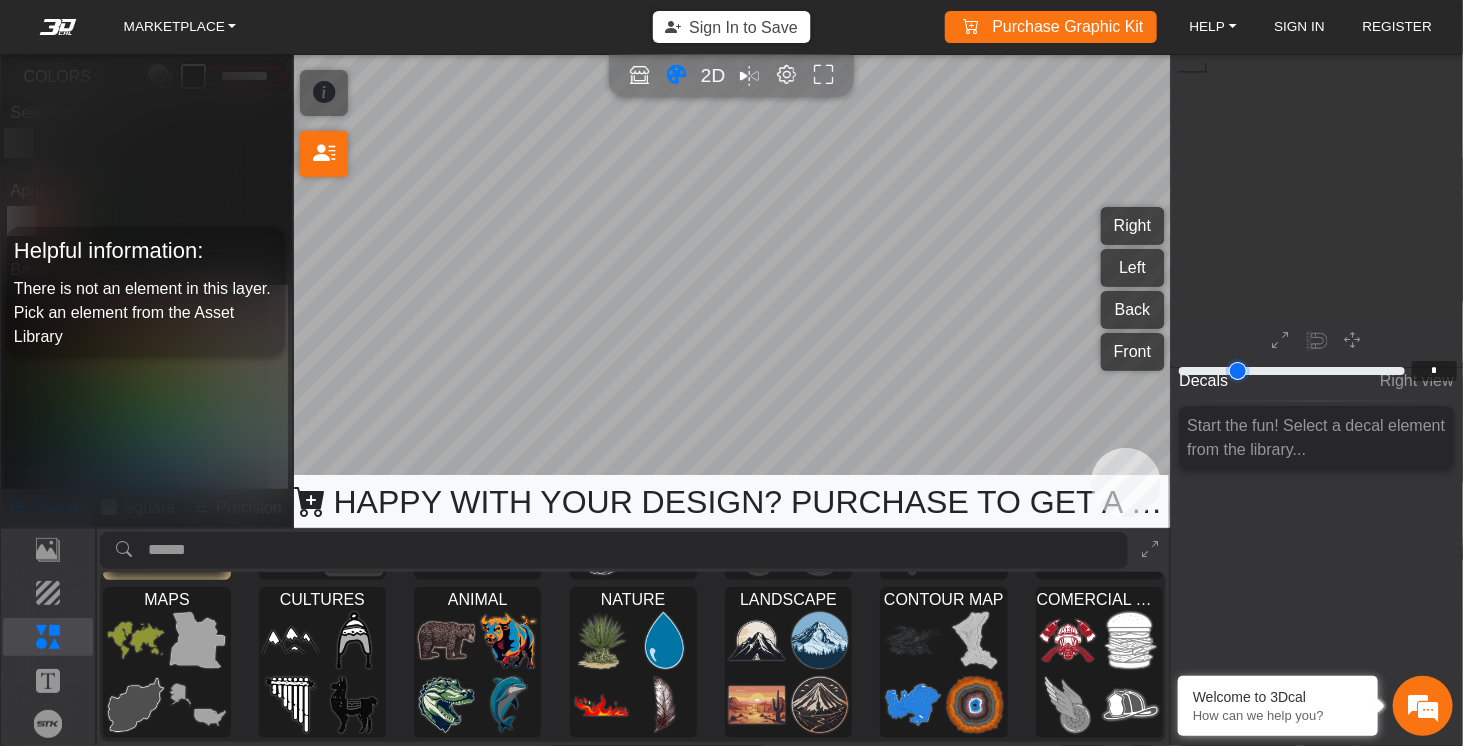type on "****" 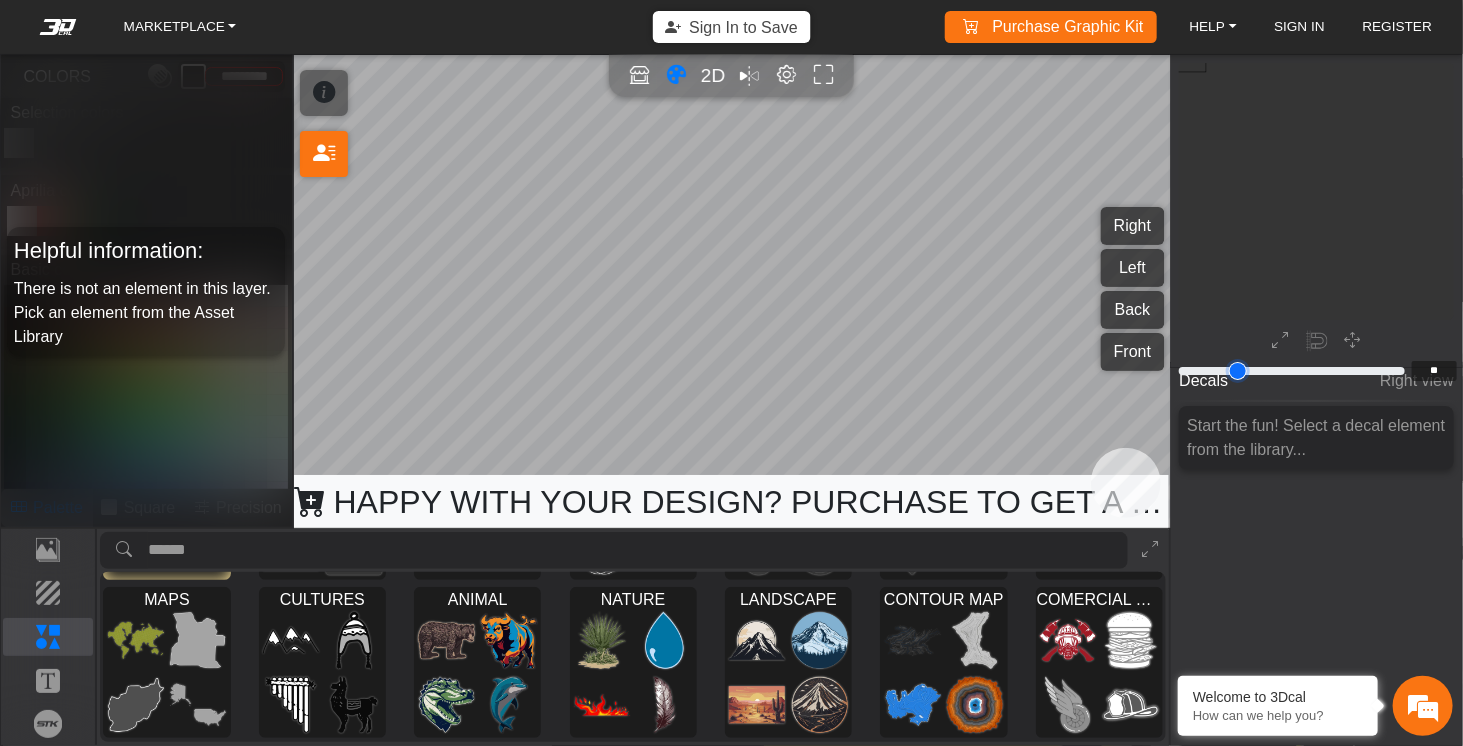 type on "**" 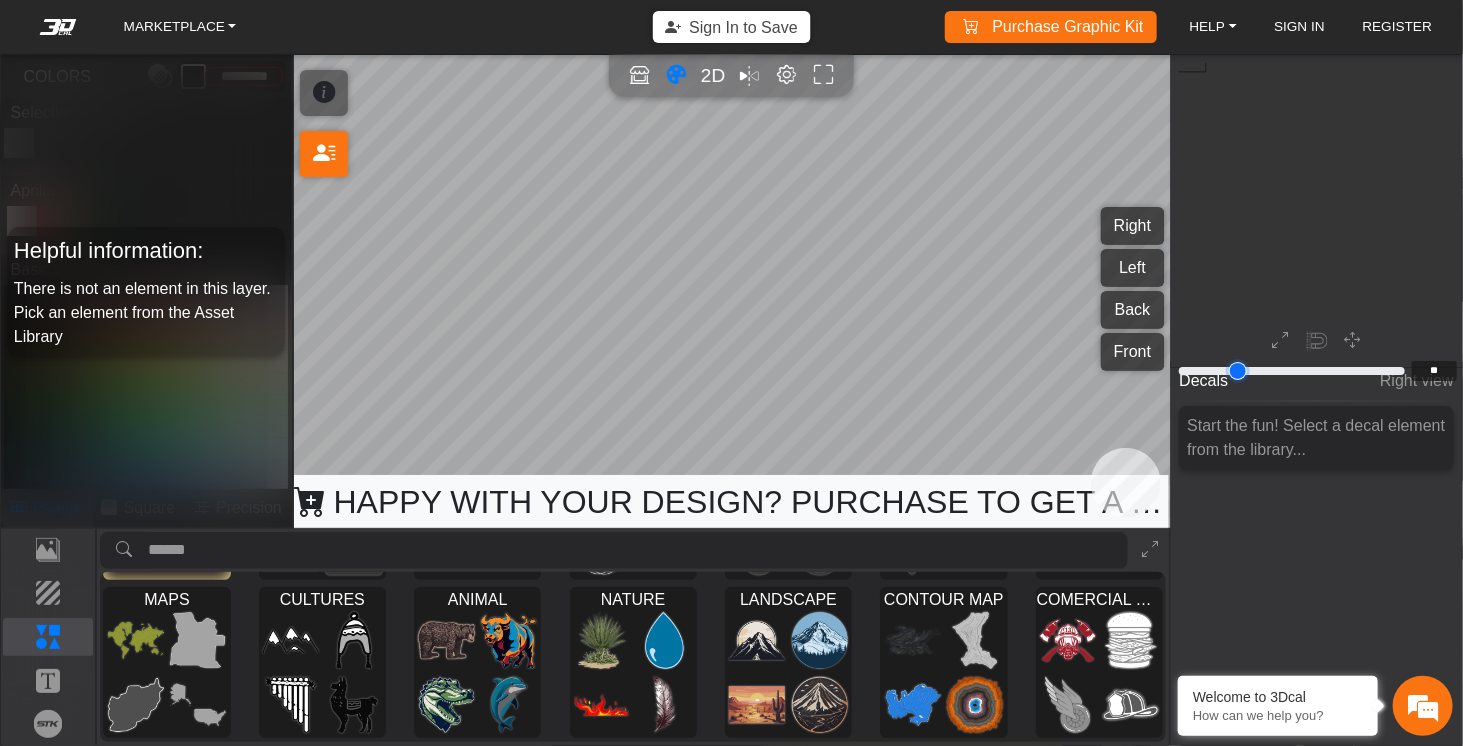 type on "**" 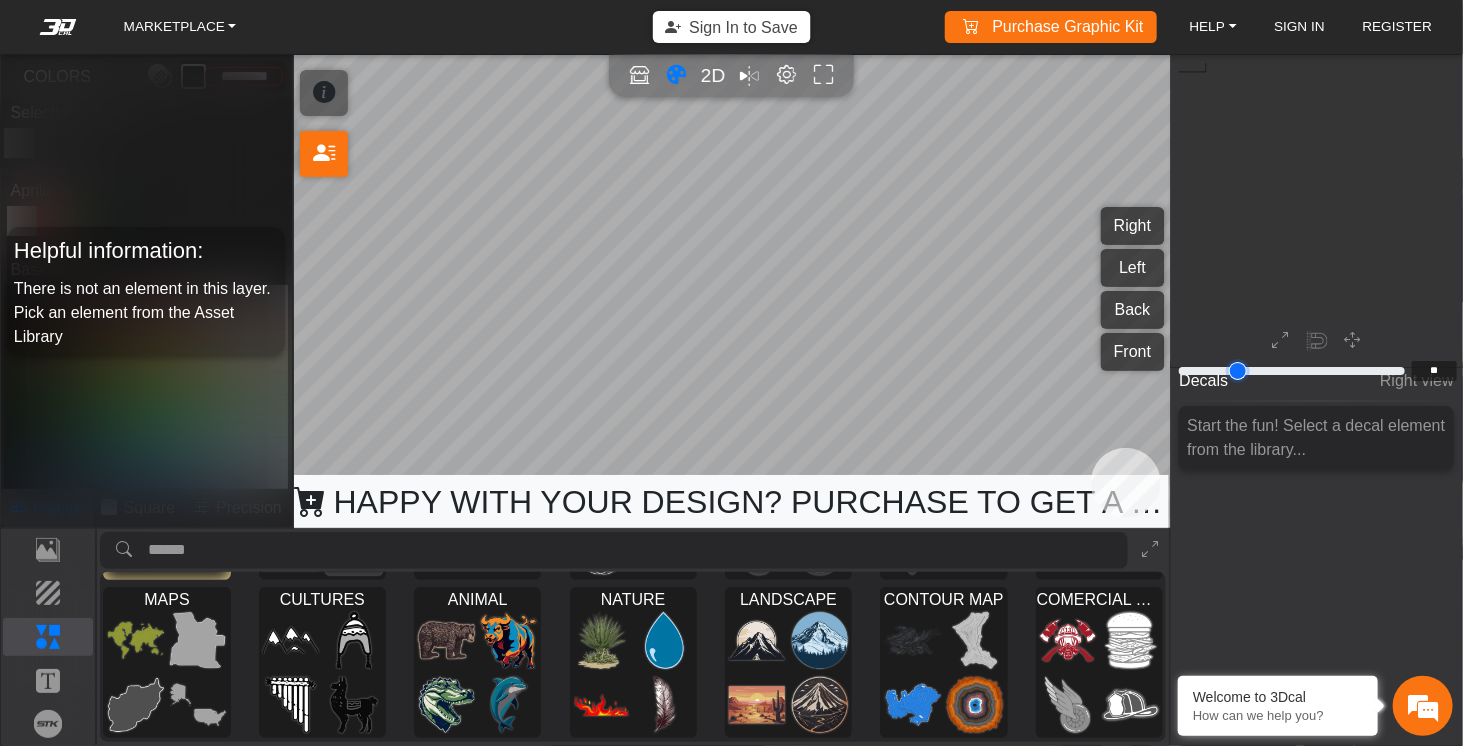 type on "**" 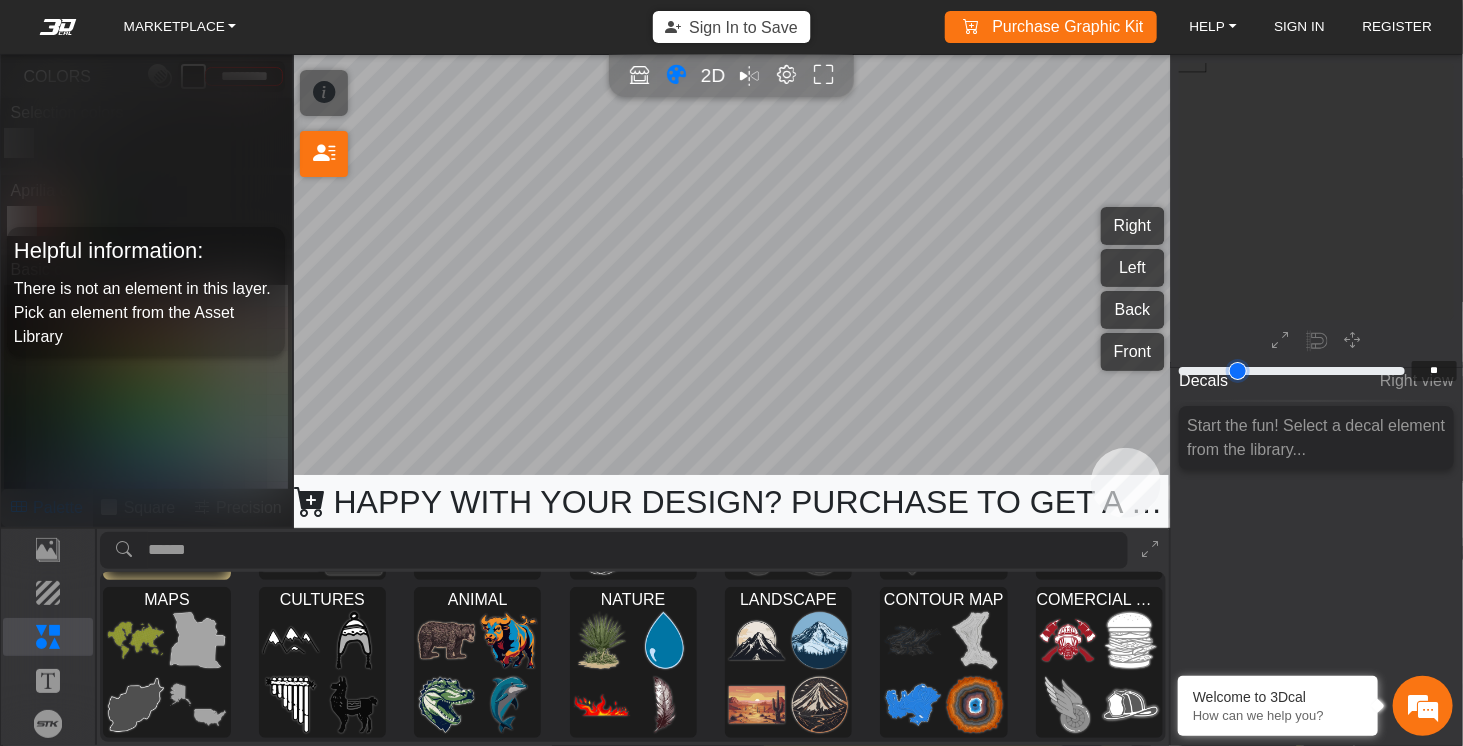 type on "**" 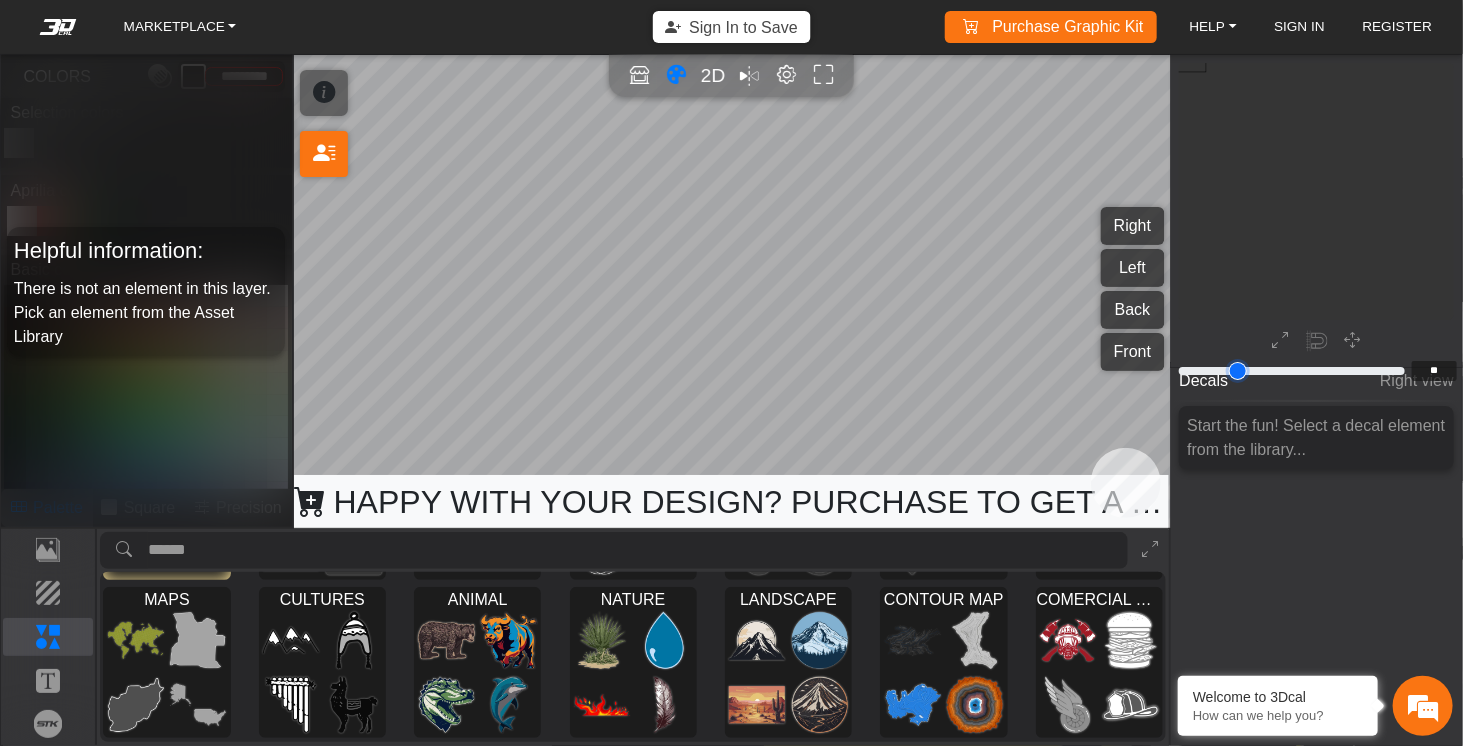 type on "**" 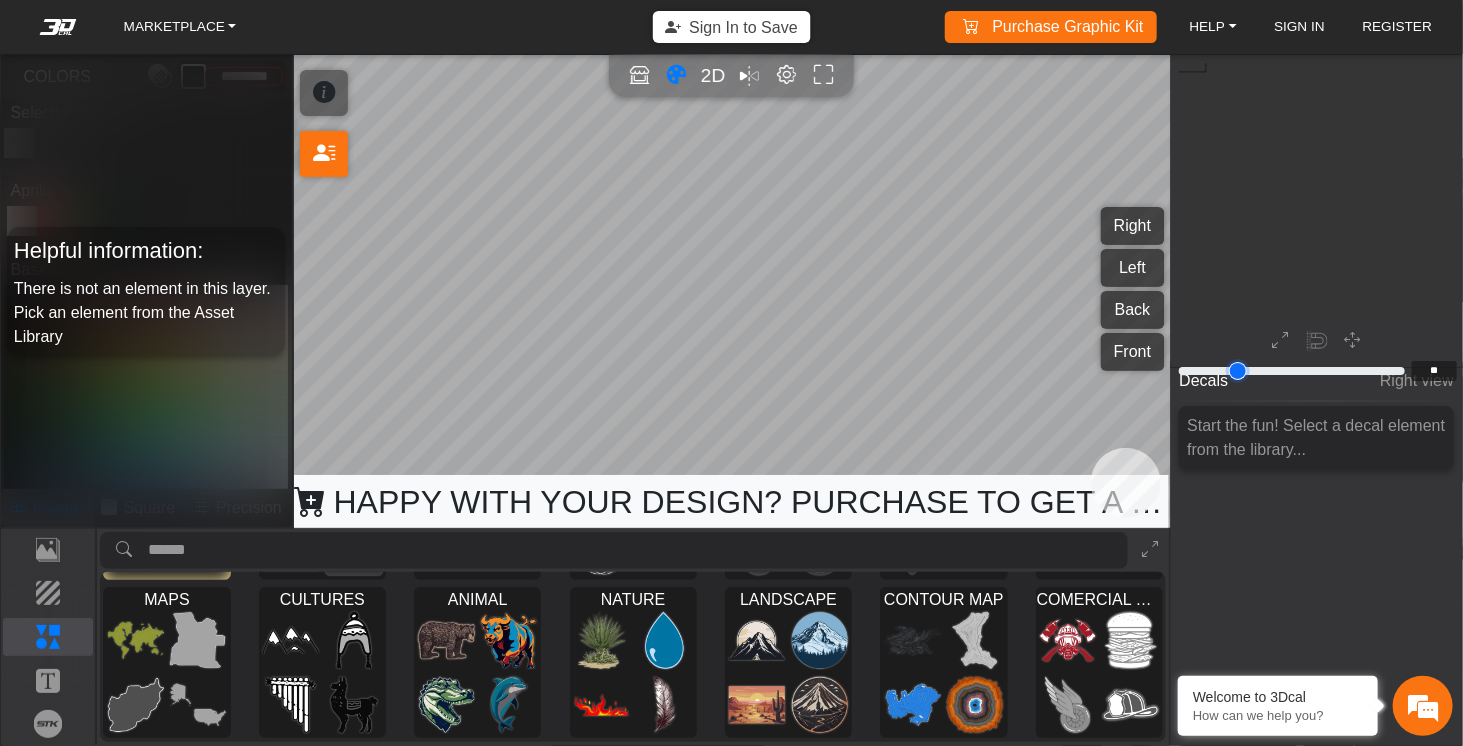 type on "**" 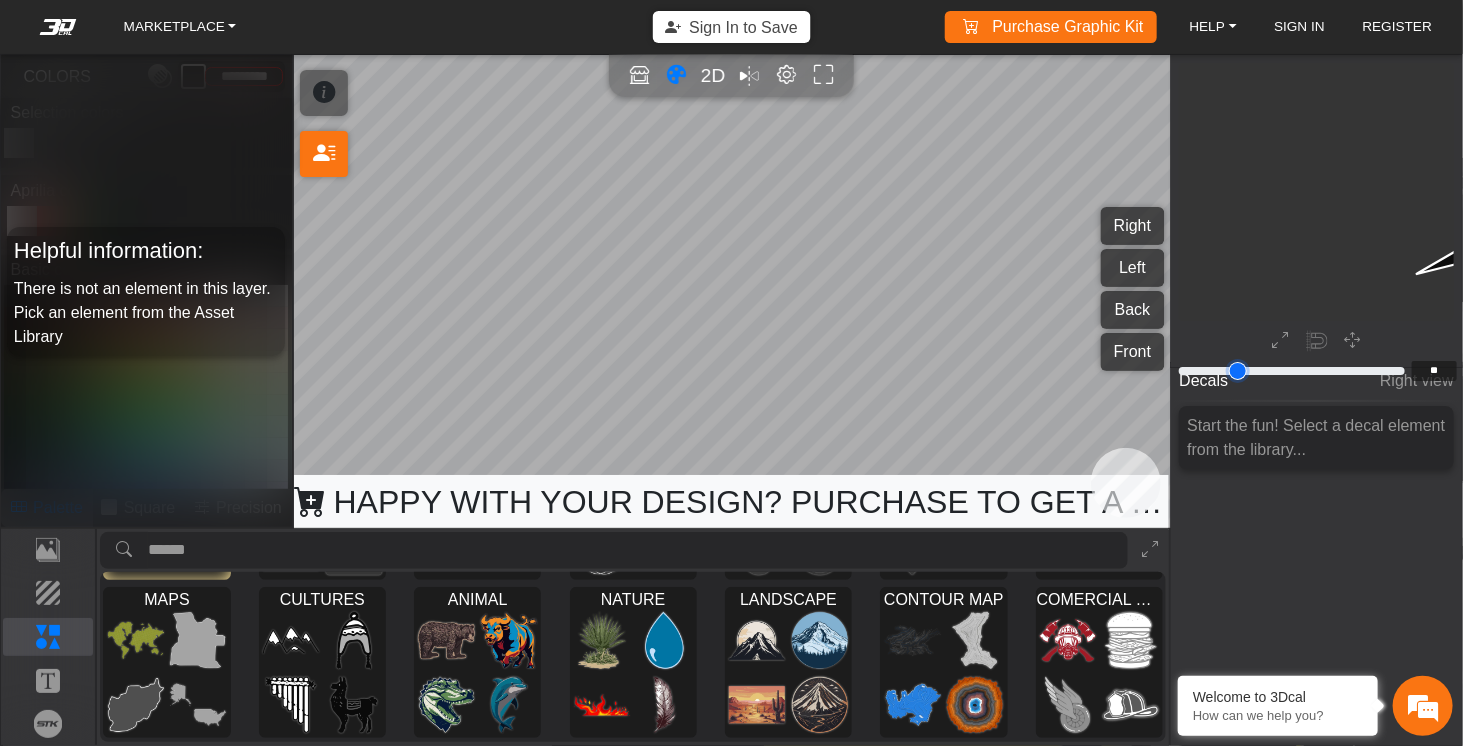 type on "**" 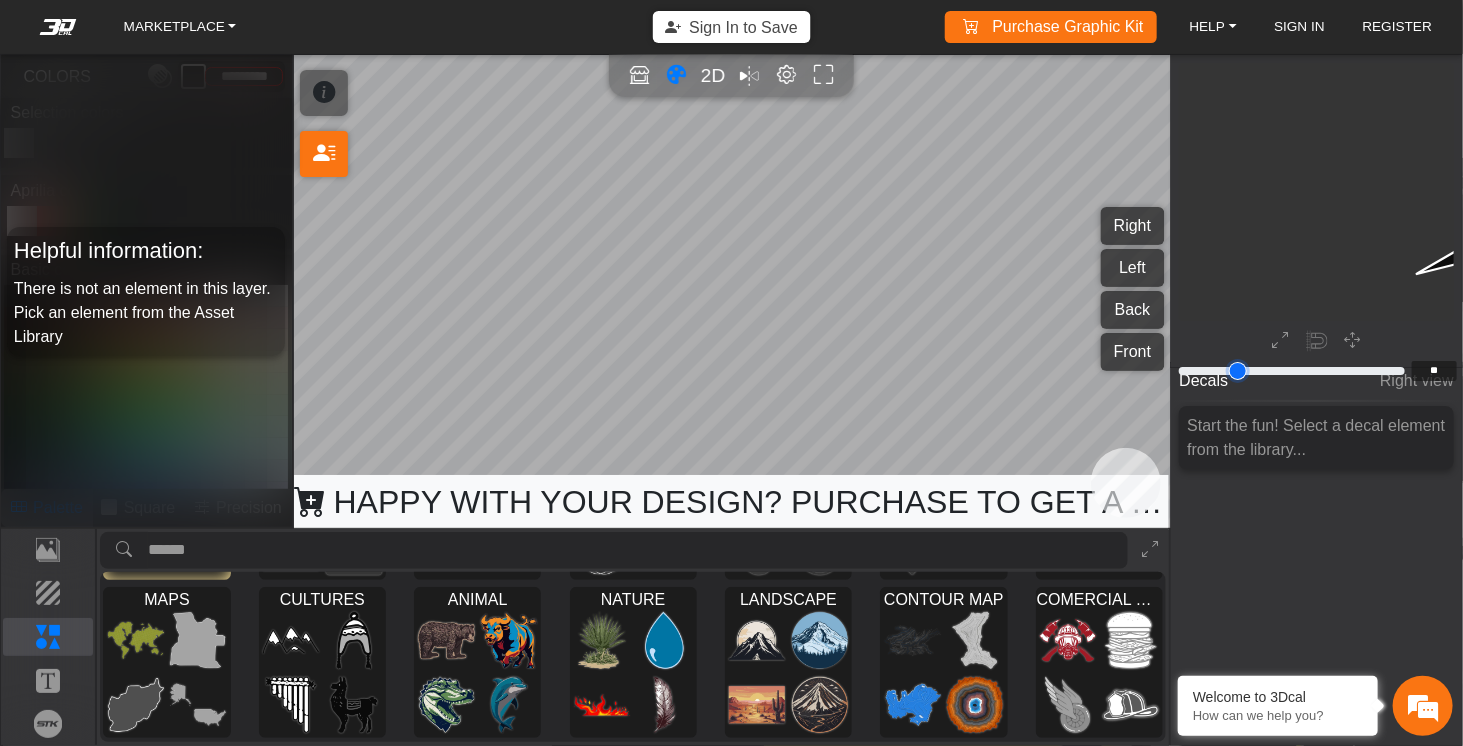 type on "**" 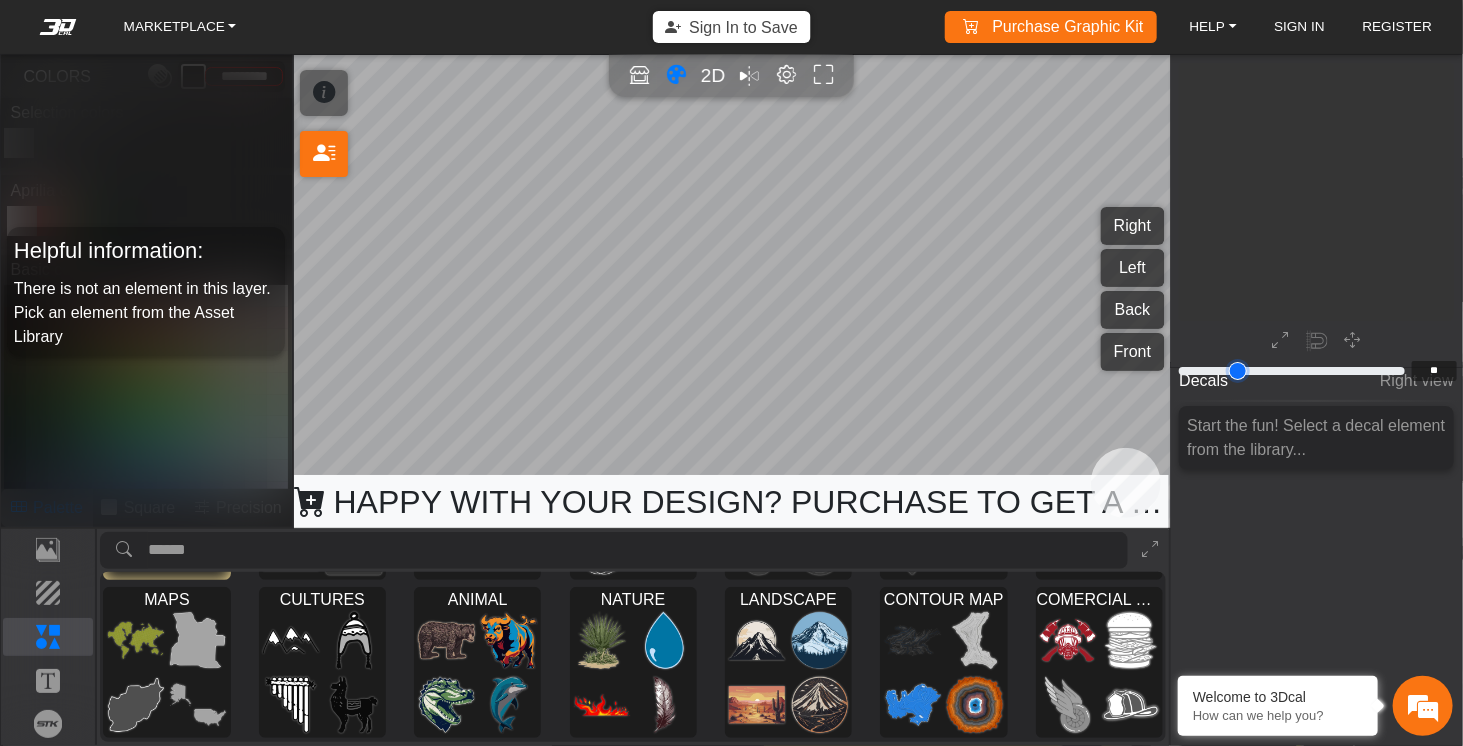 type on "**" 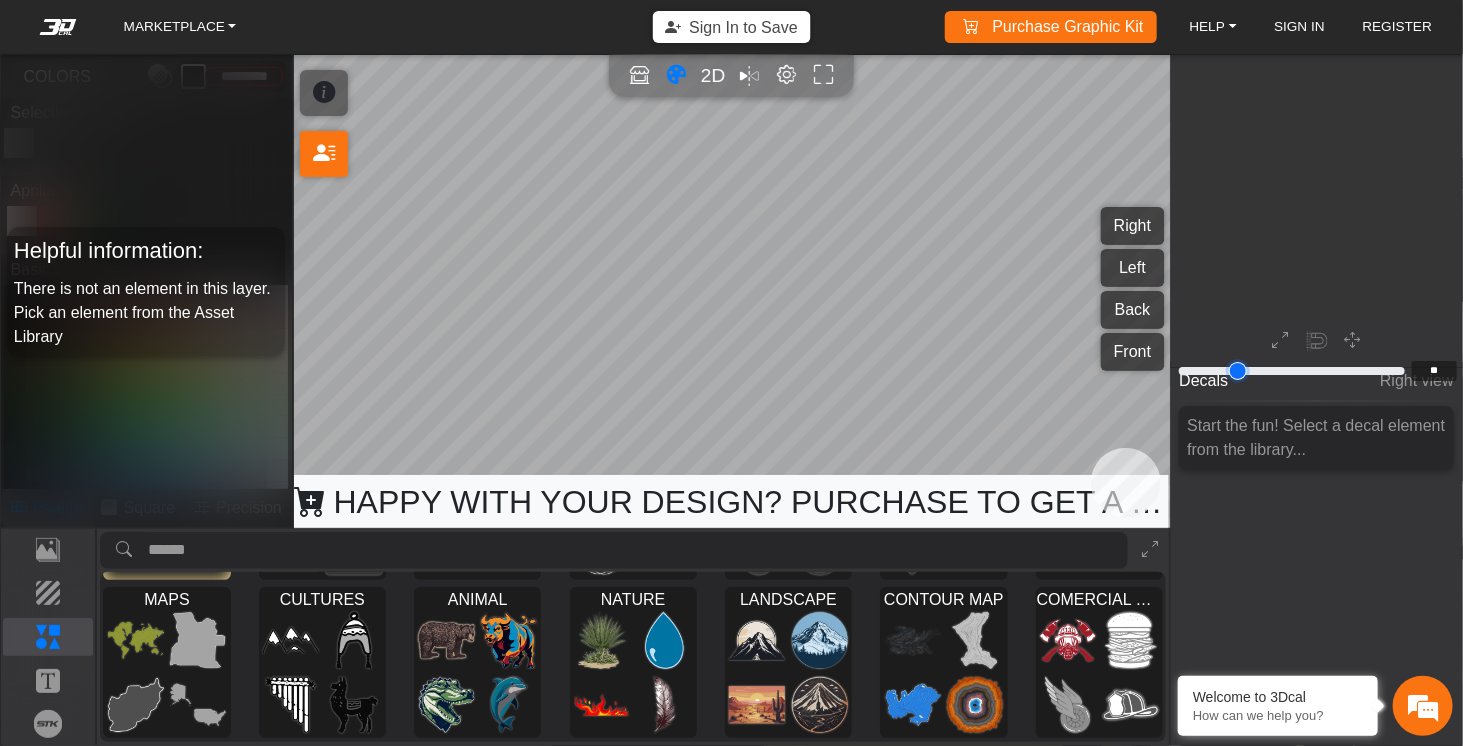type on "**" 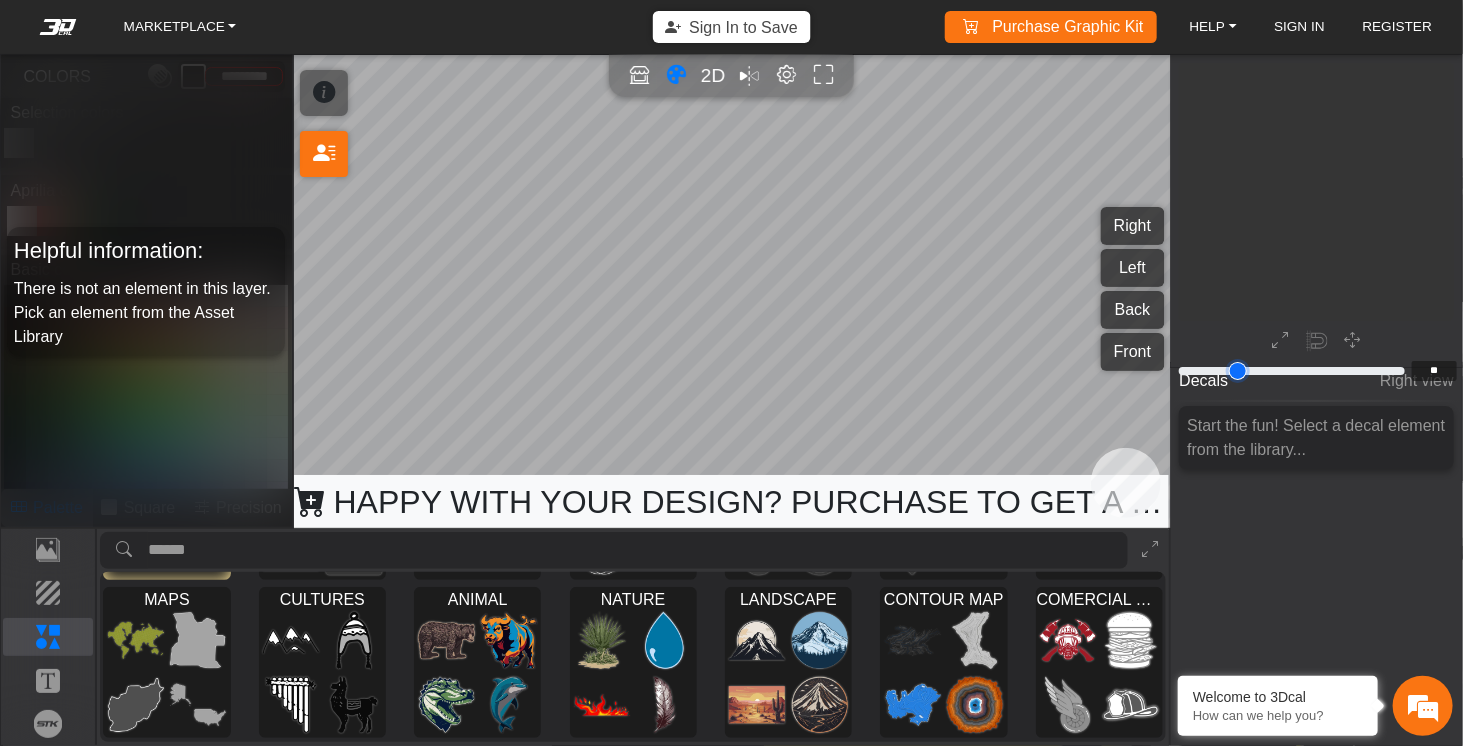 type on "**" 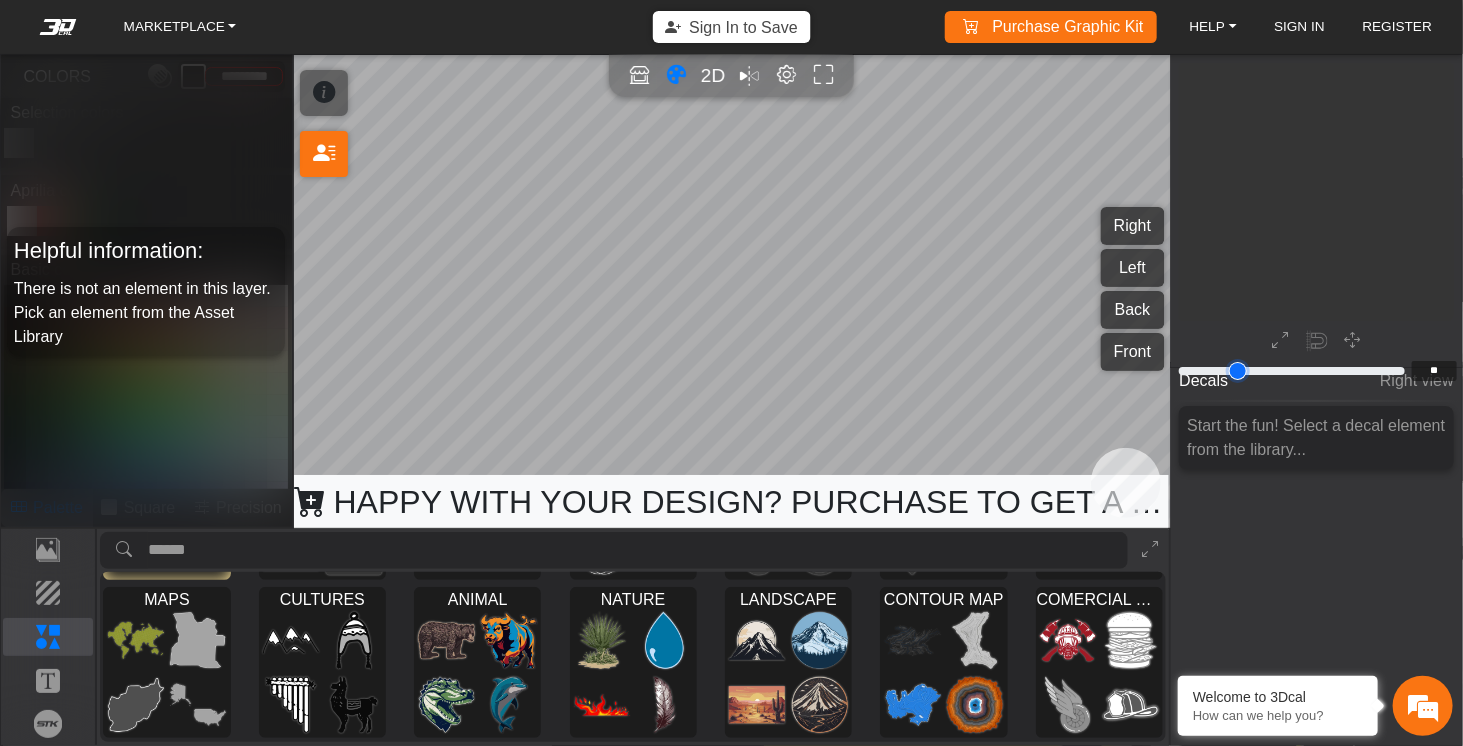 type on "**" 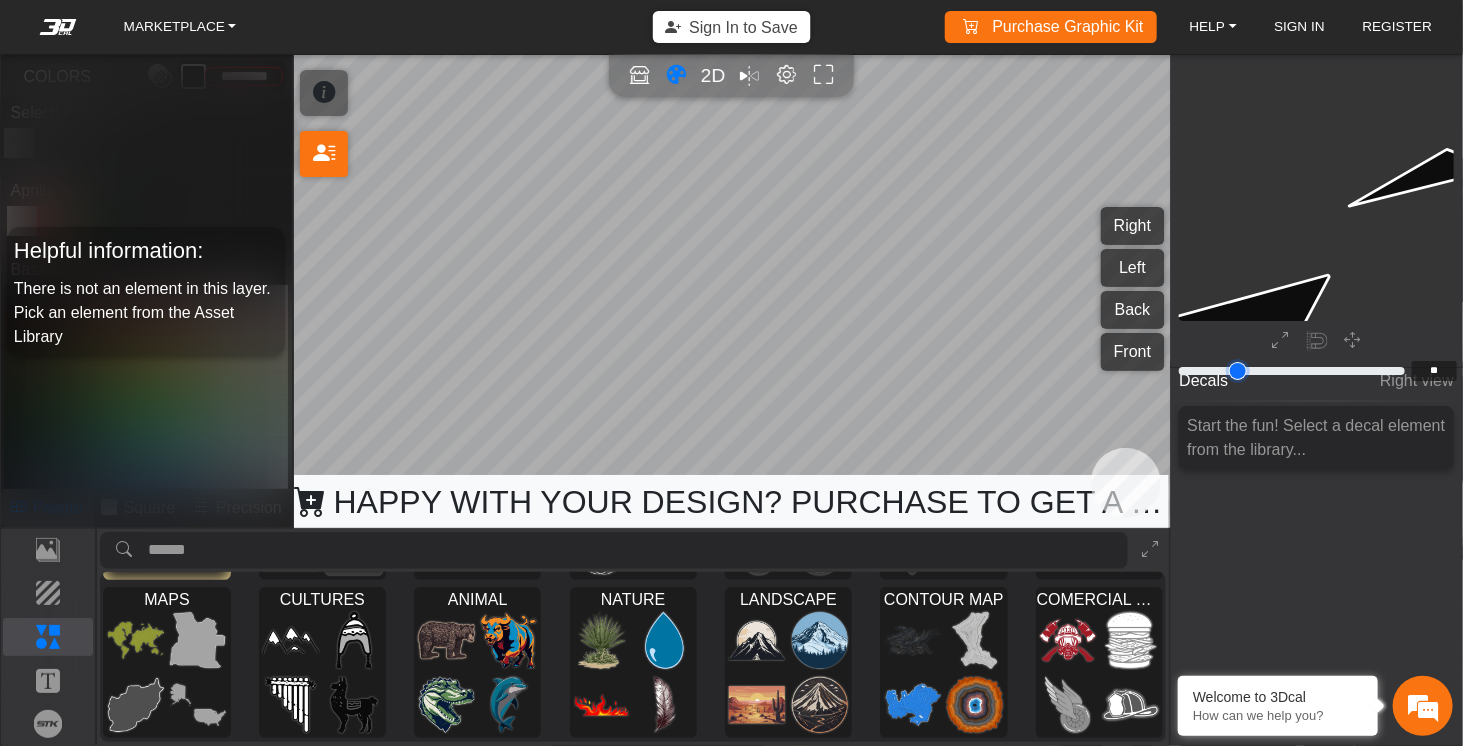 type on "**" 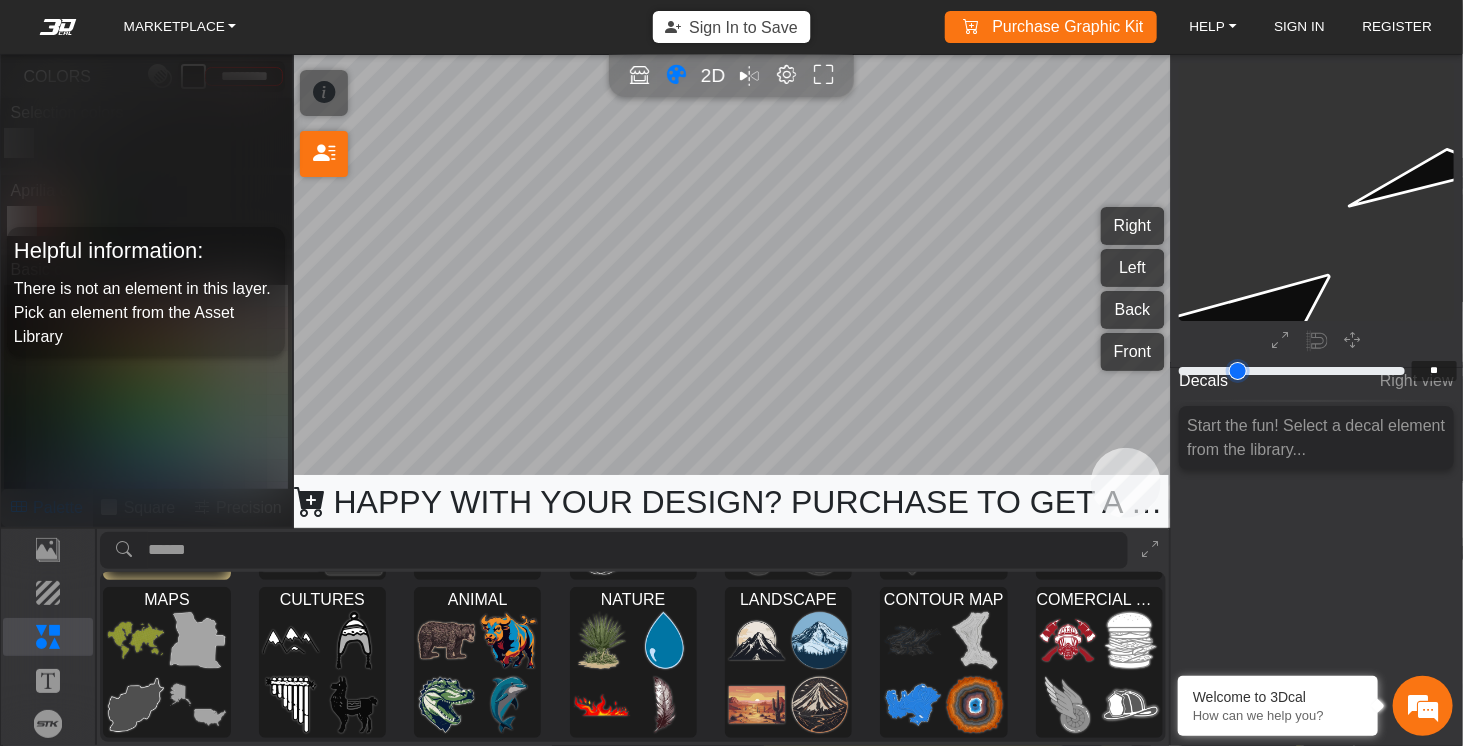 type on "**" 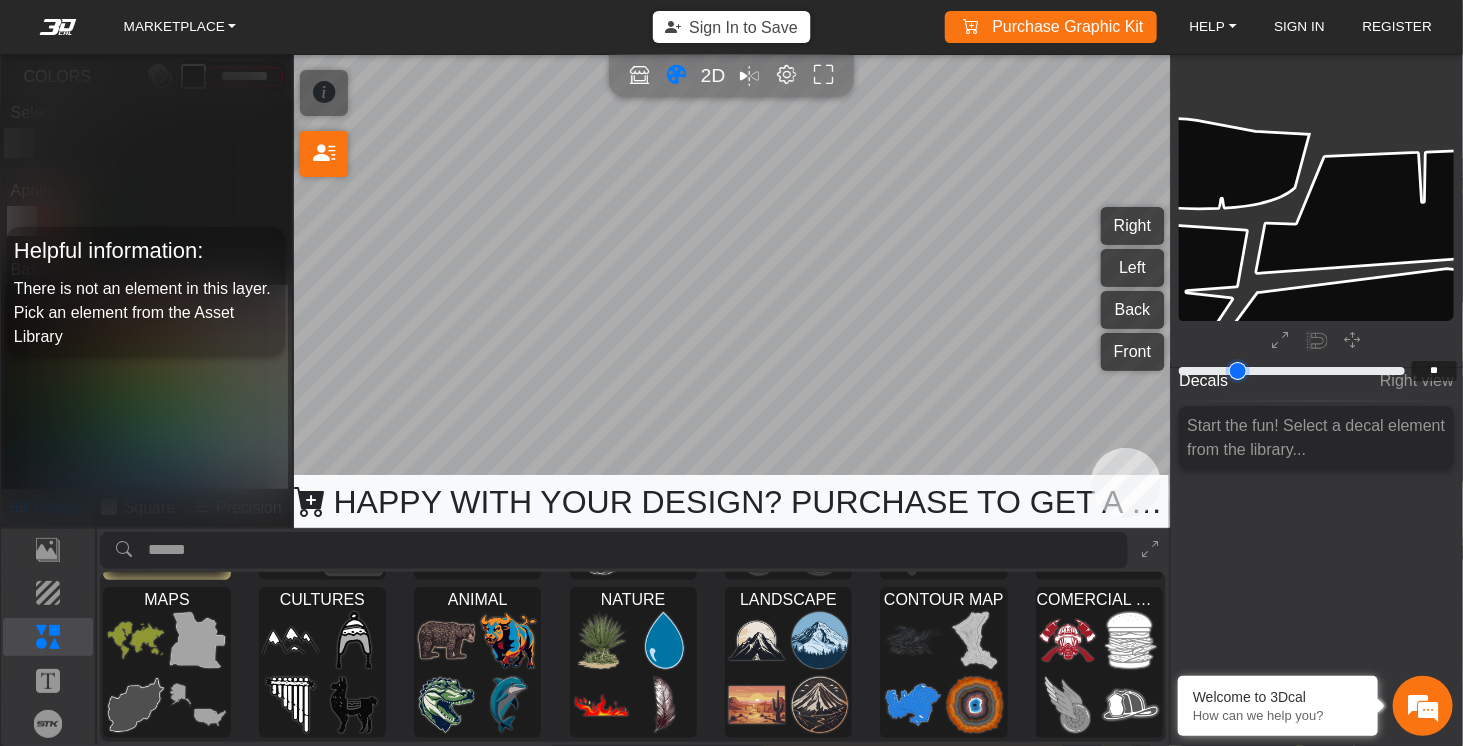 type on "**" 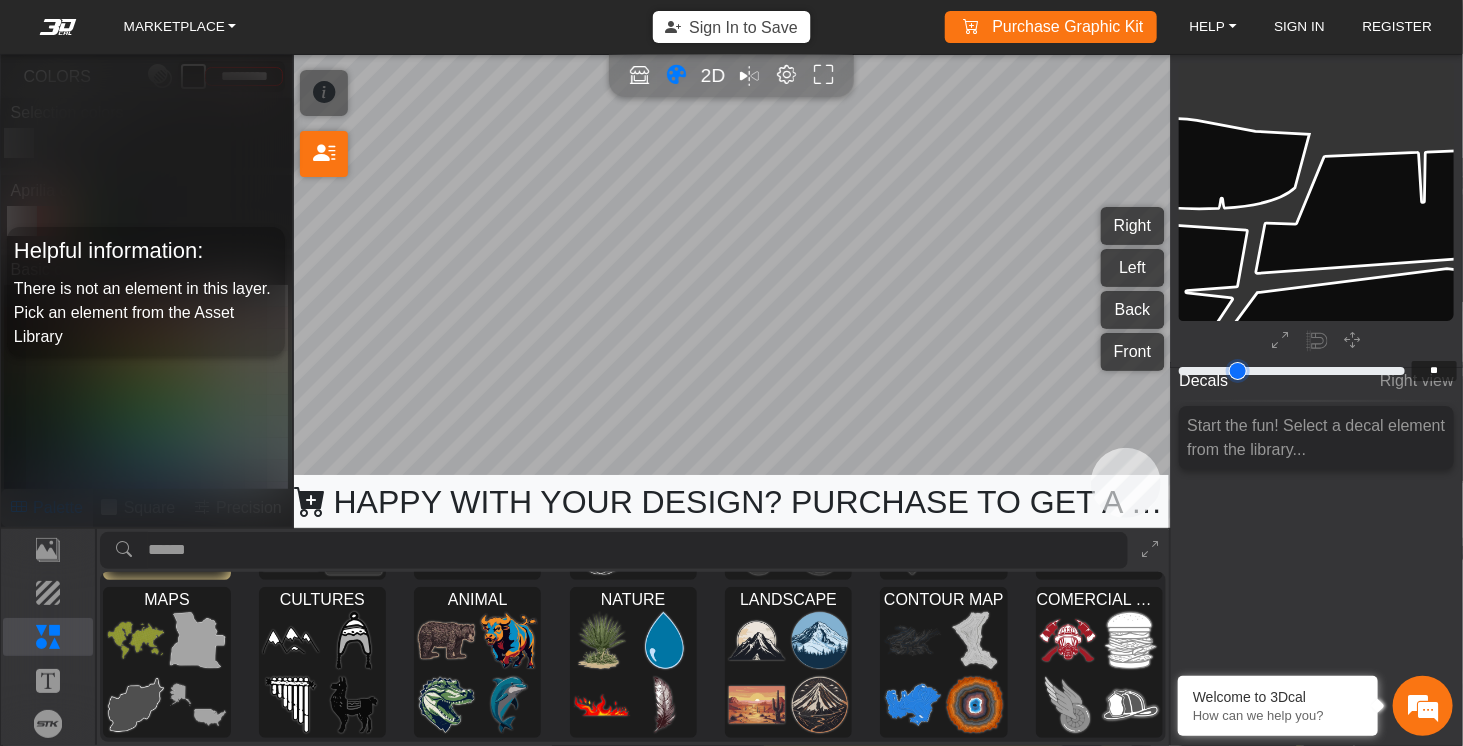 type on "**" 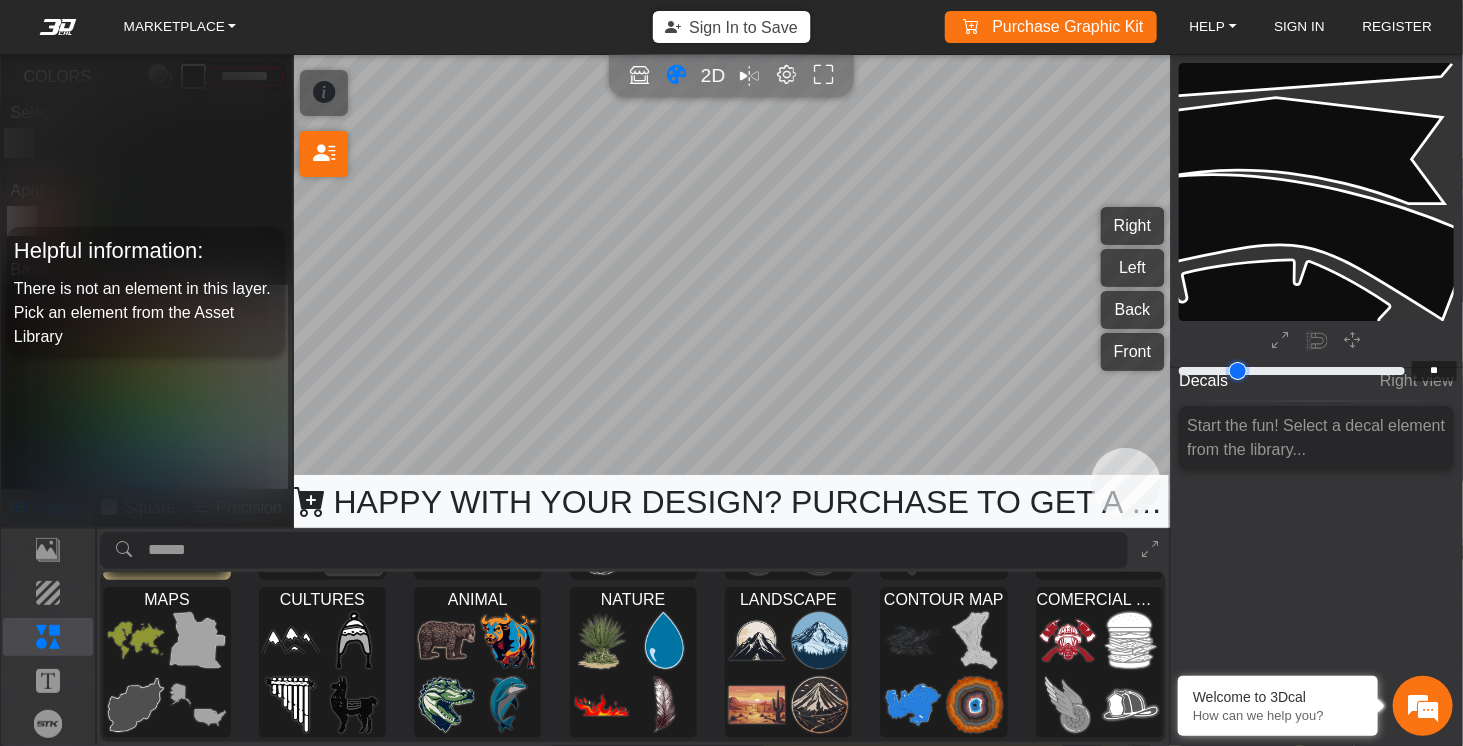 type on "**" 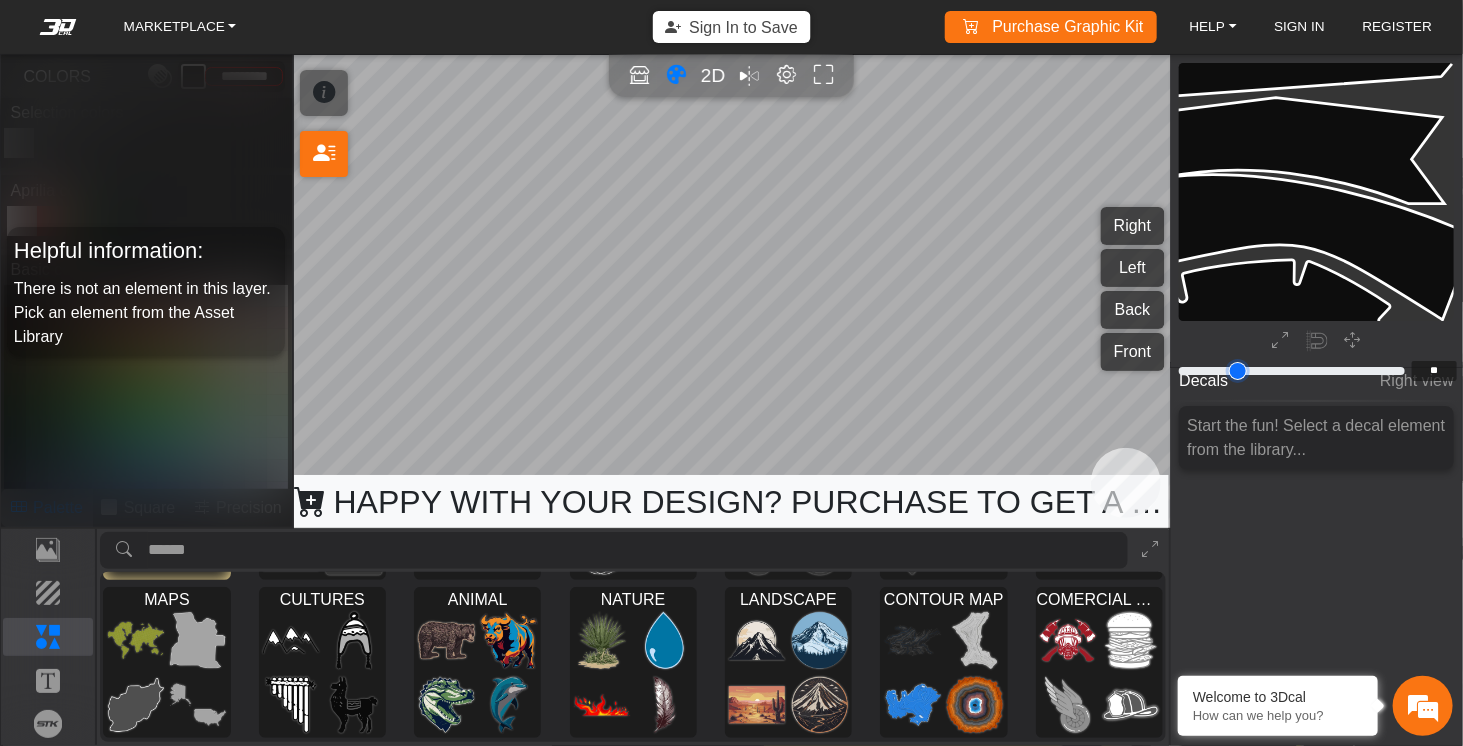 type on "**" 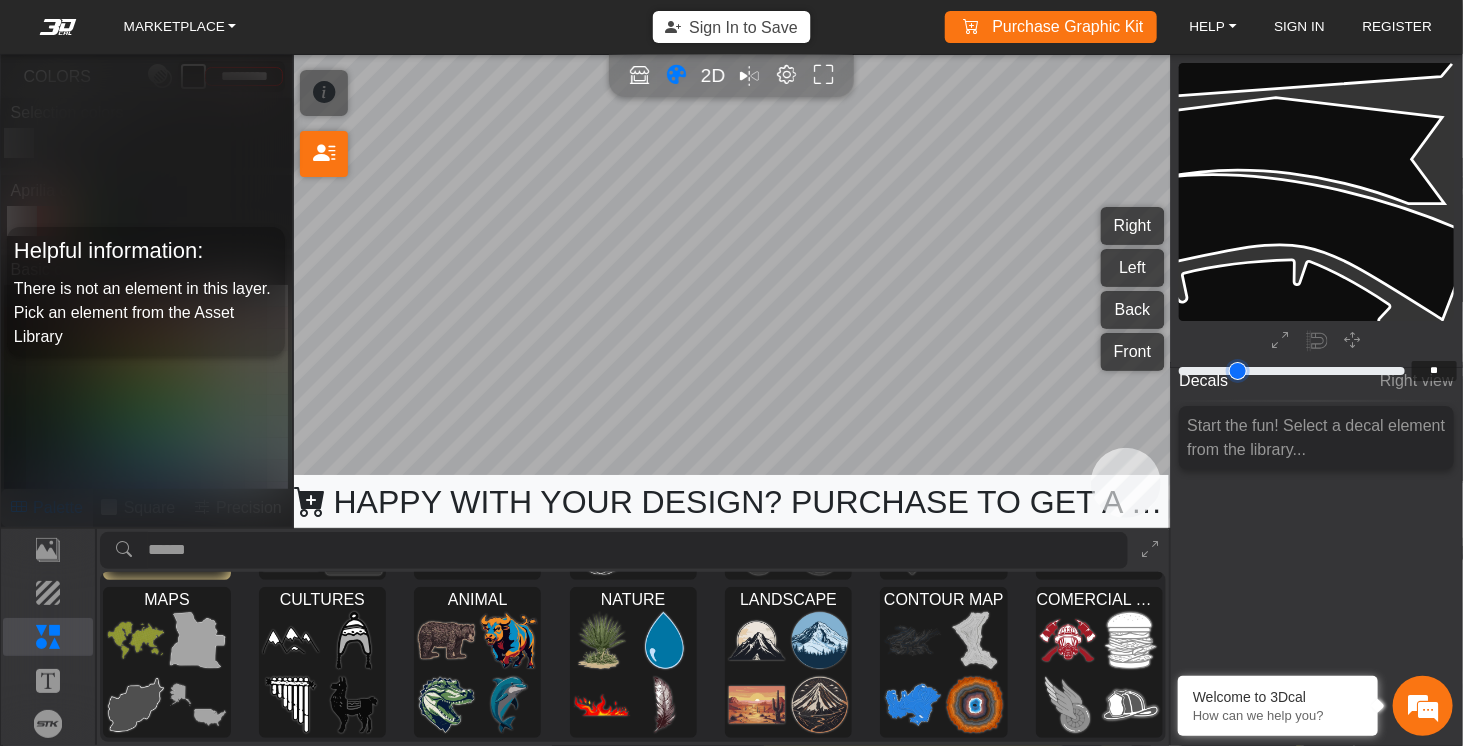type on "**" 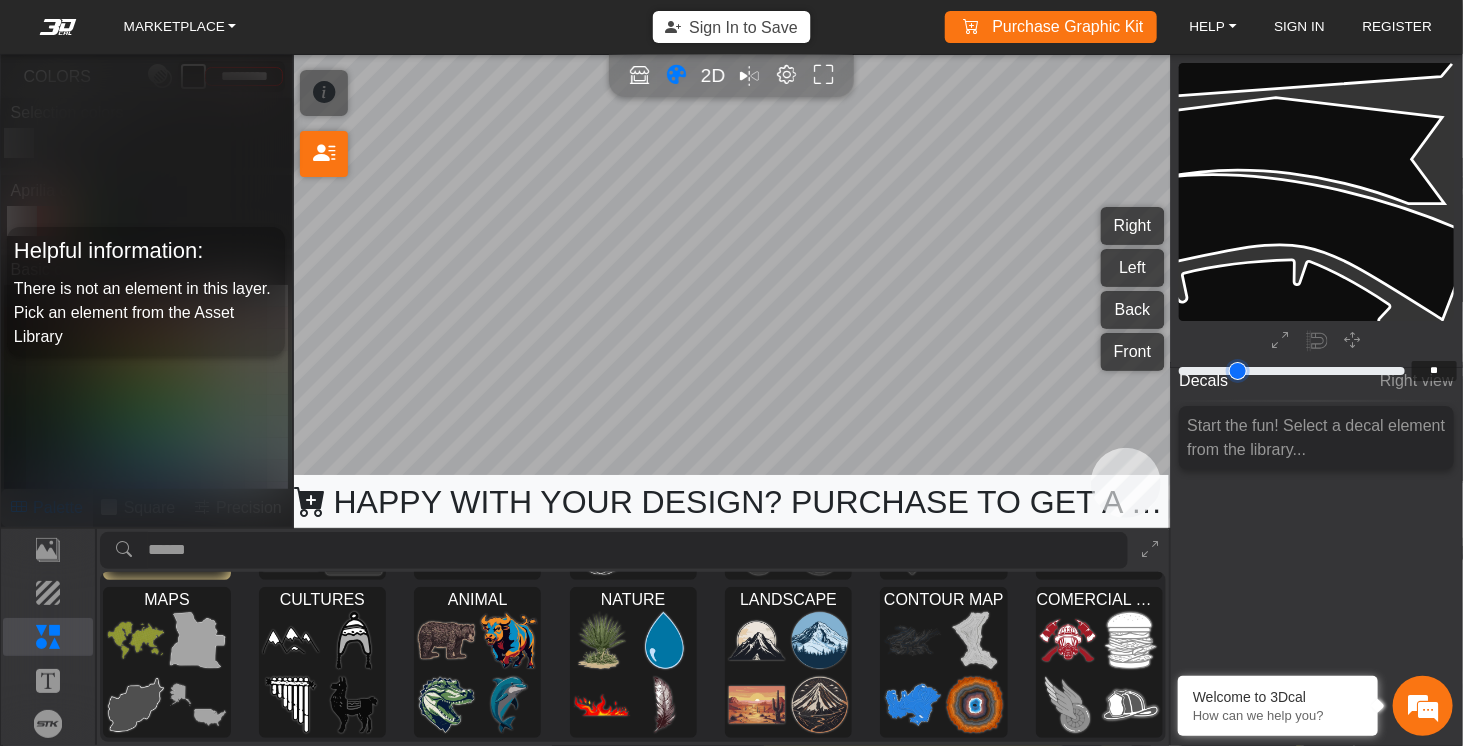 type on "**" 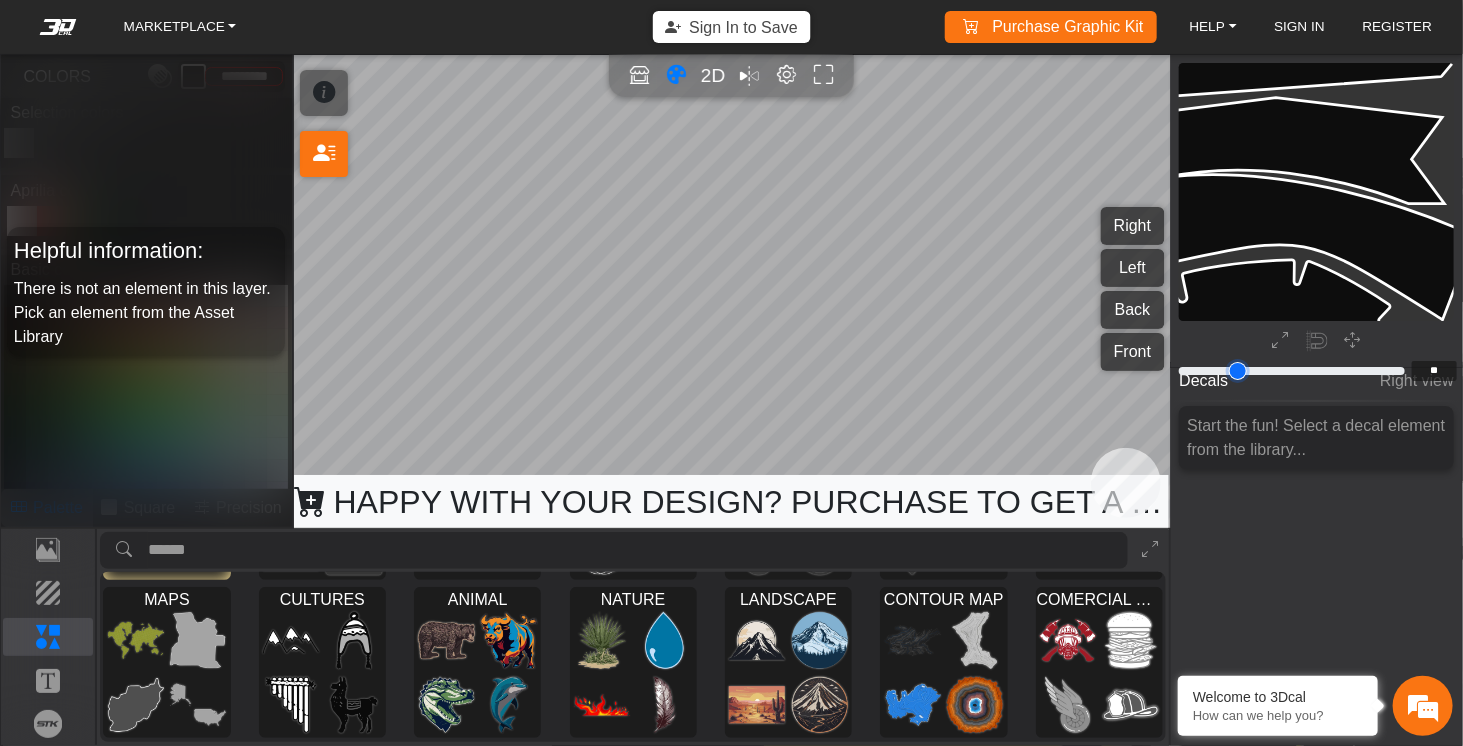 type on "**" 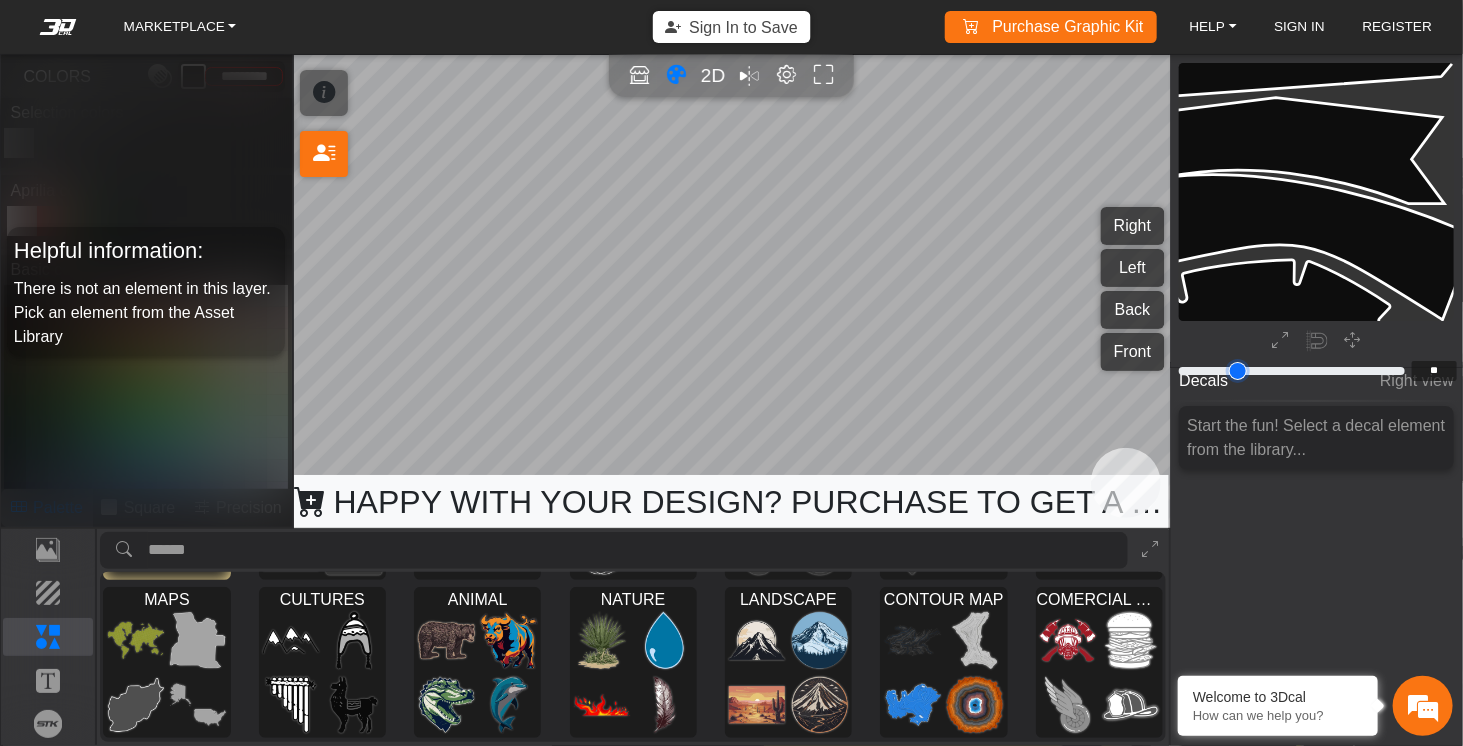 type on "**" 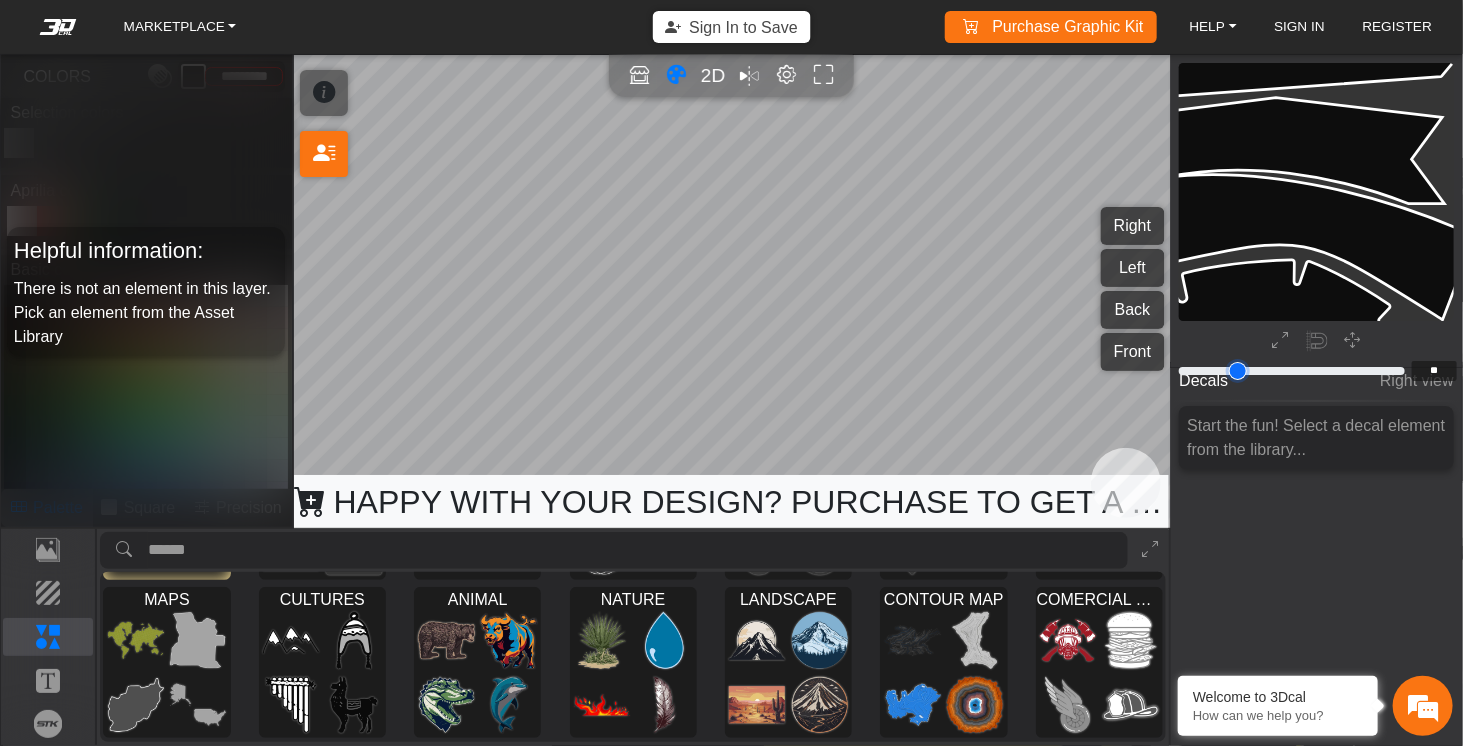 type on "**" 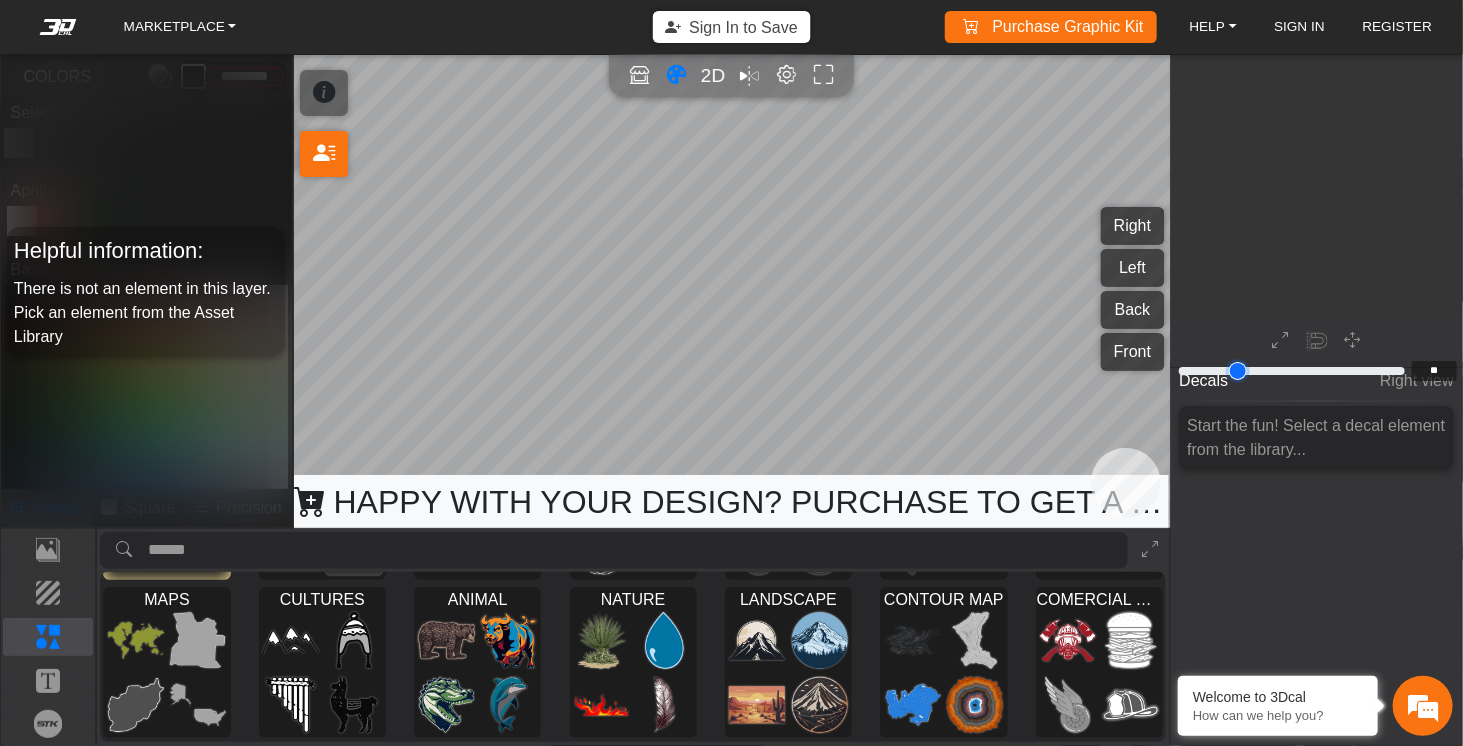 type on "**" 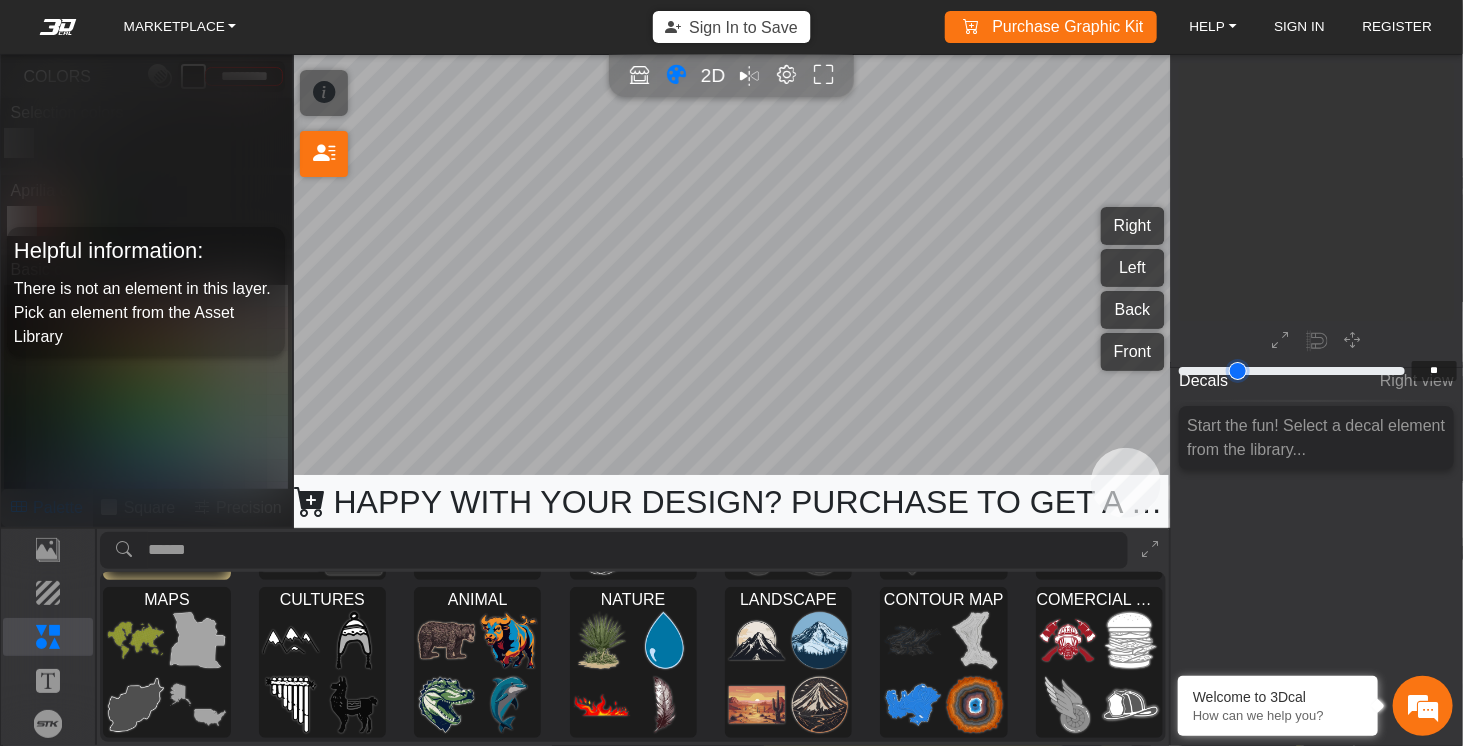 type on "**" 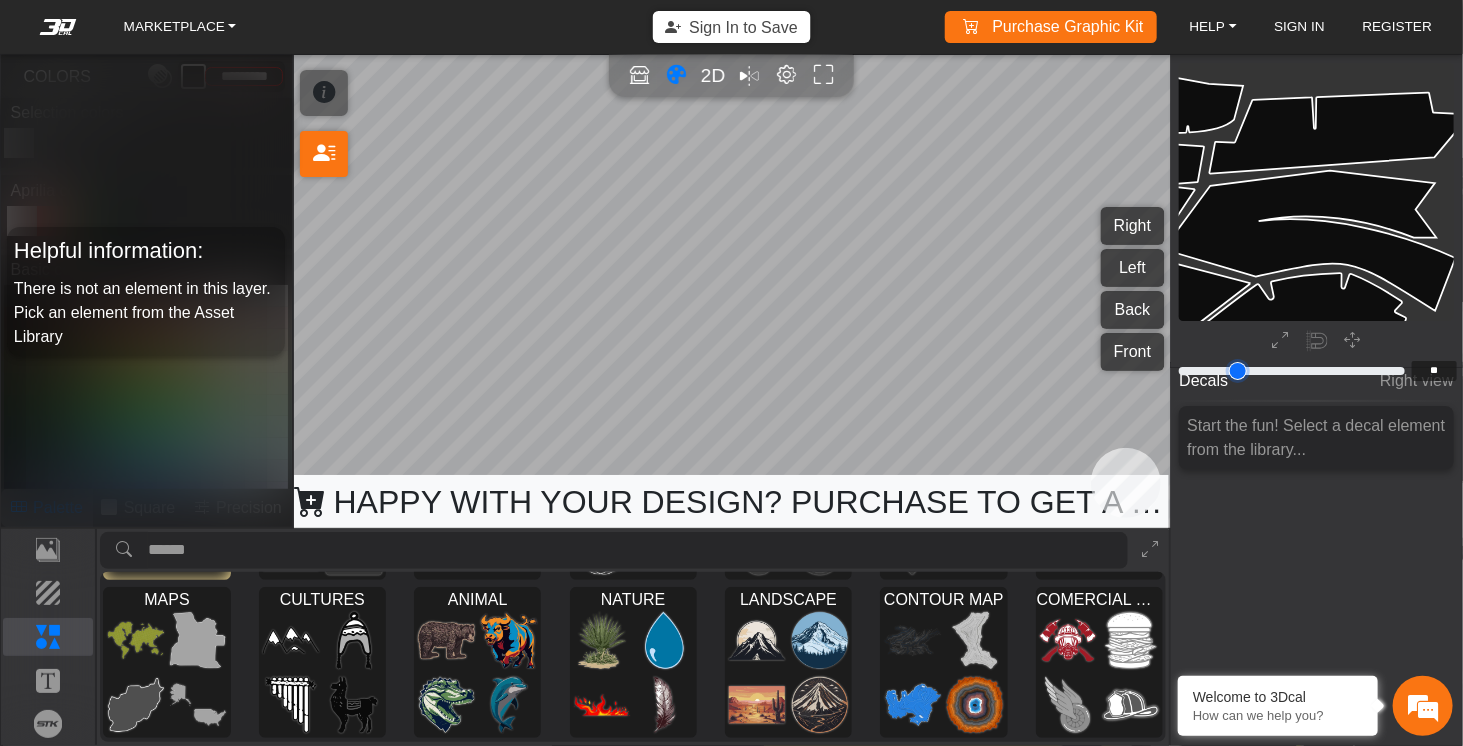 type on "**" 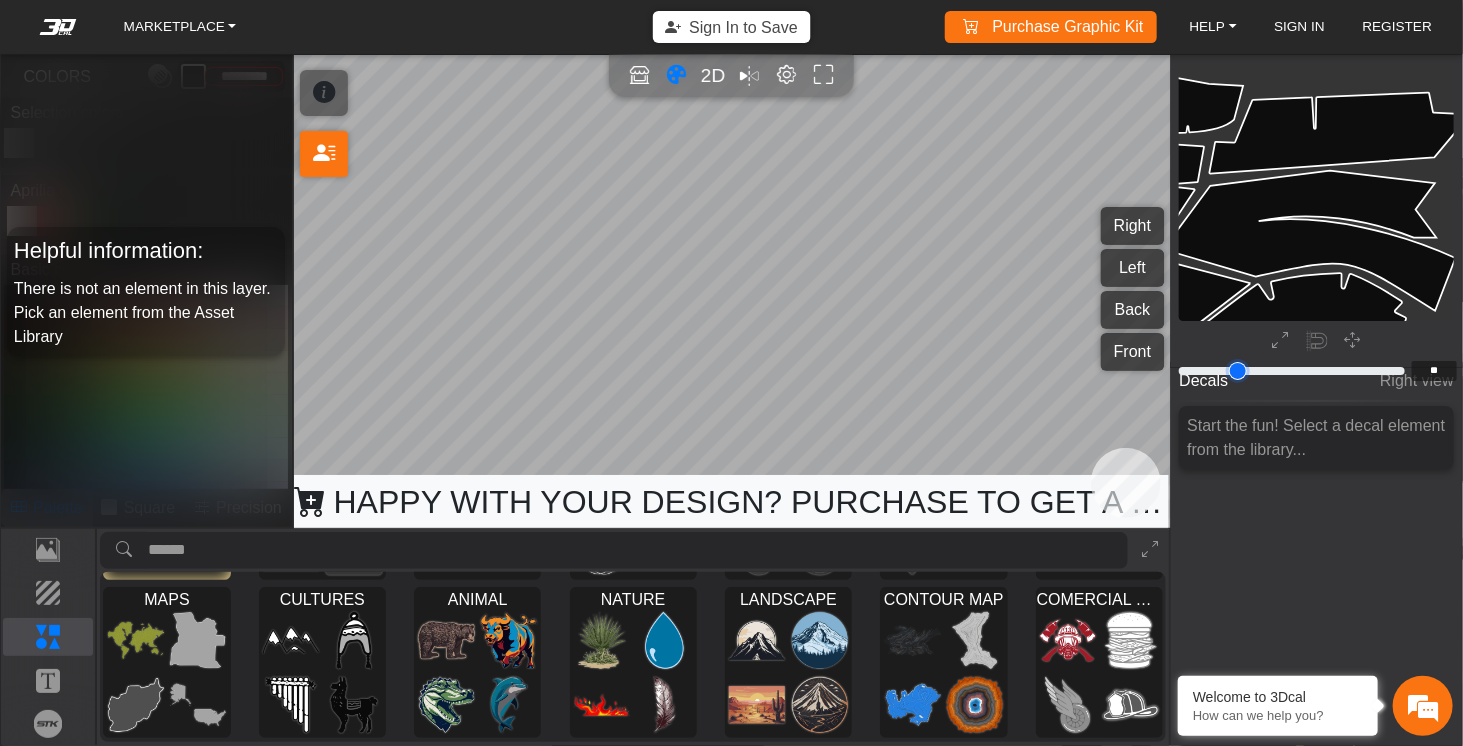 type on "**" 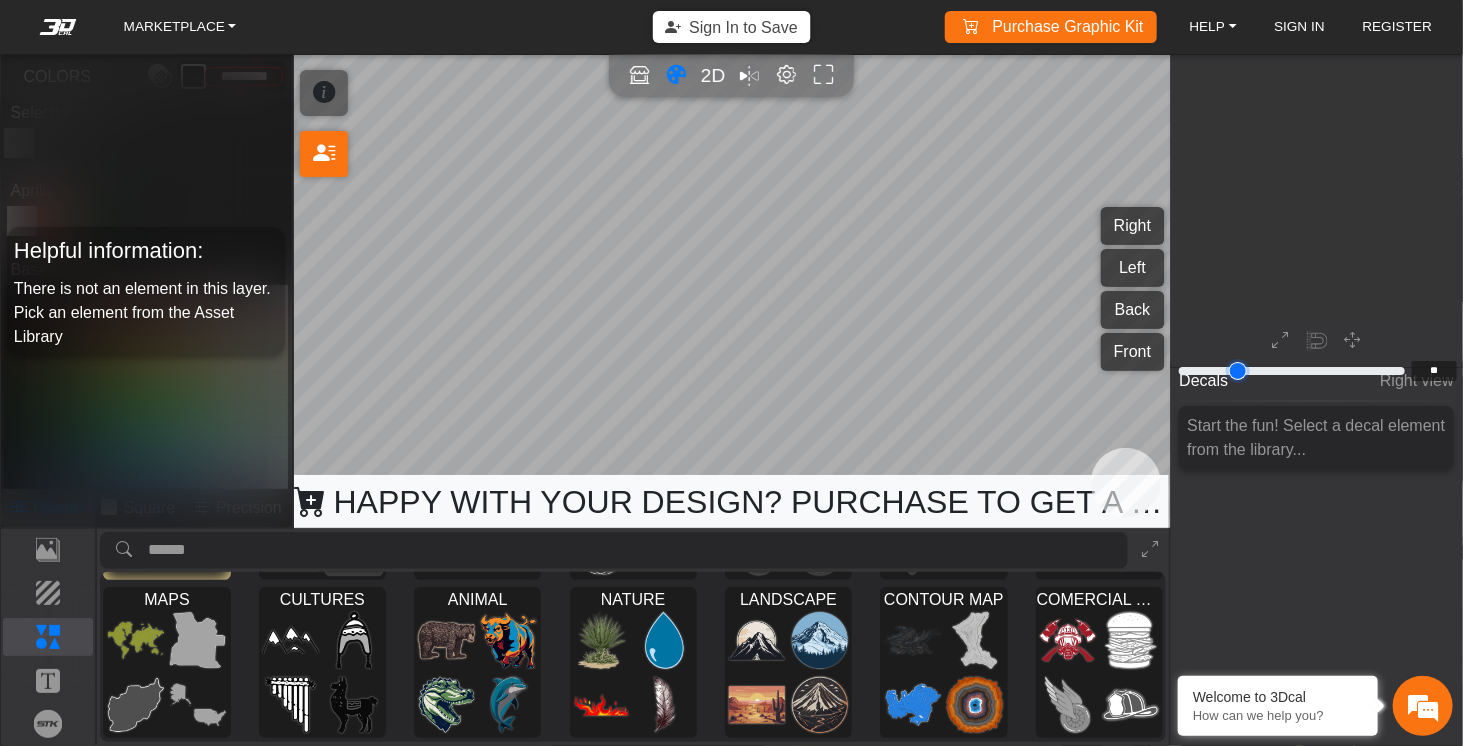 type on "**" 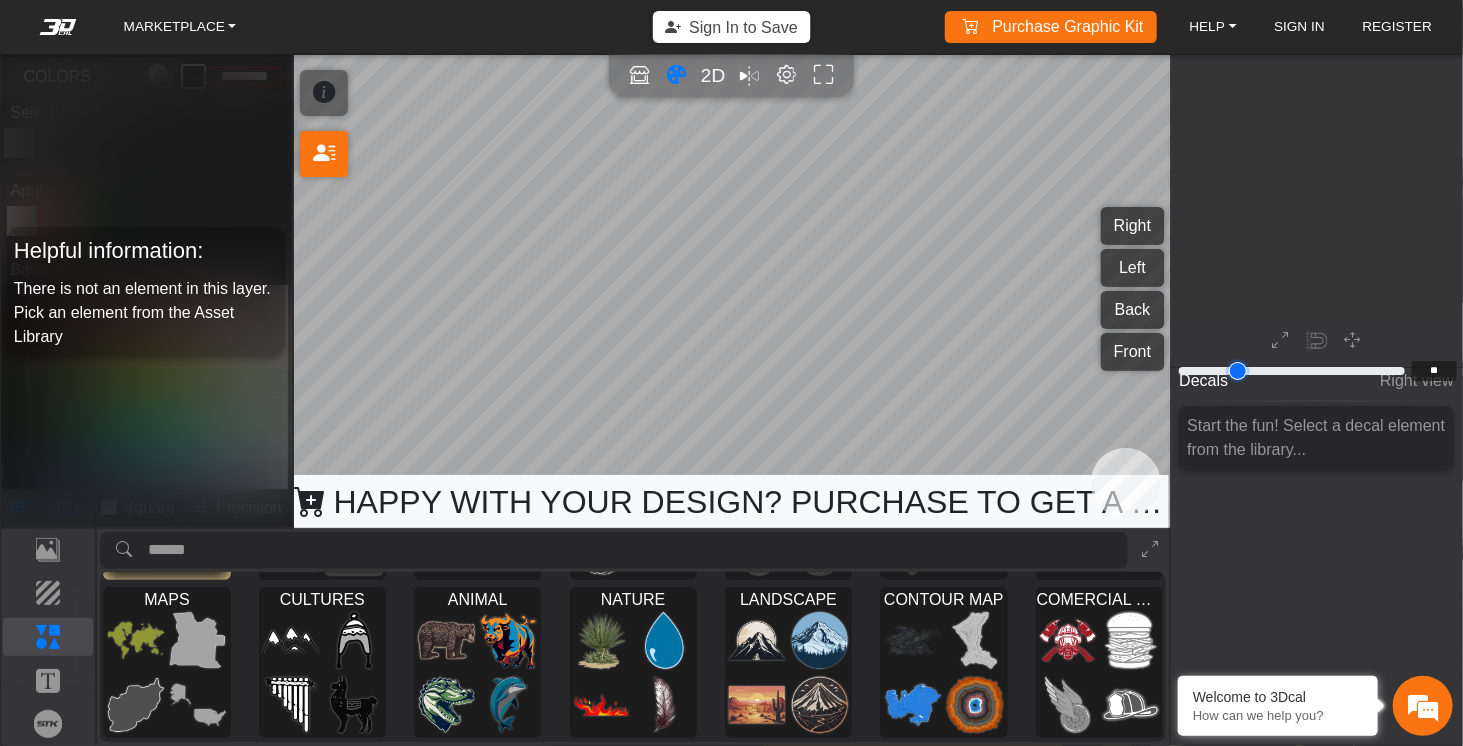 type on "**" 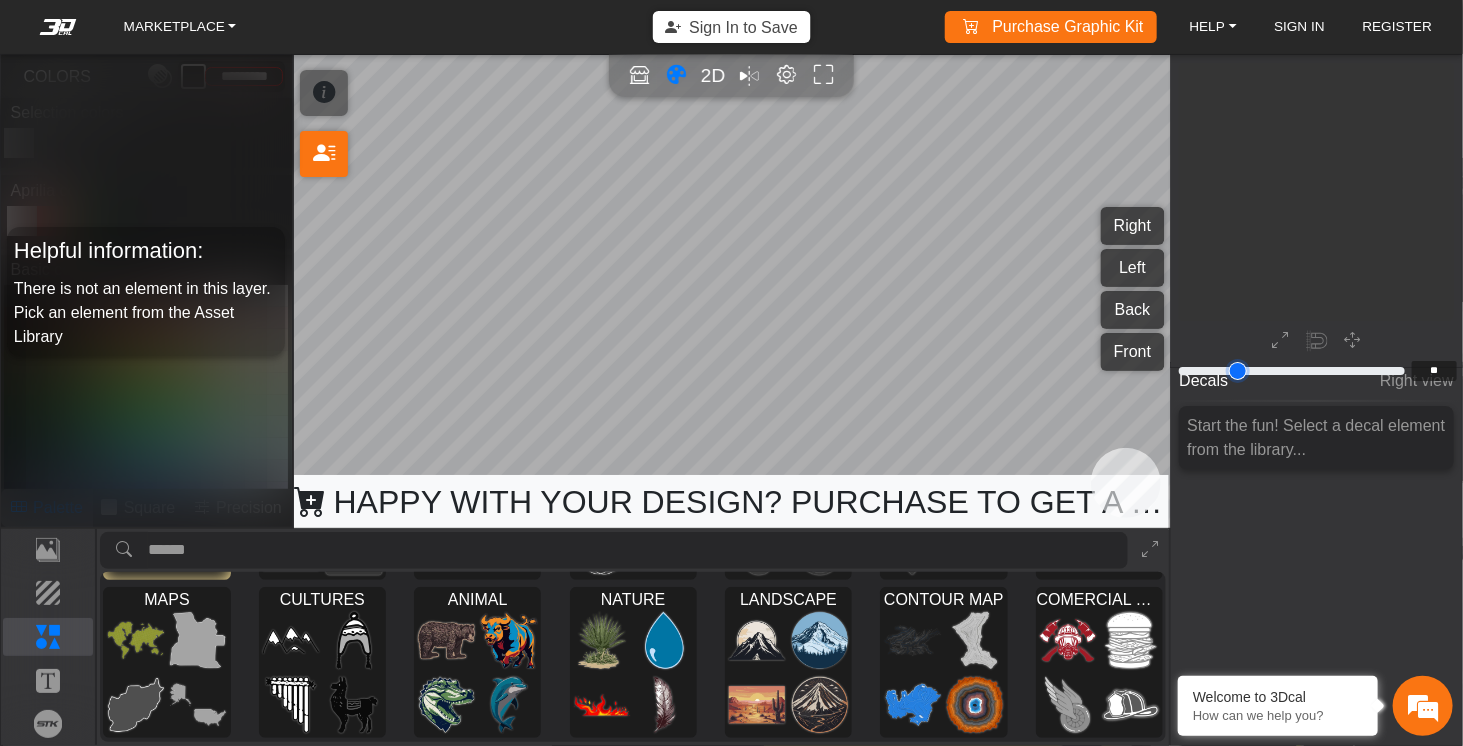 type on "**" 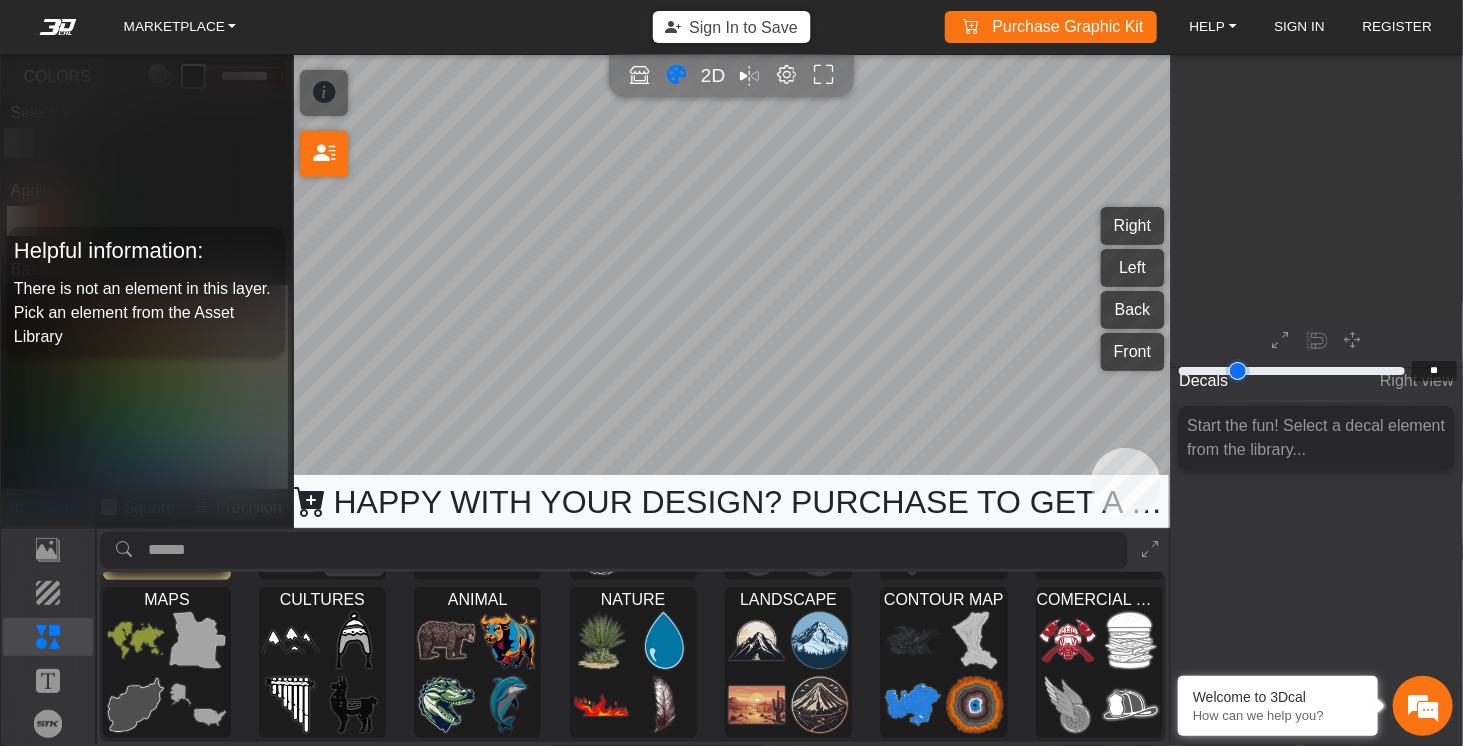 type on "**" 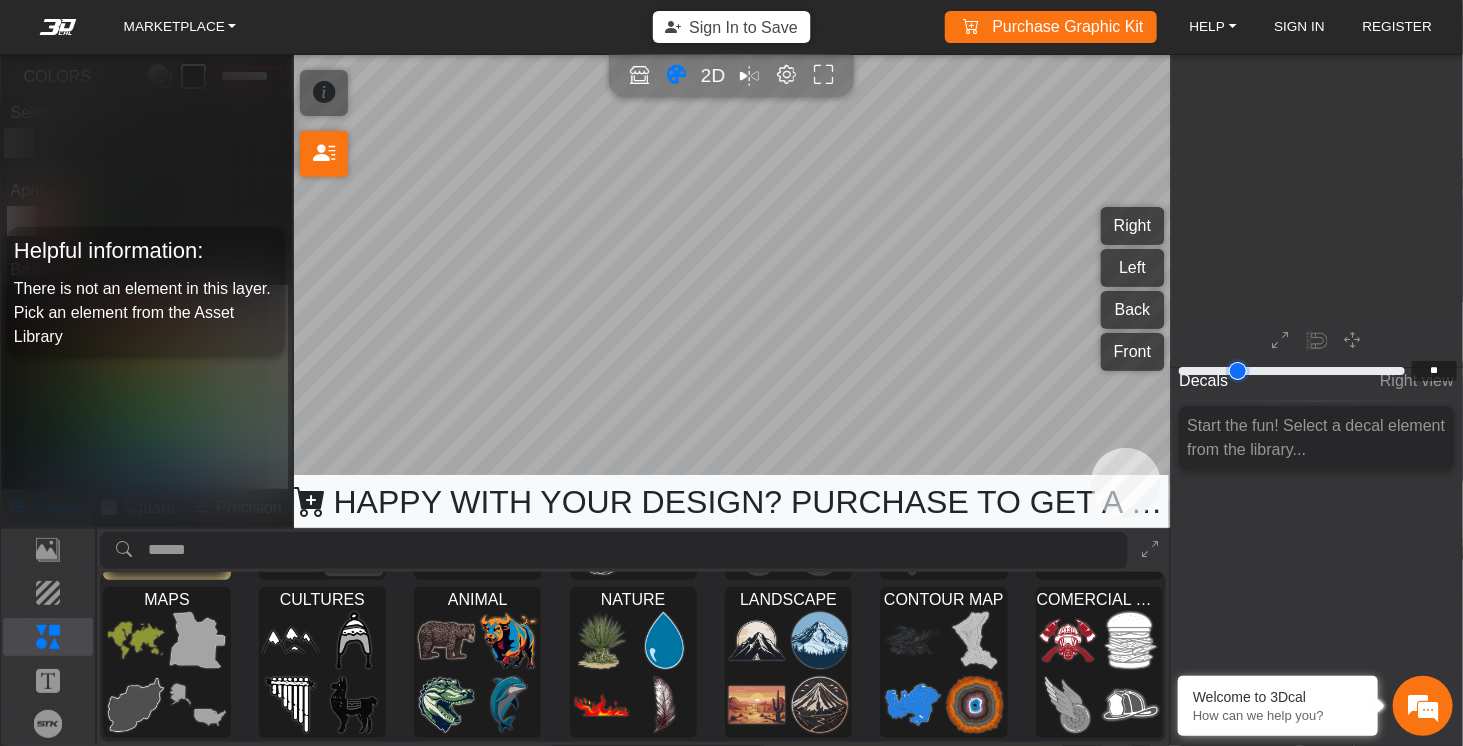 type on "**" 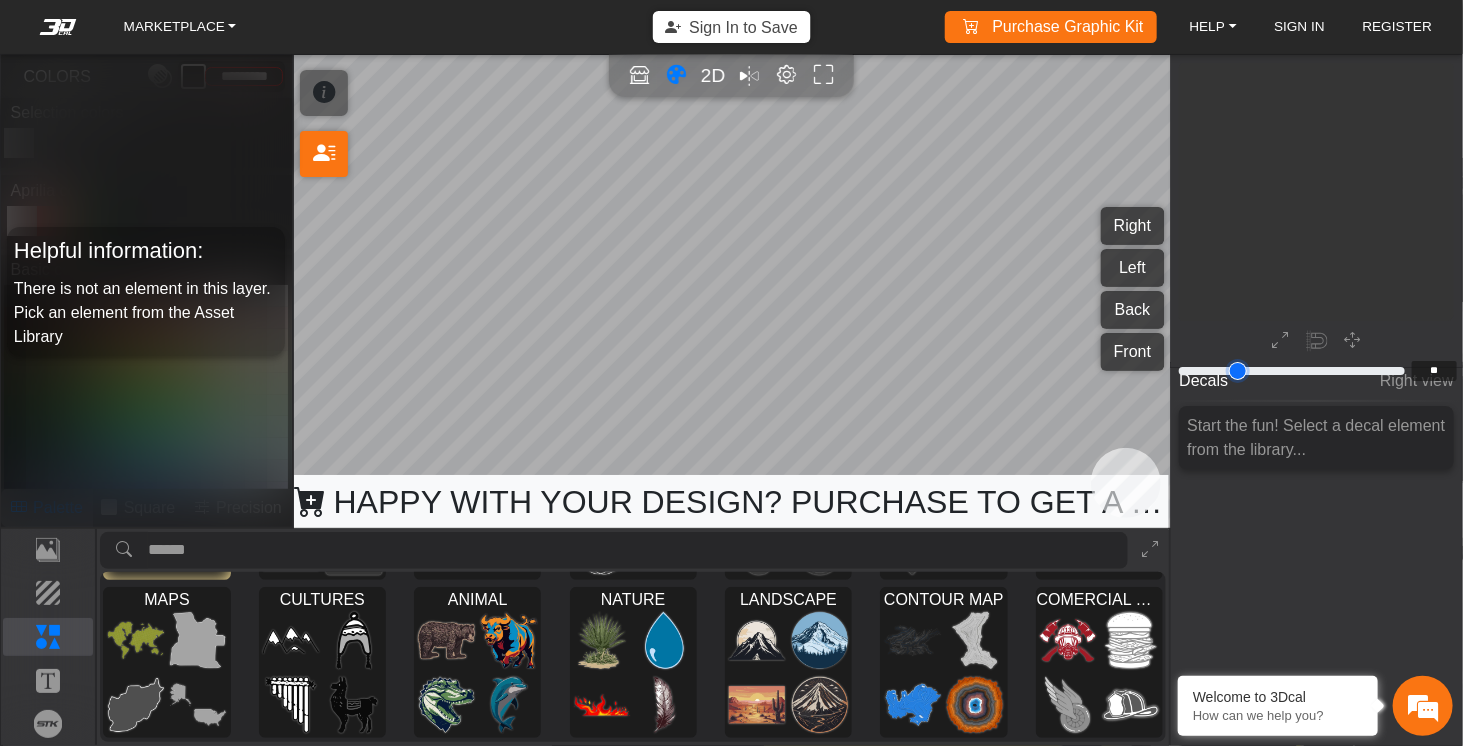 type on "**" 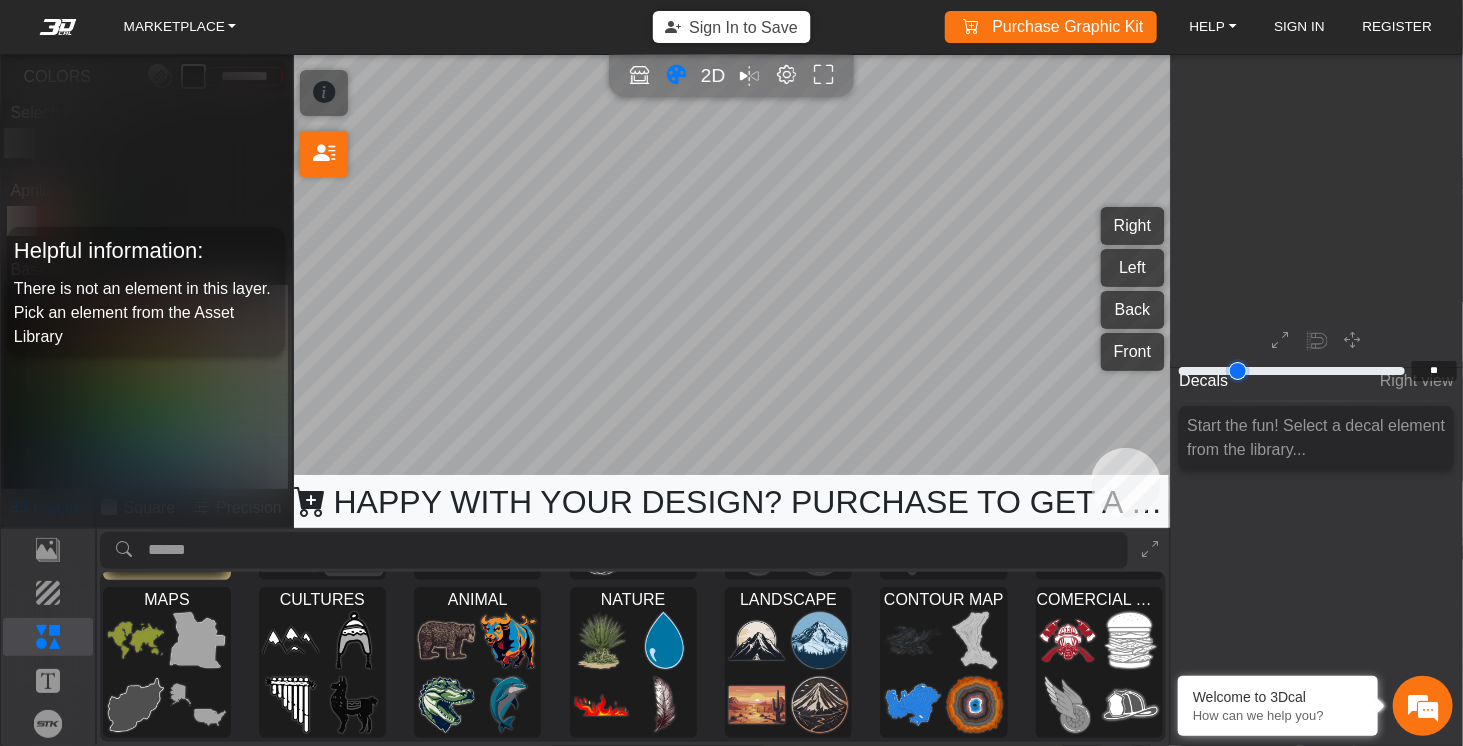 type on "**" 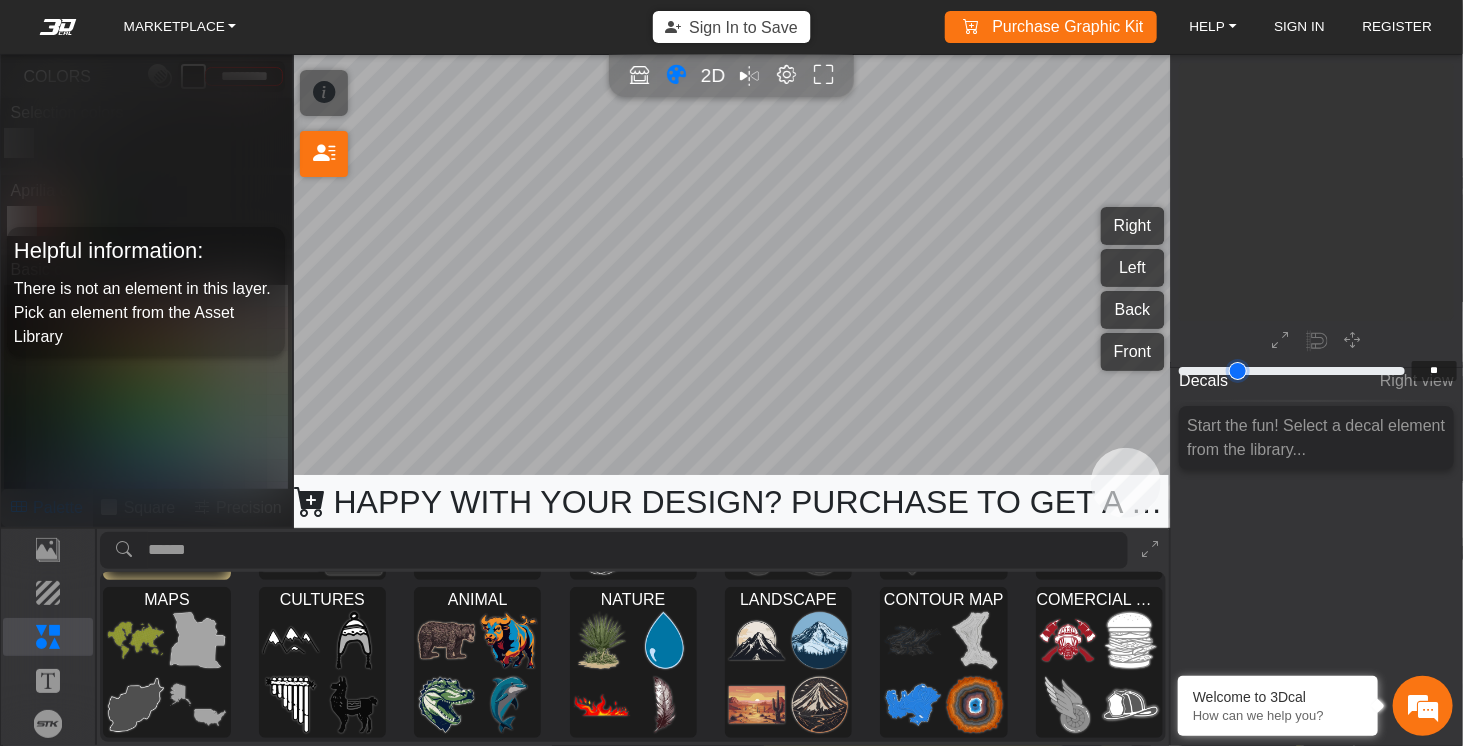 type on "**" 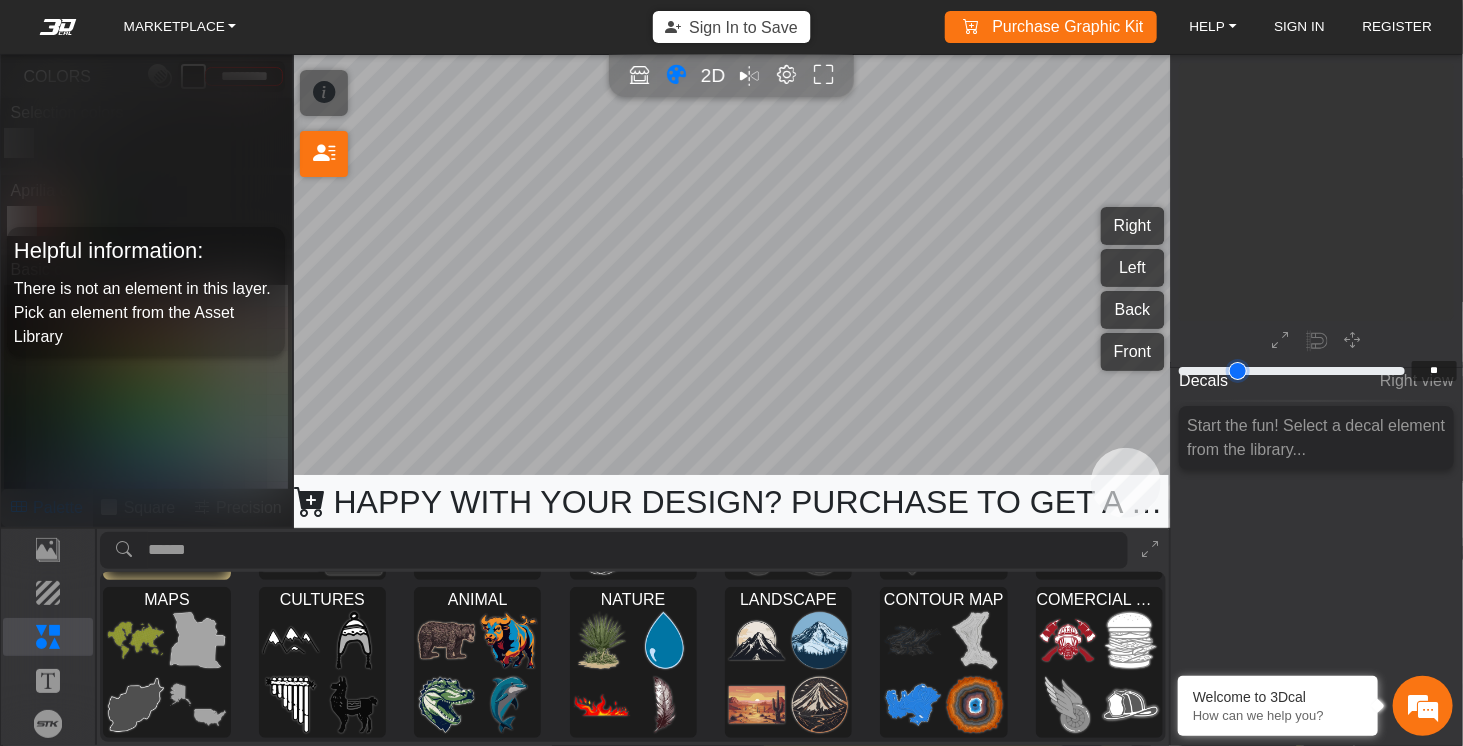 type on "**" 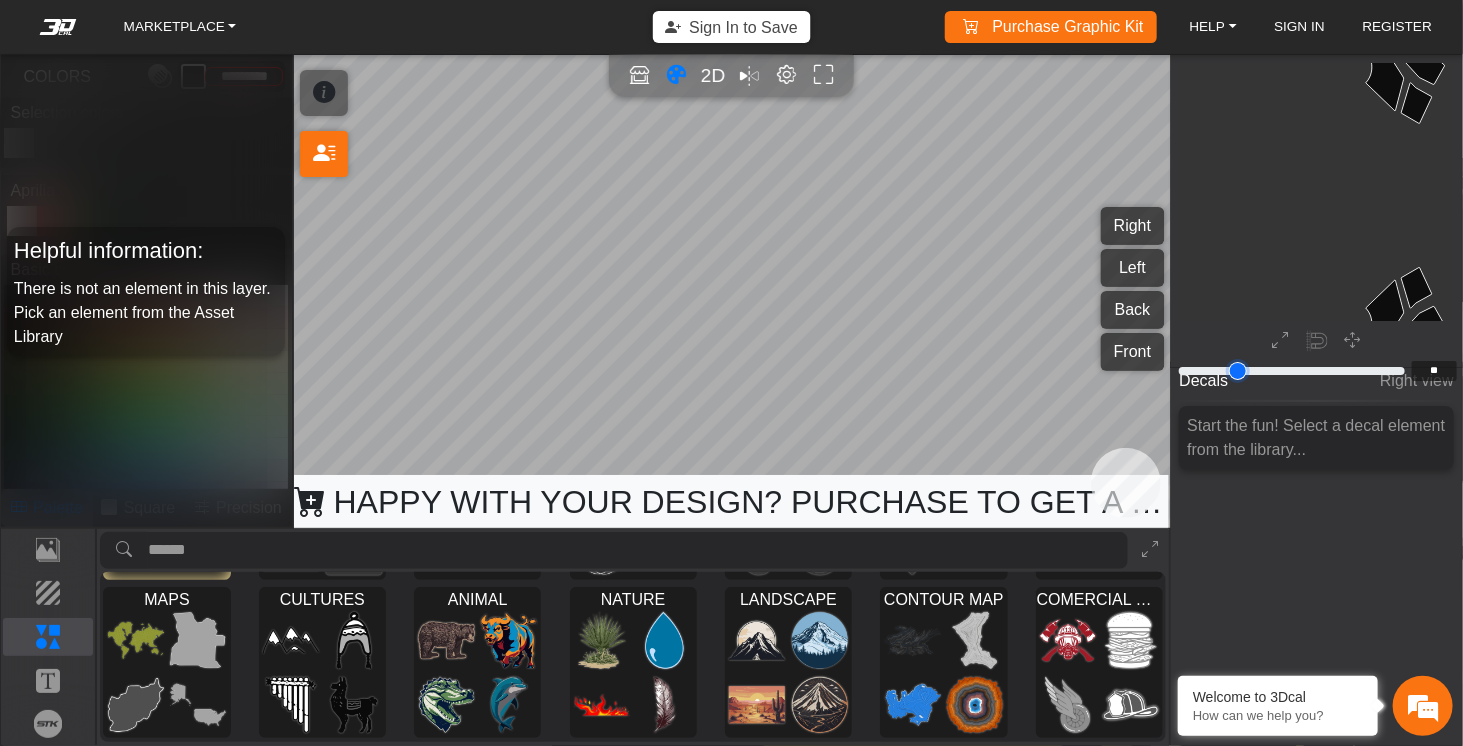 type on "**" 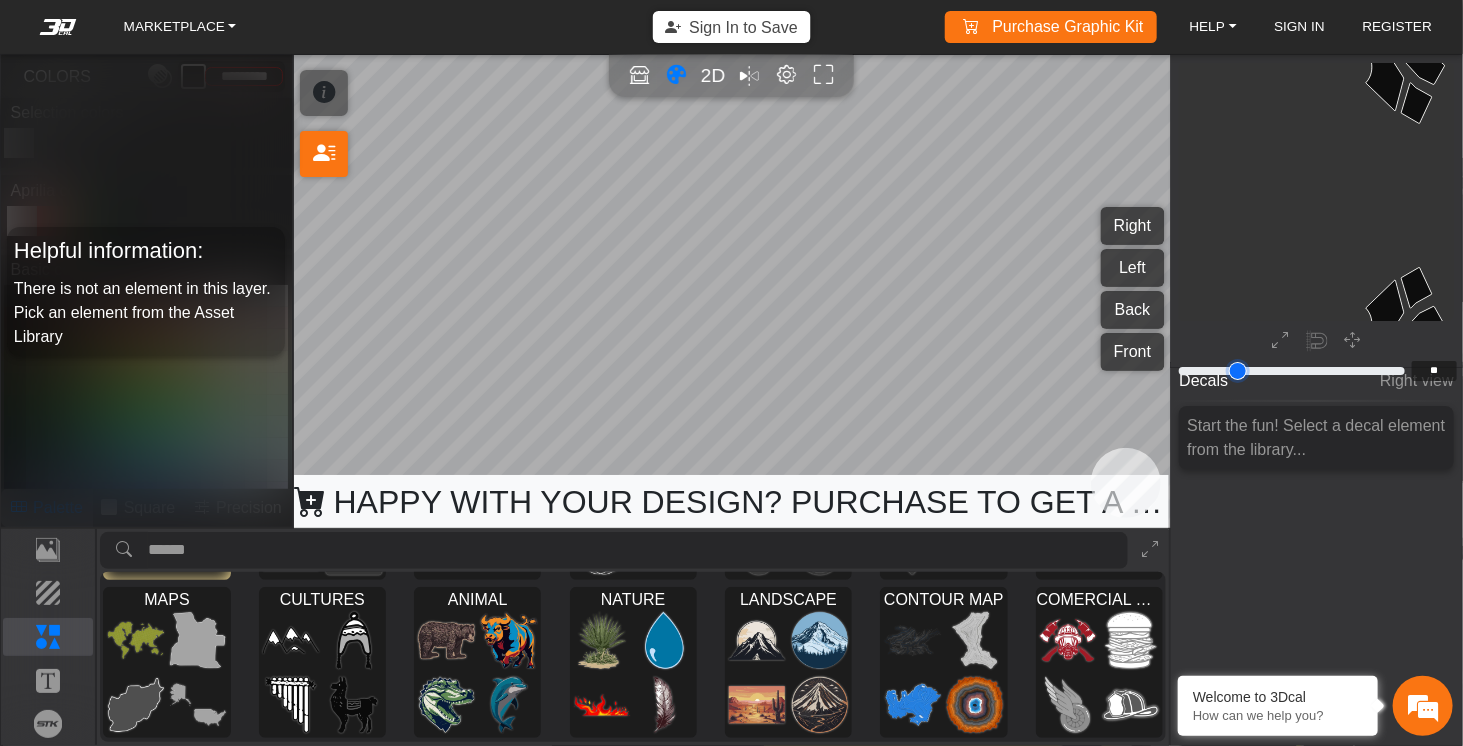 type on "**" 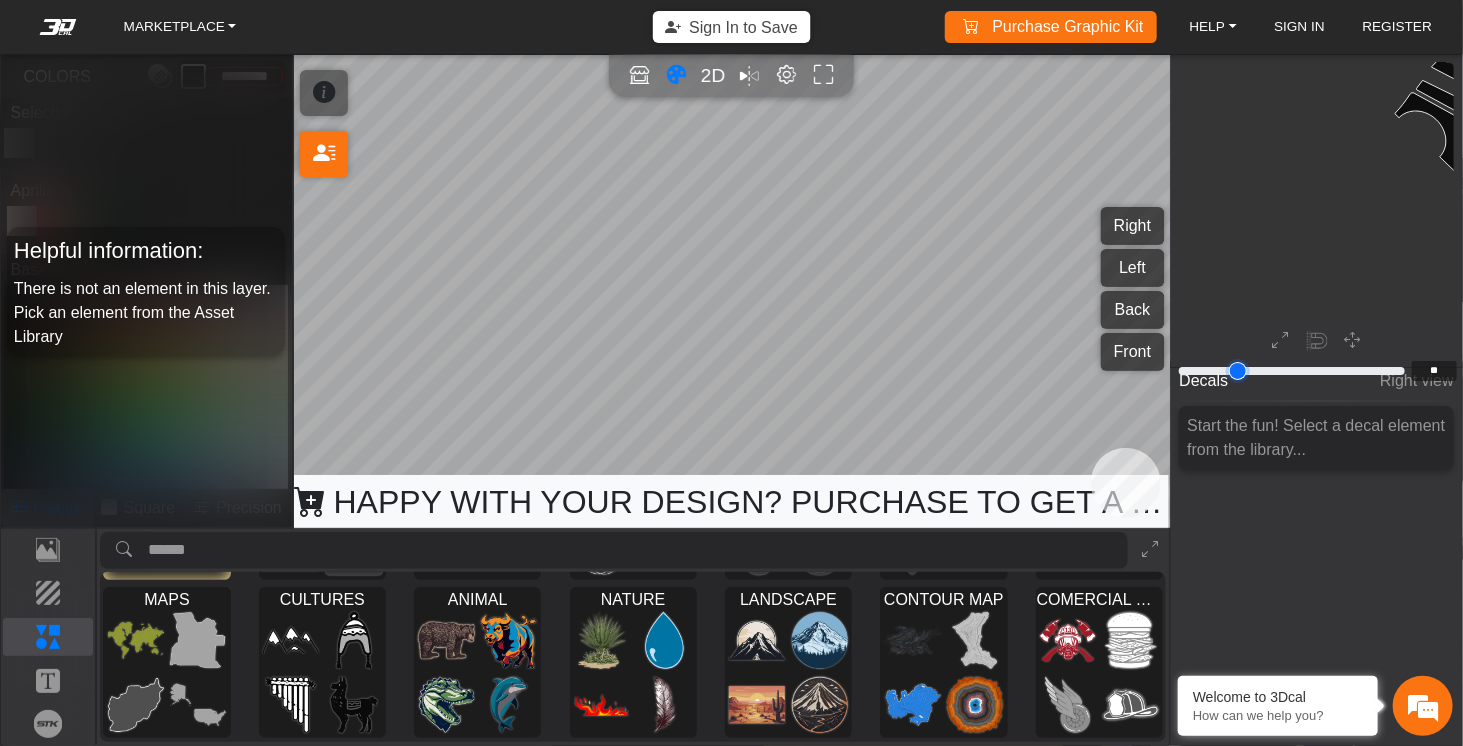 type on "**" 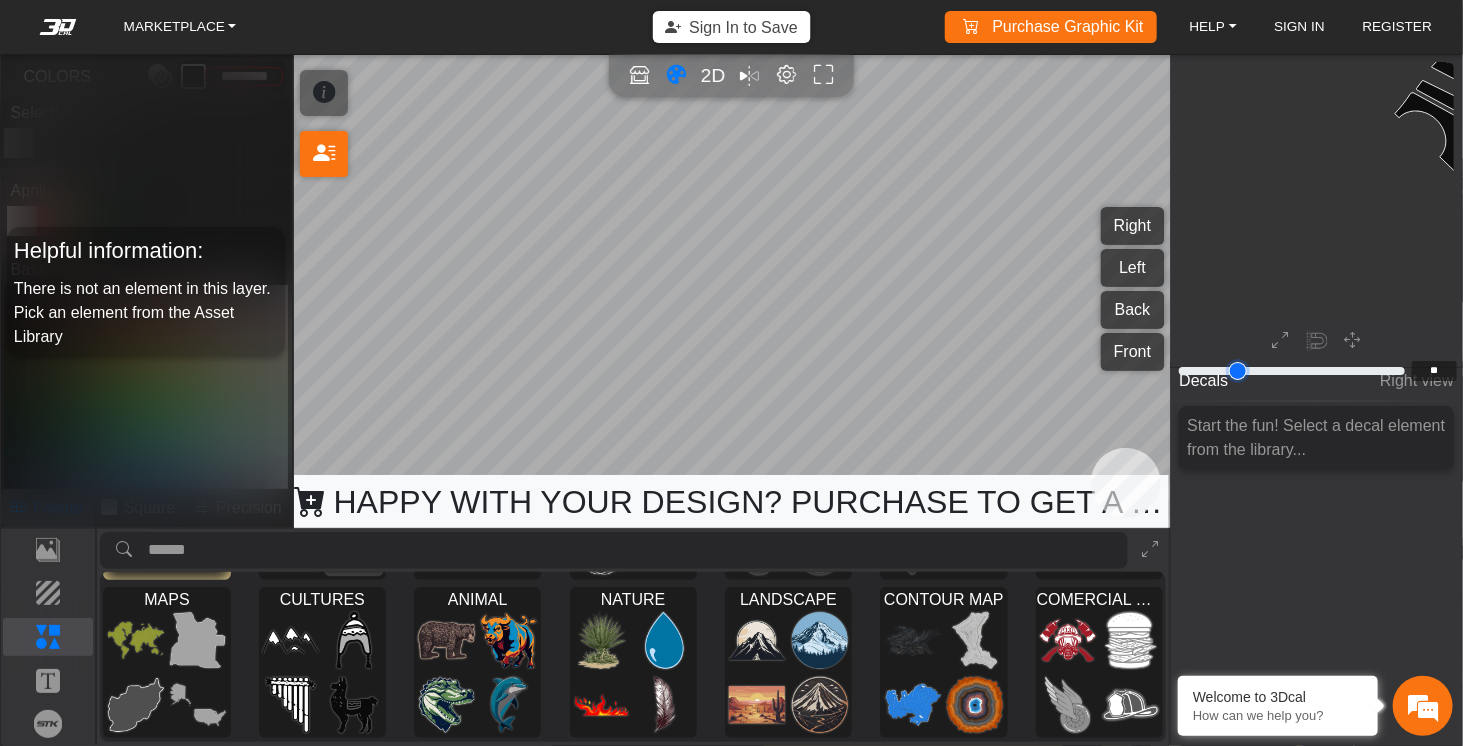 type on "**" 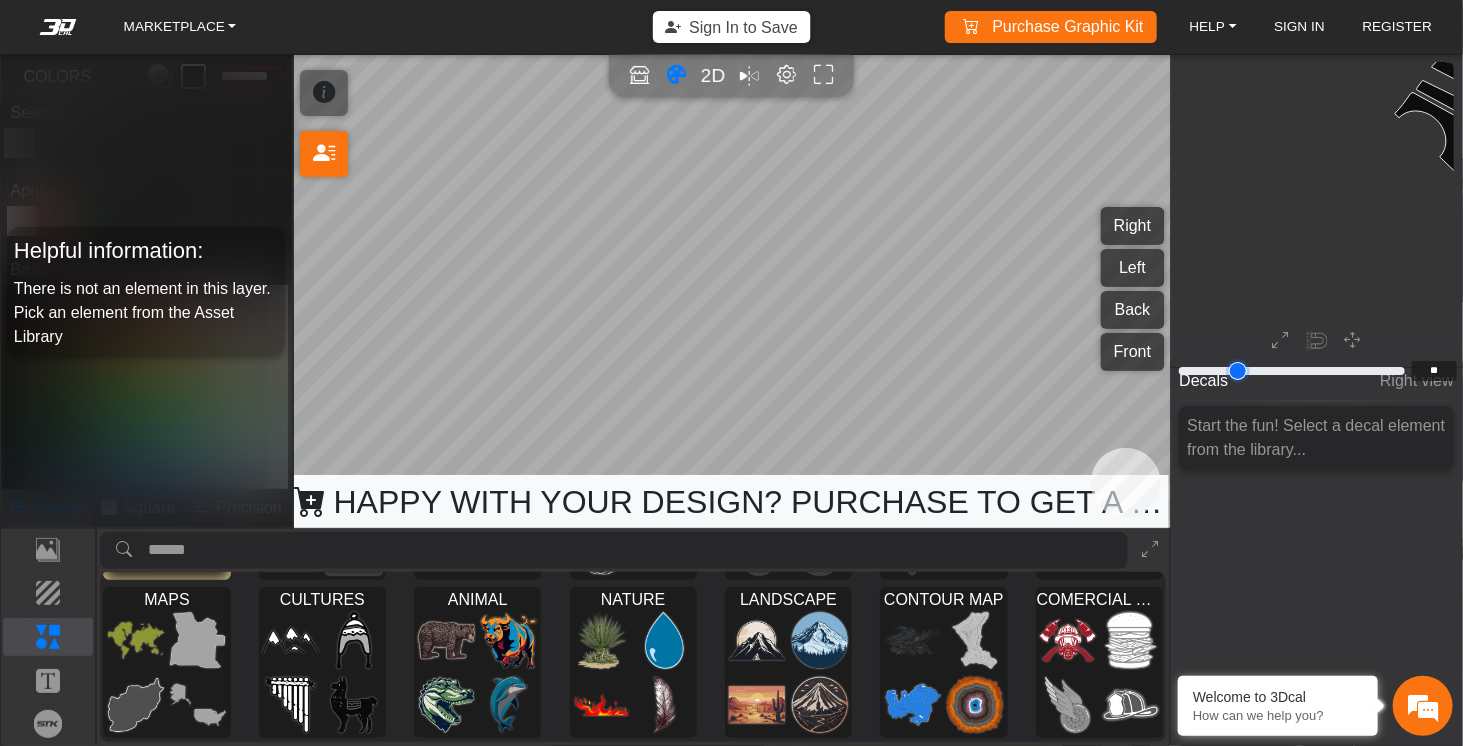 type on "**" 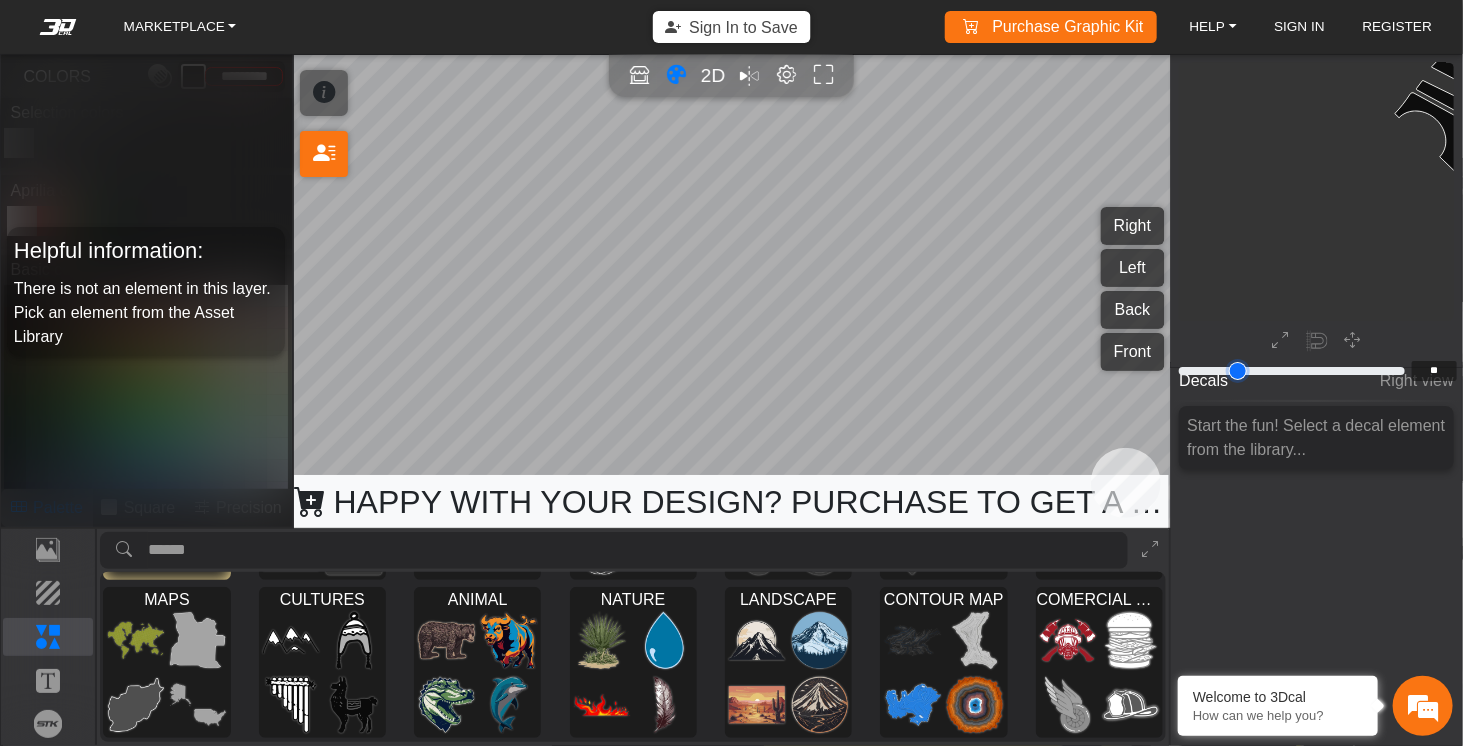 type on "**" 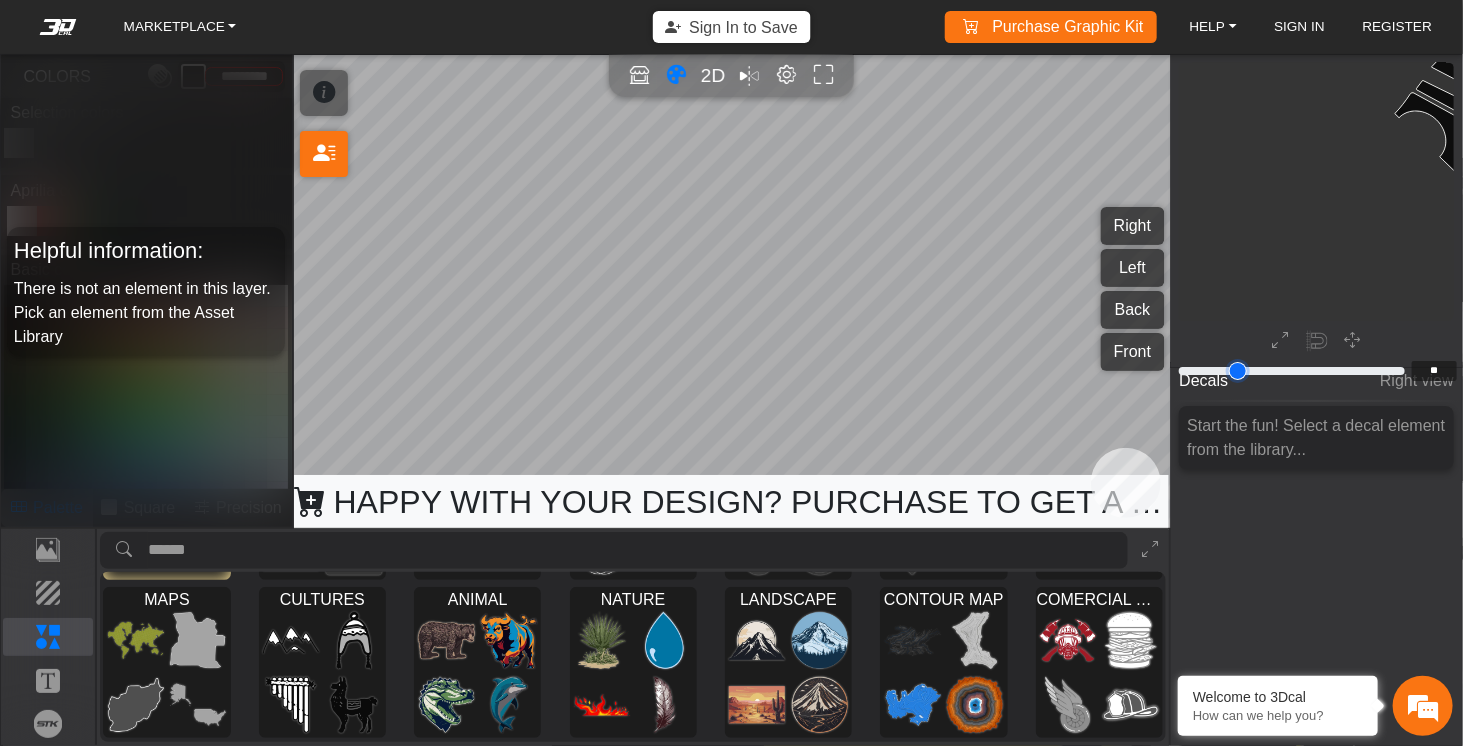 type on "**" 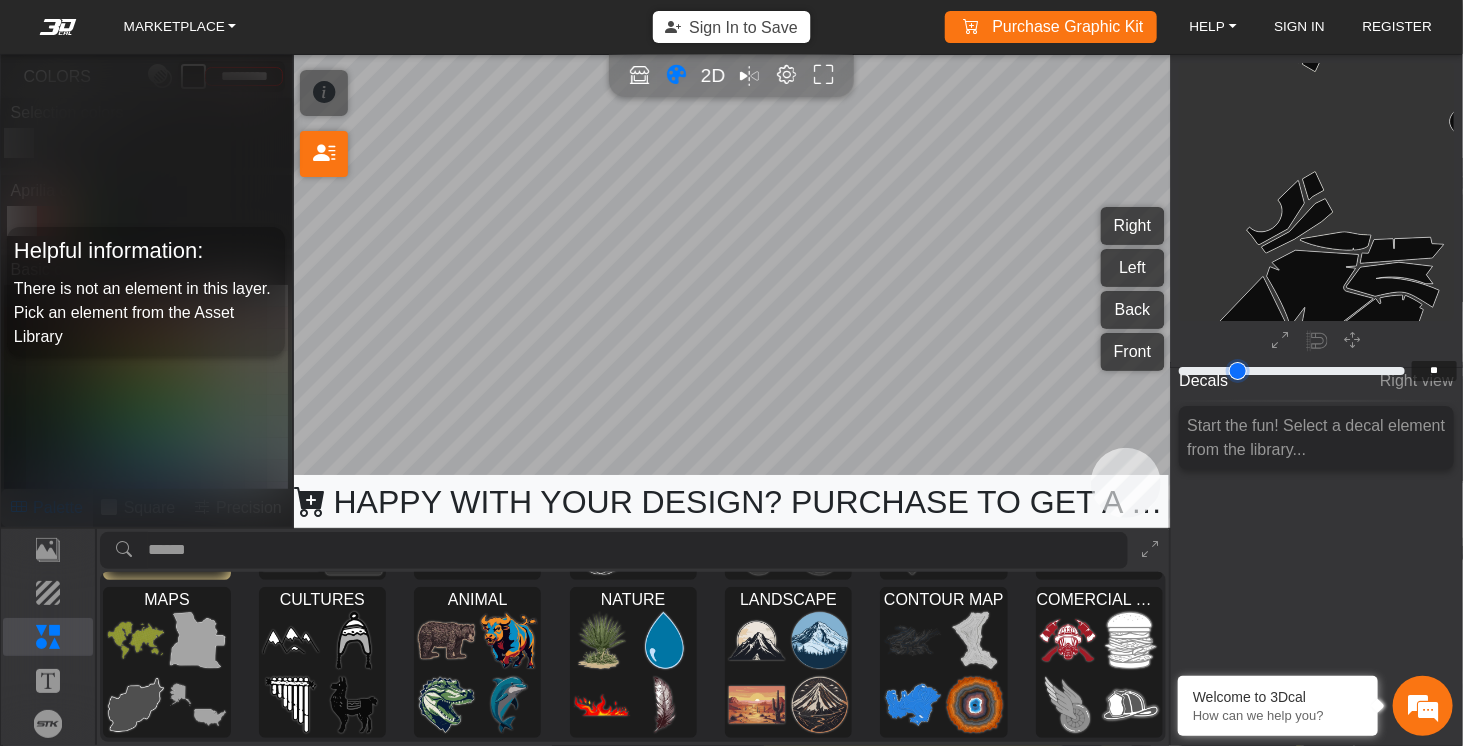 type on "**" 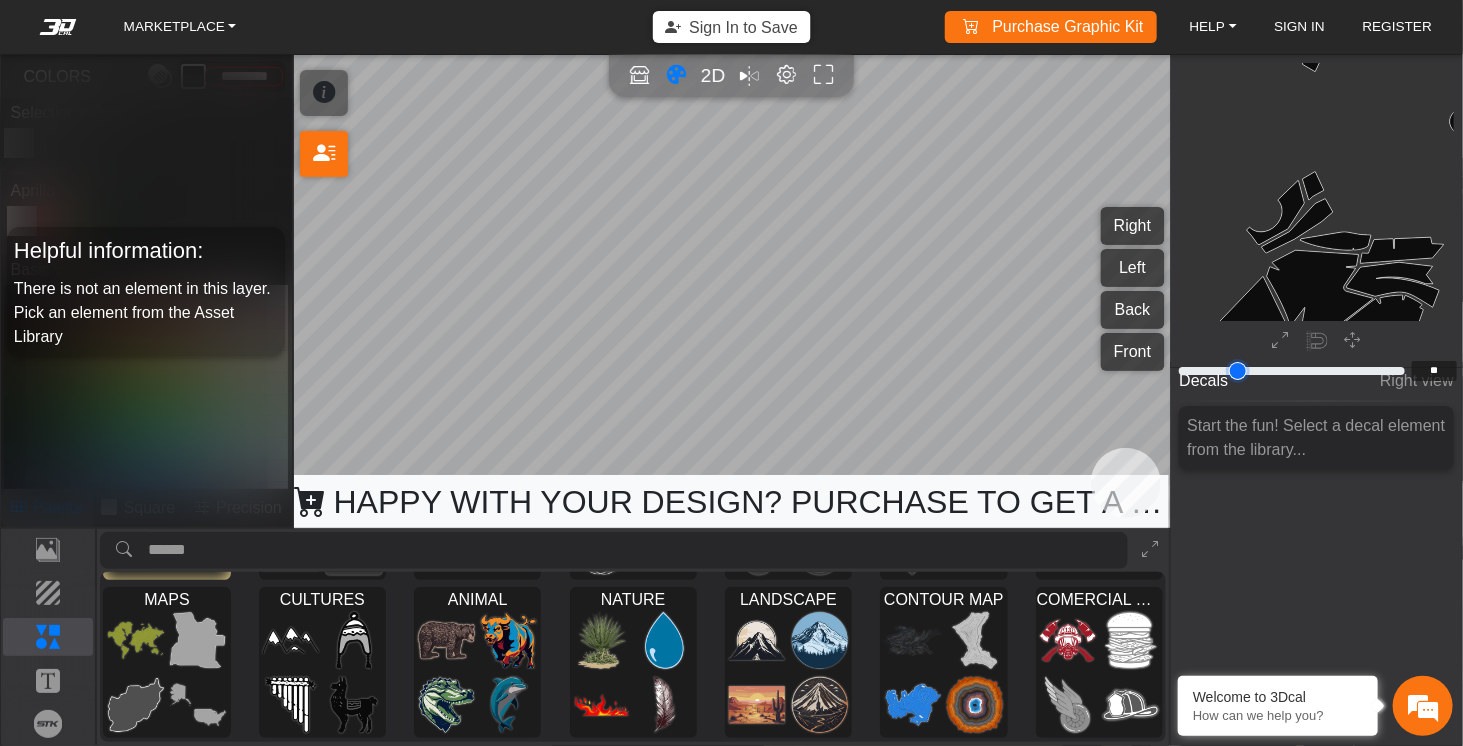 type on "**" 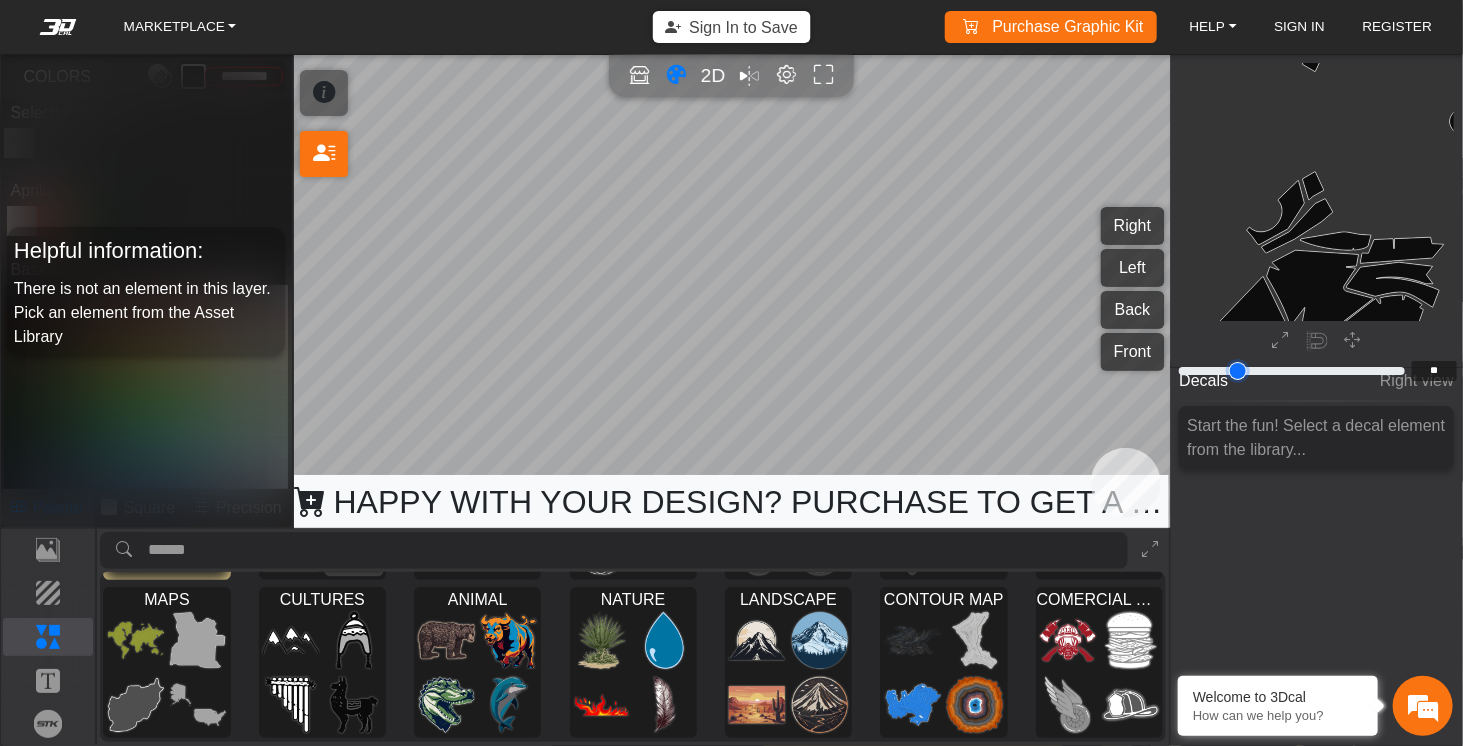 type on "*" 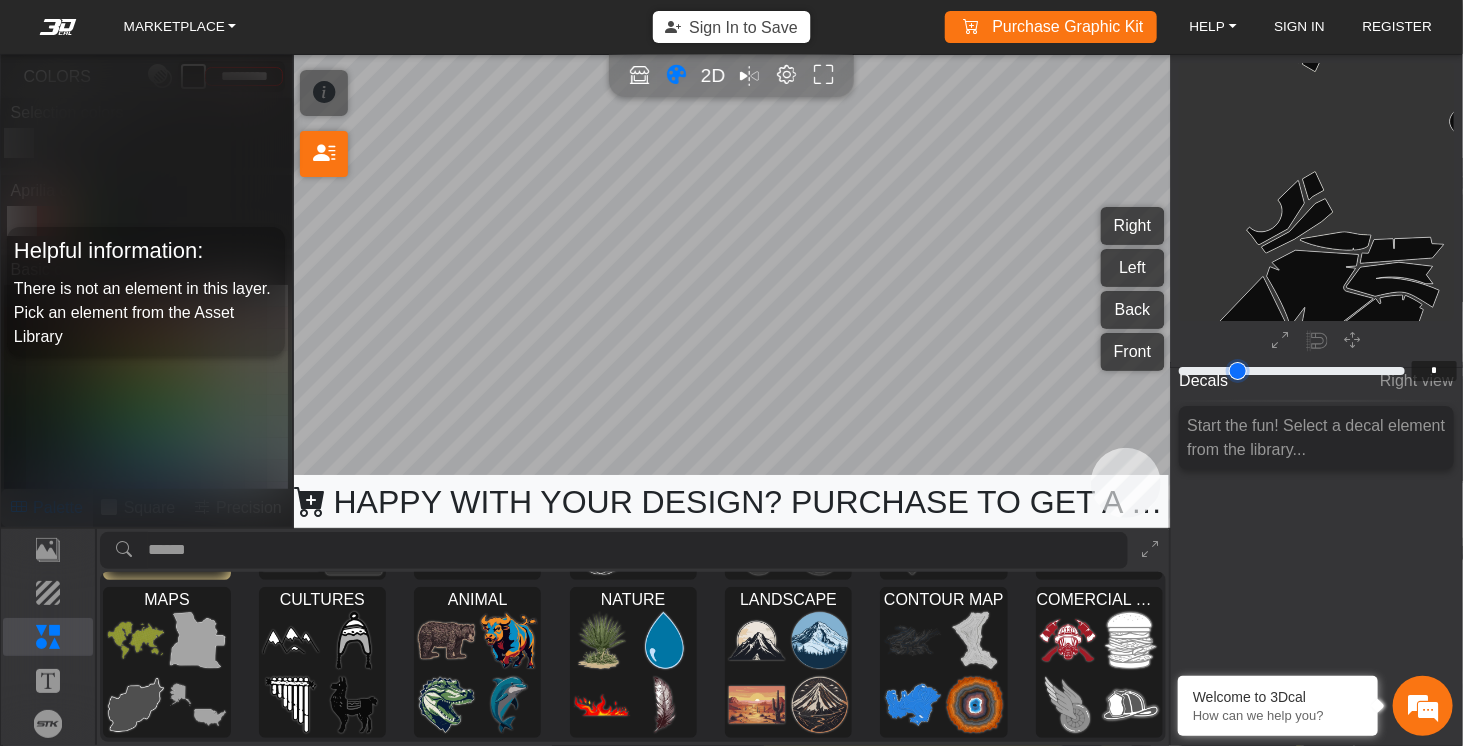 type on "*" 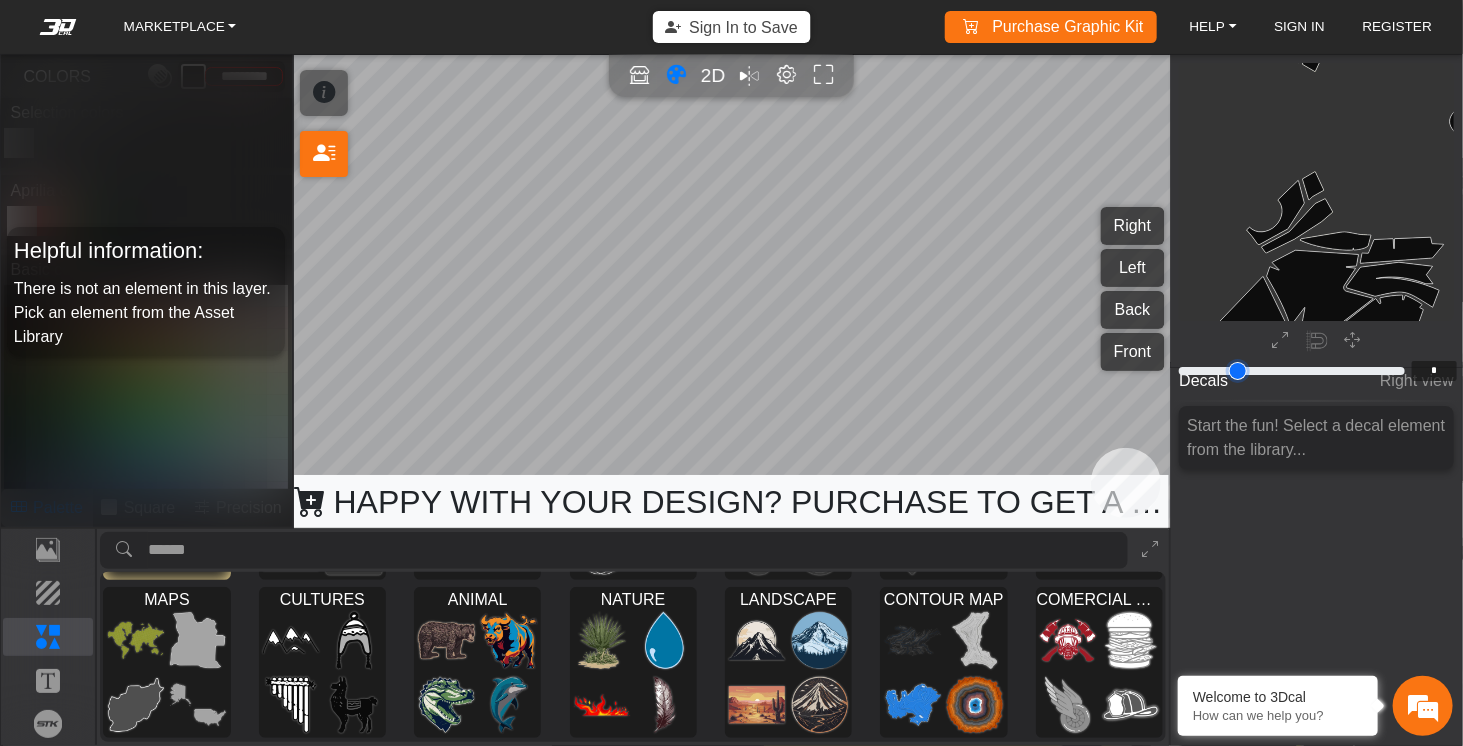 type on "*" 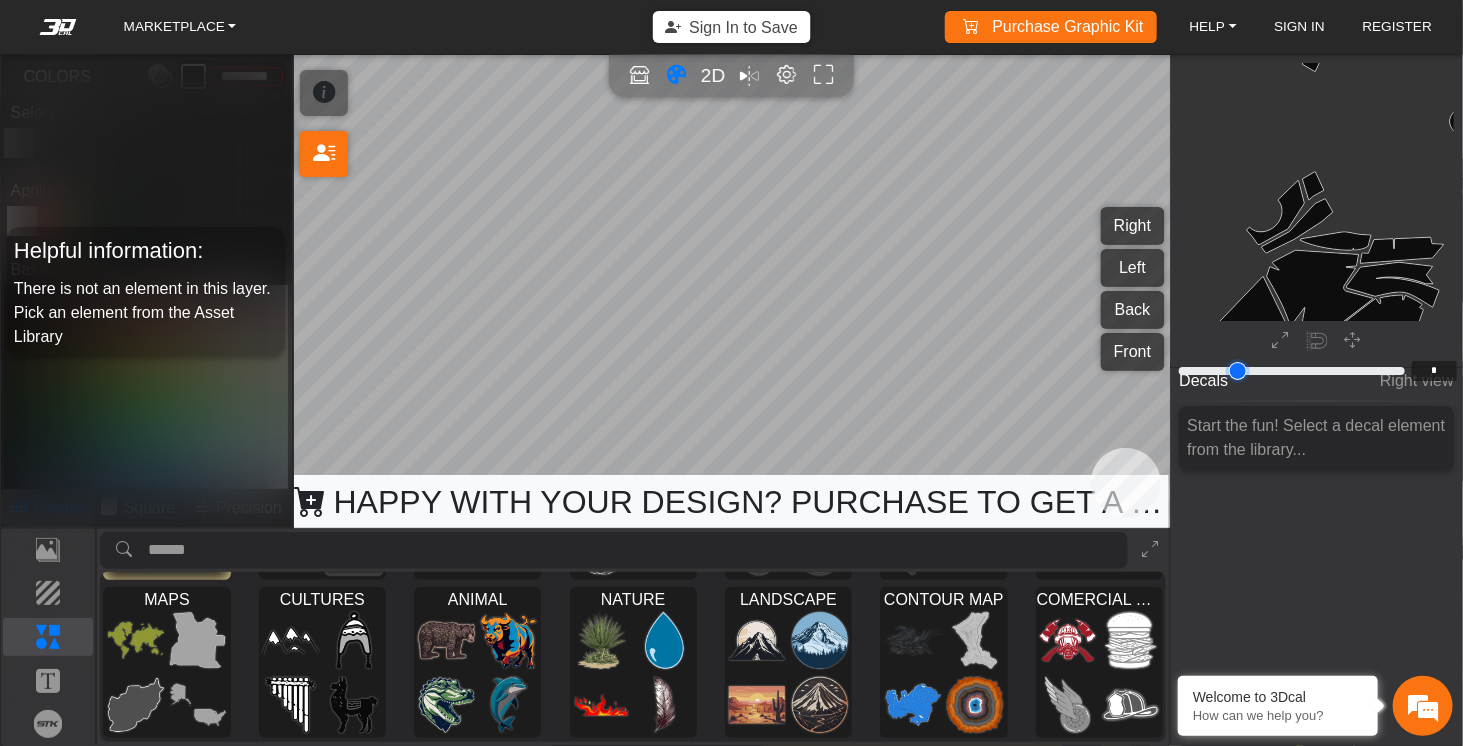 type on "*" 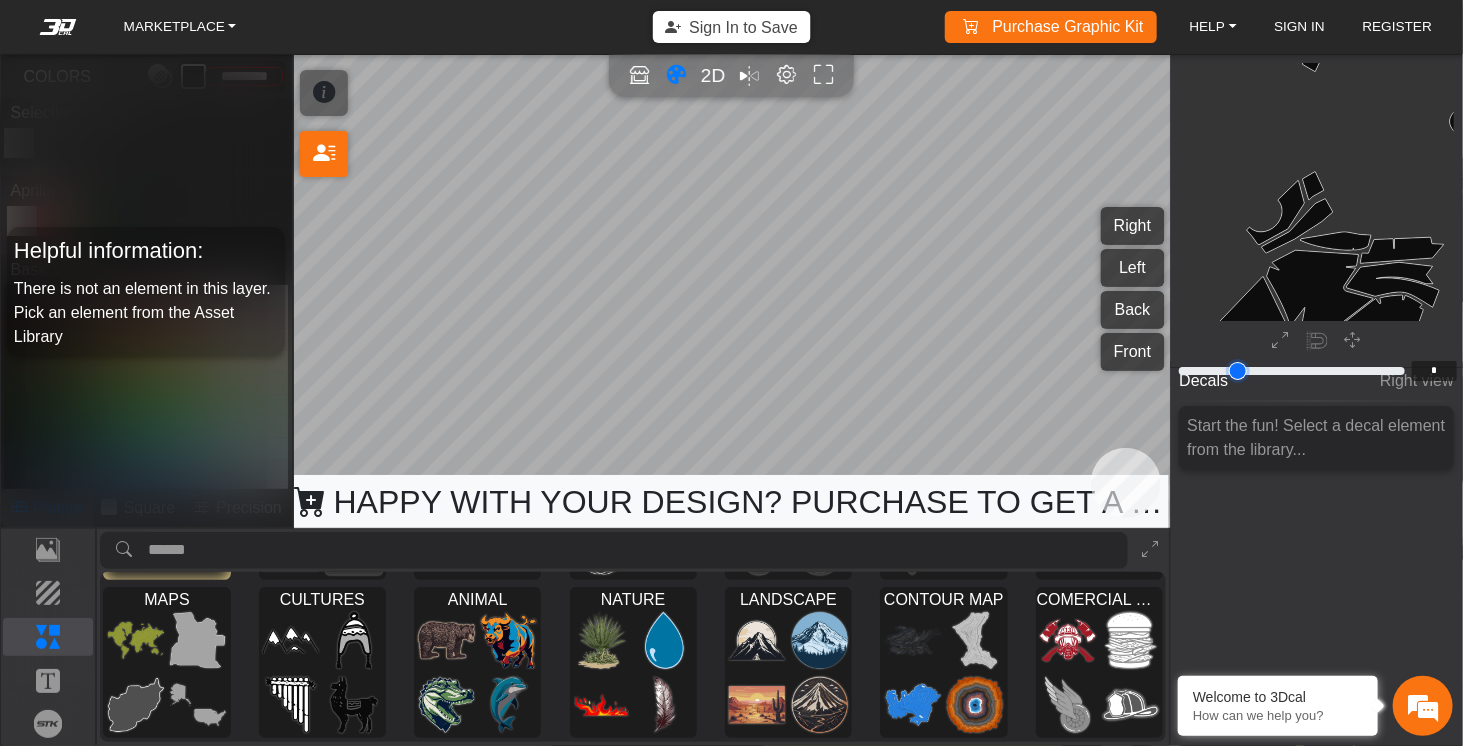 type on "*" 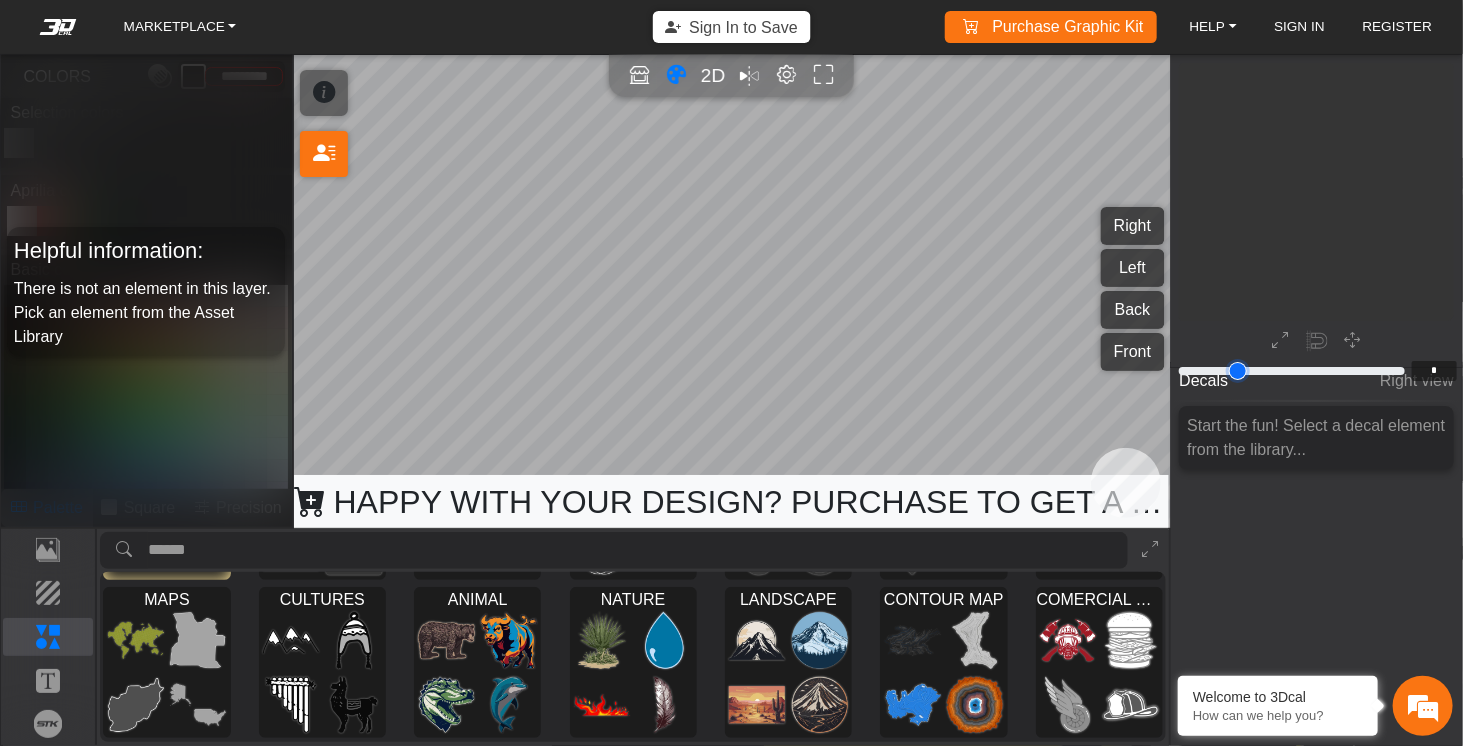 scroll, scrollTop: 116, scrollLeft: 108, axis: both 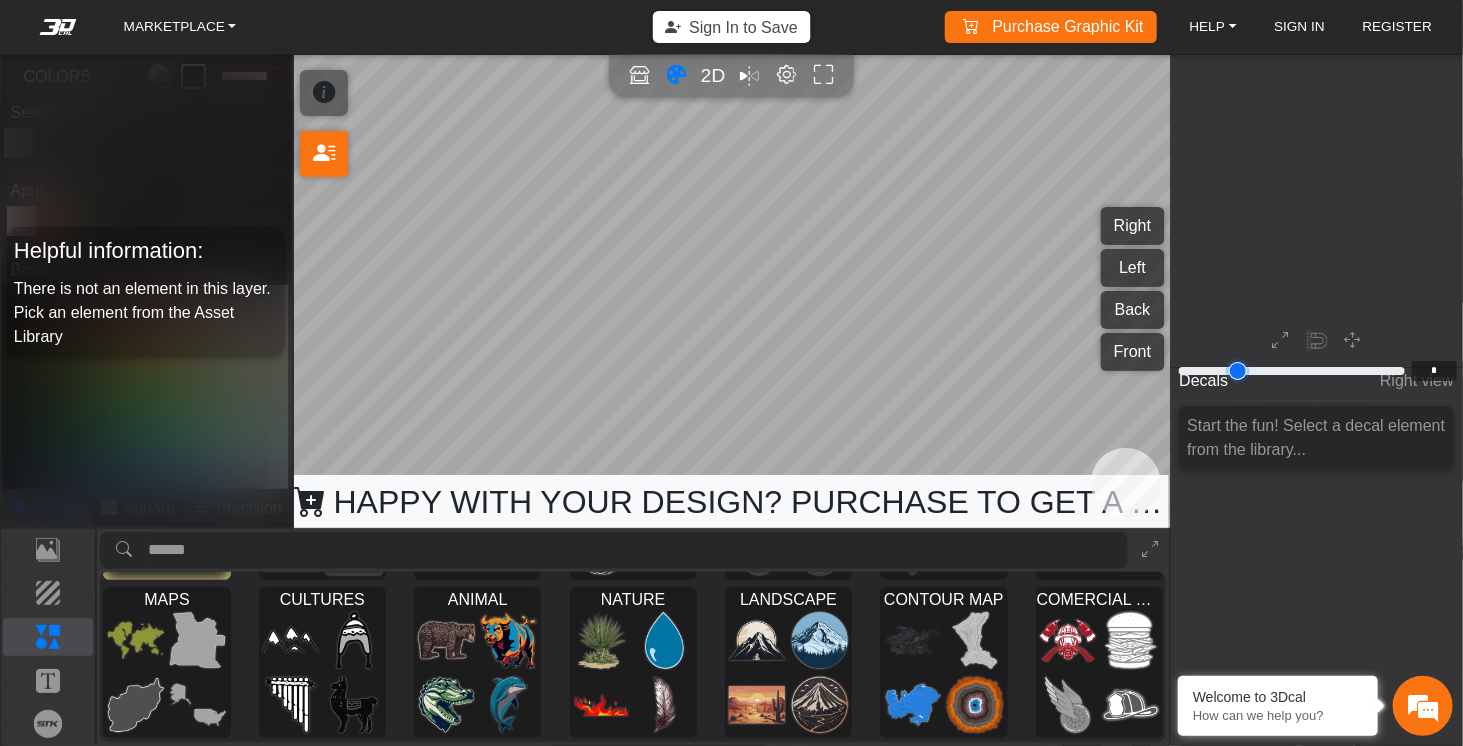 drag, startPoint x: 1182, startPoint y: 371, endPoint x: 1170, endPoint y: 369, distance: 12.165525 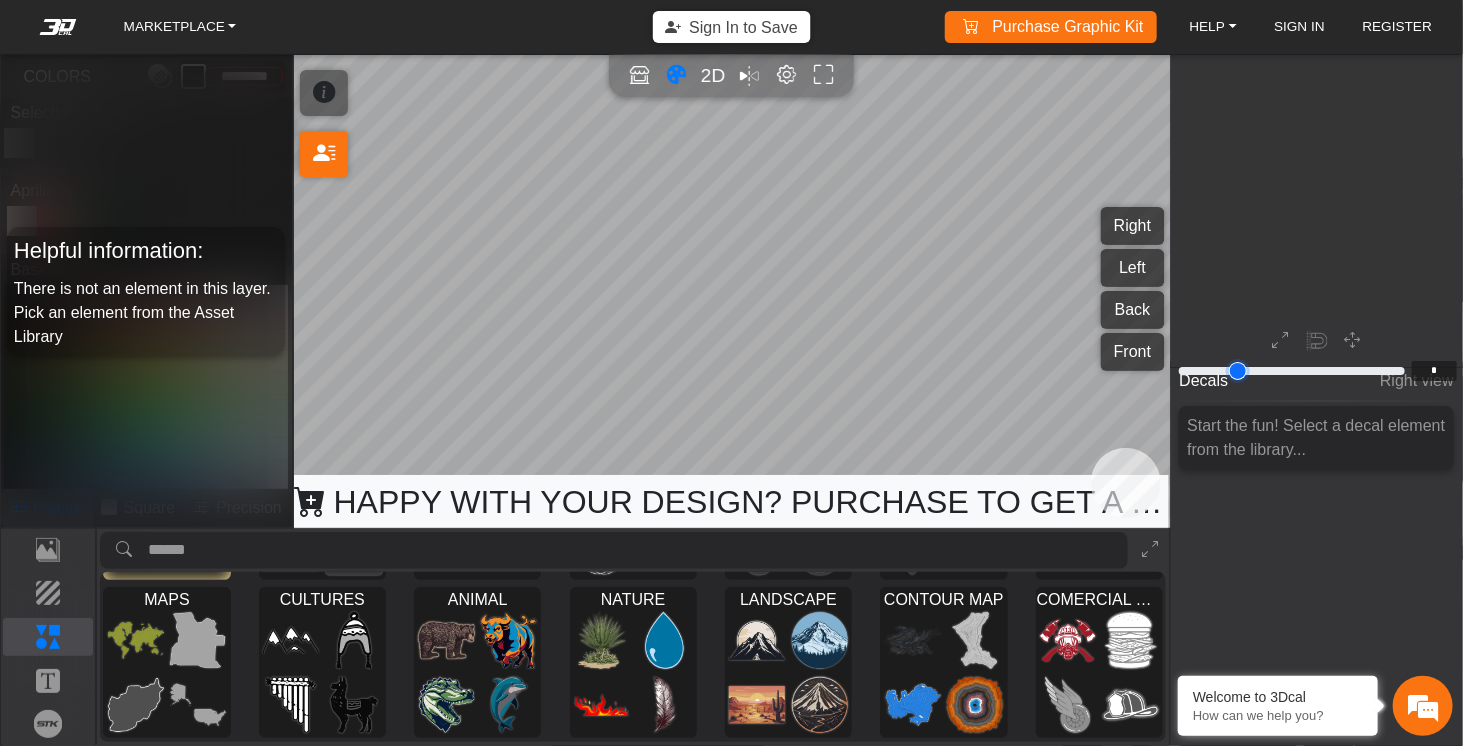 type on "*" 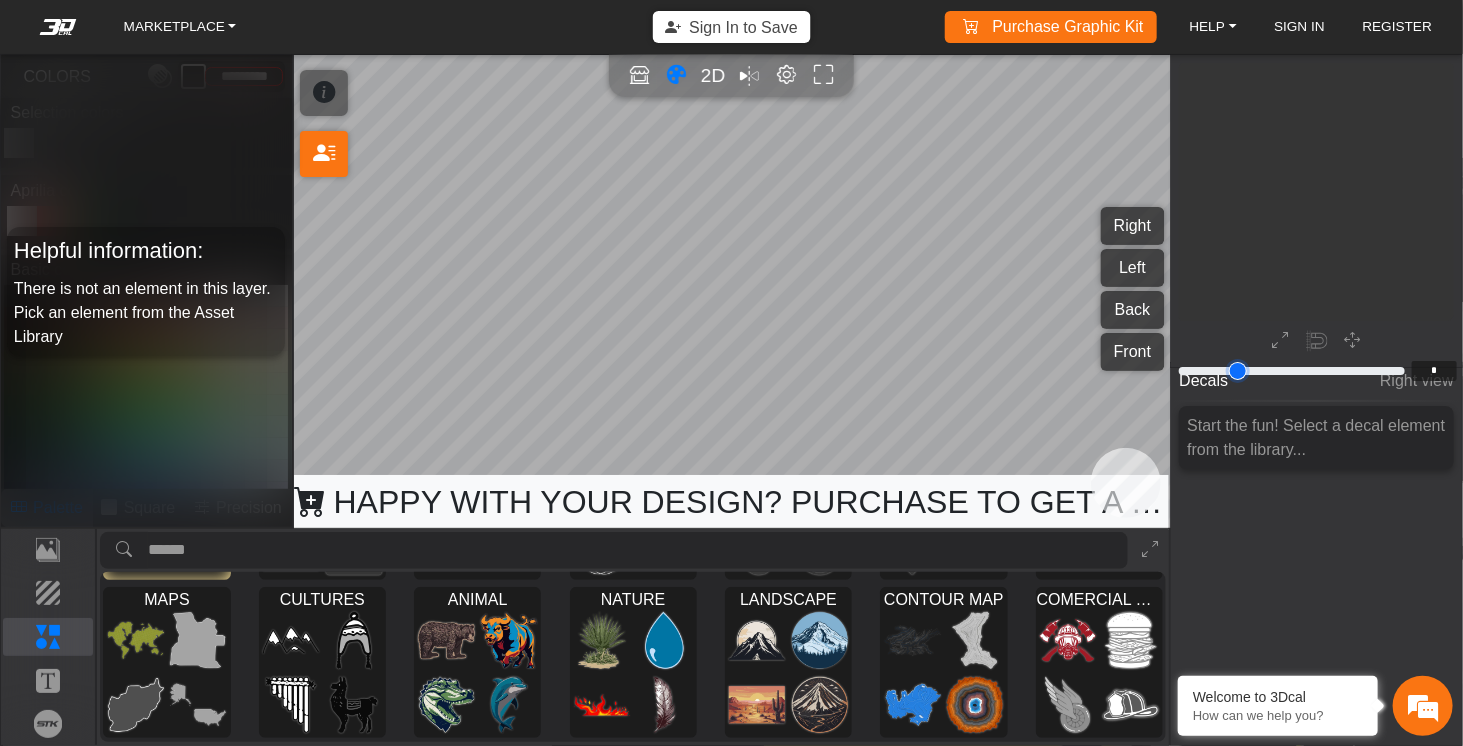 click at bounding box center [1292, 371] 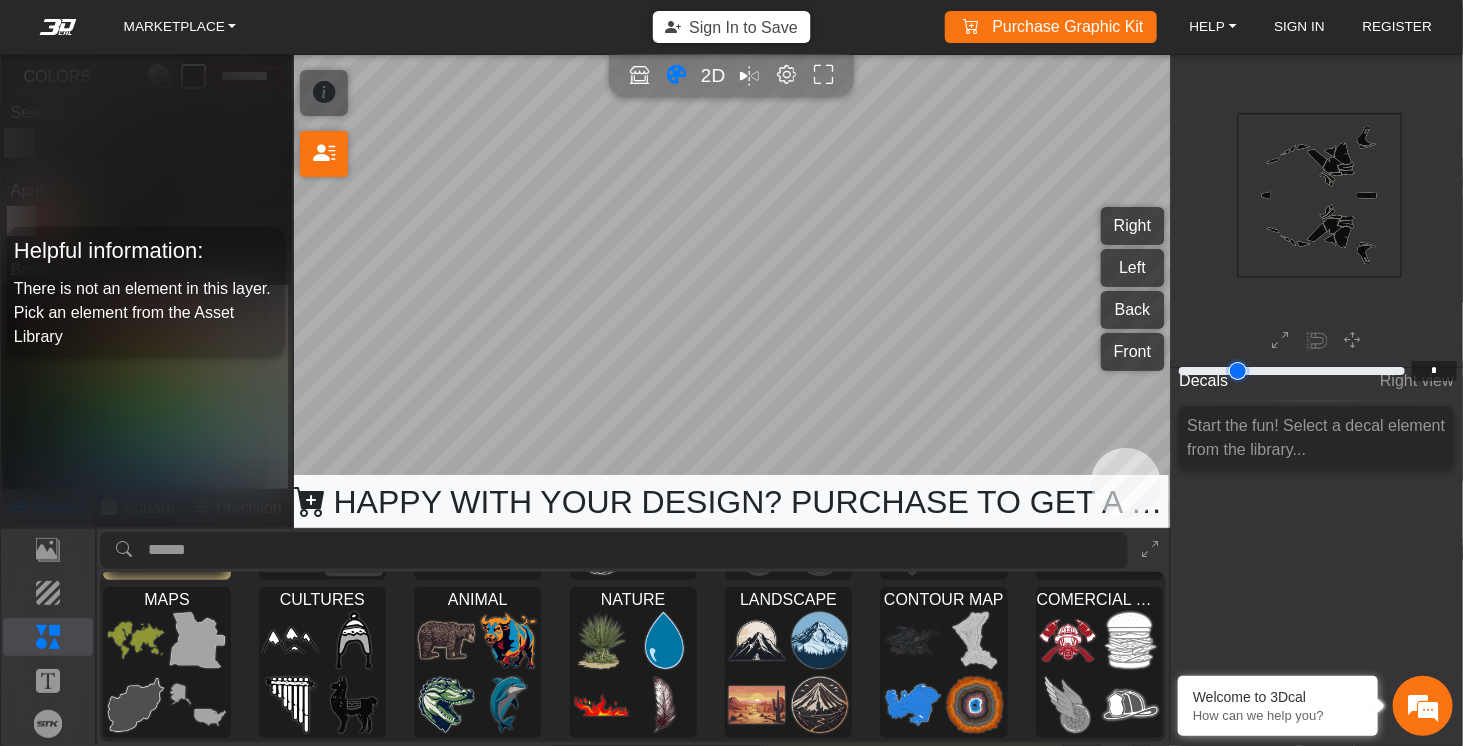 drag, startPoint x: 1334, startPoint y: 197, endPoint x: 1300, endPoint y: 237, distance: 52.49762 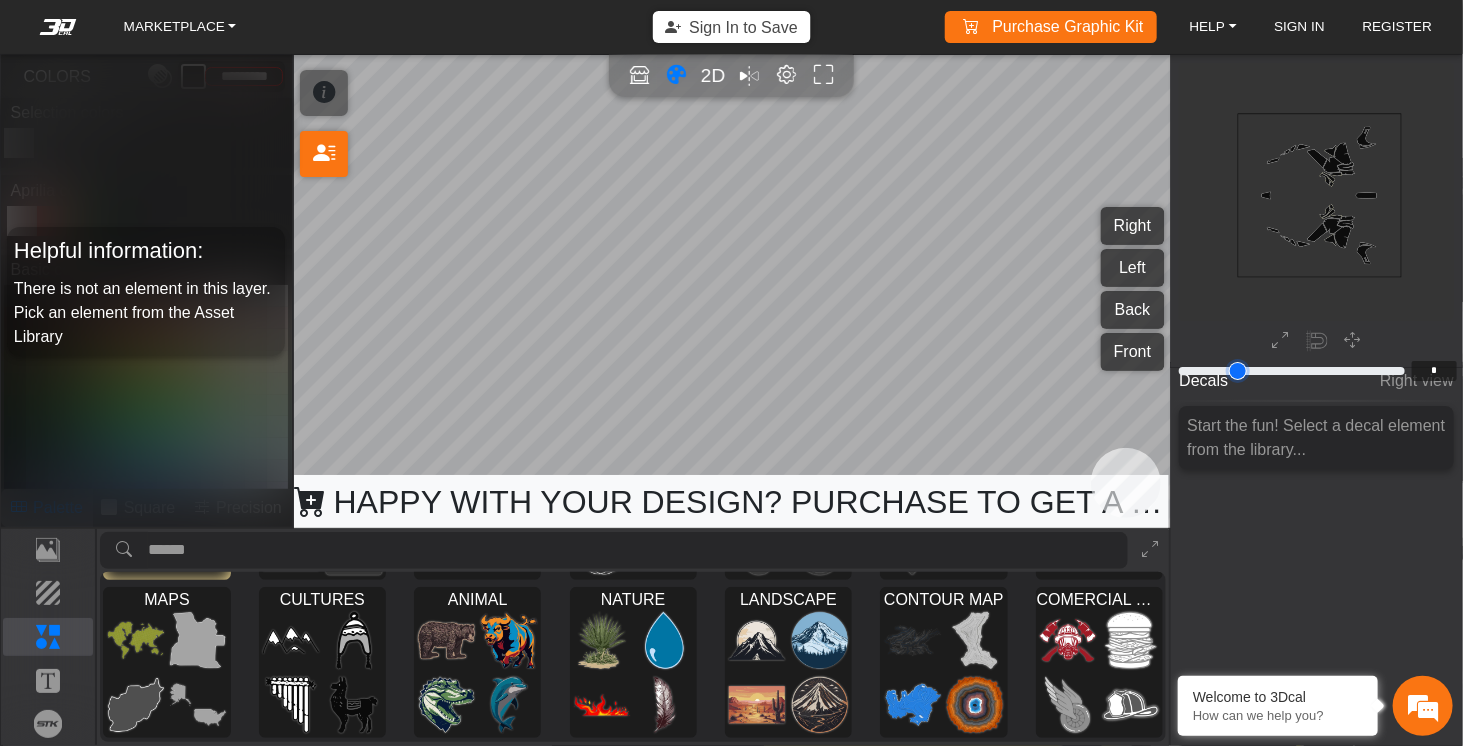 click on "background_wire_template_bg
decal_tuareg660_right decal_tuareg660_left decal_tuareg660_back decal_tuareg660_front text_tuareg660_right text_tuareg660_left text_tuareg660_back text_tuareg660_front brand_tuareg660_right brand_tuareg660_left brand_tuareg660_back brand_tuareg660_front Wire Template 0" 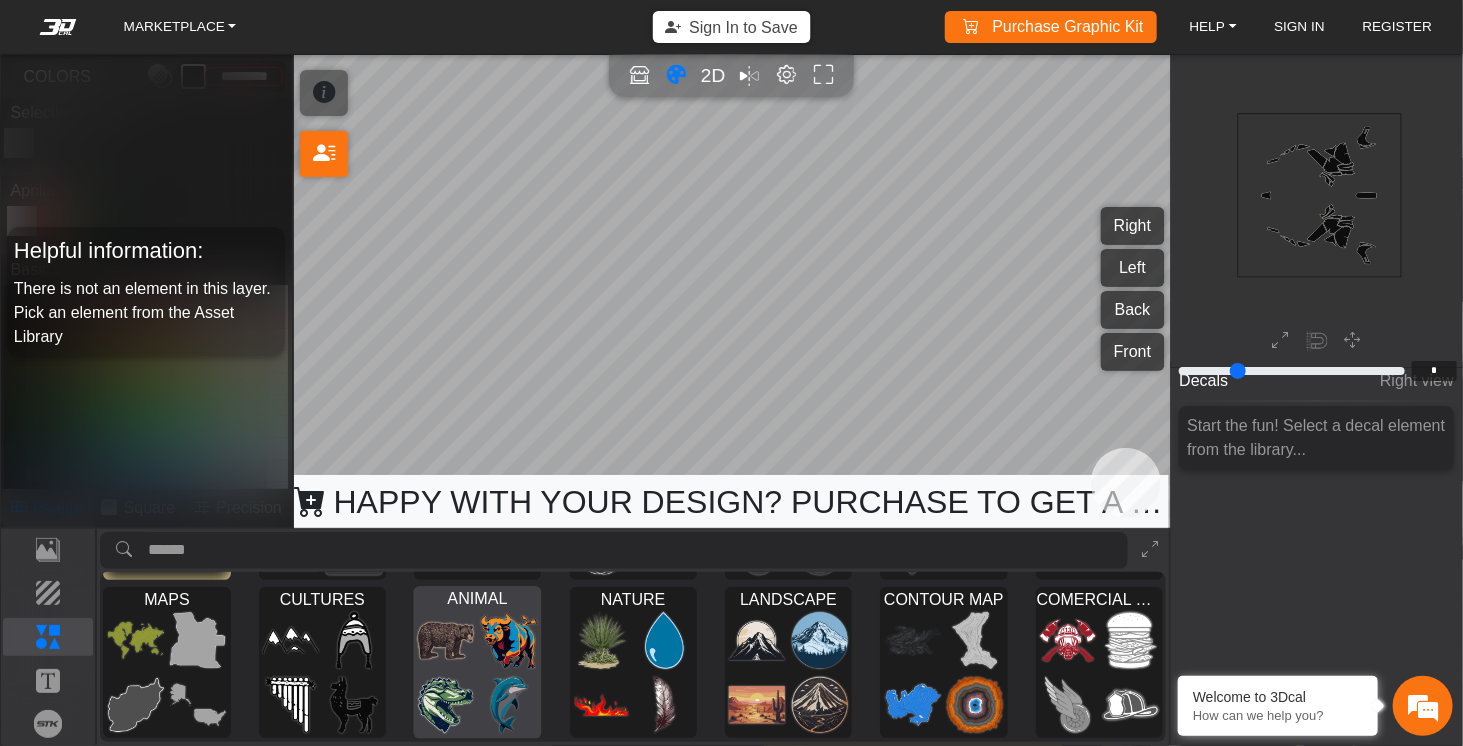 click at bounding box center (509, 640) 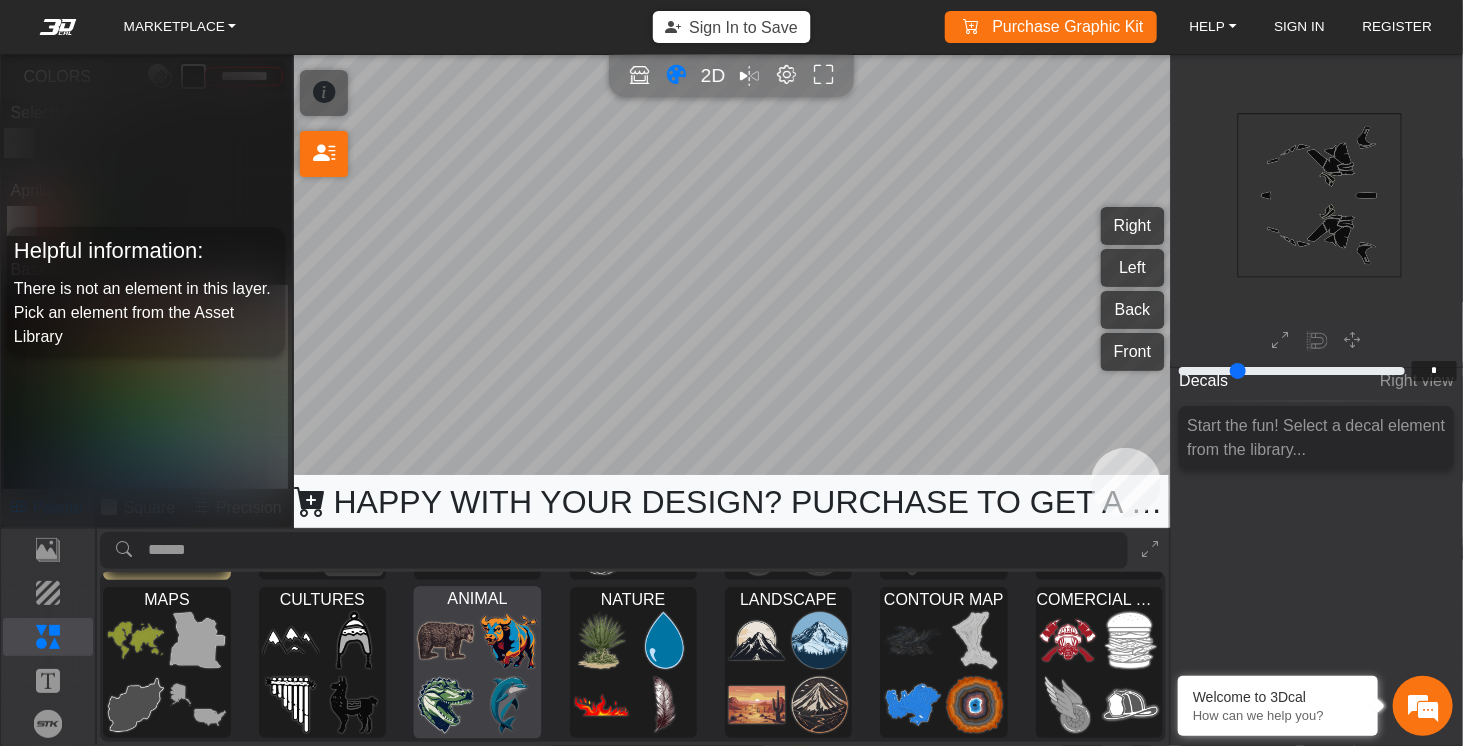 scroll, scrollTop: 0, scrollLeft: 0, axis: both 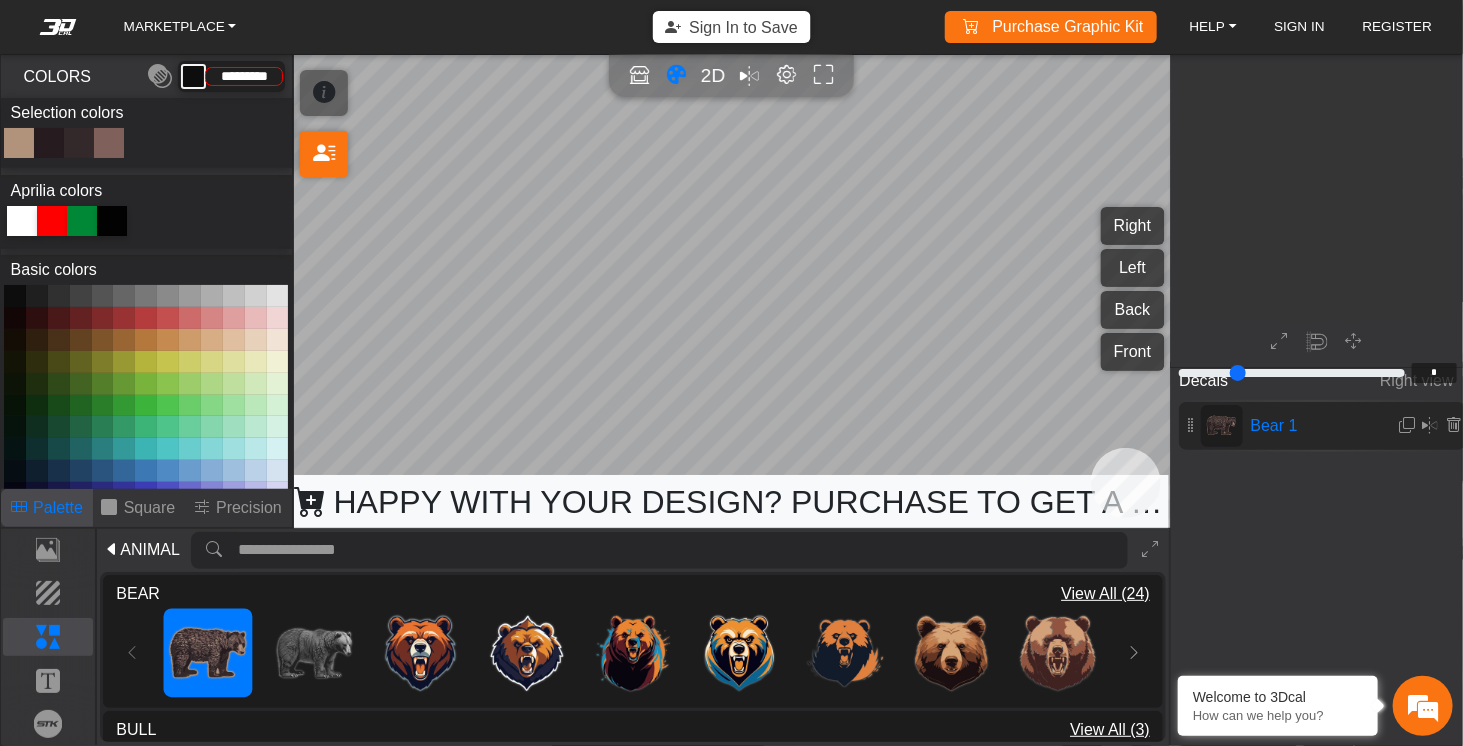 type on "**" 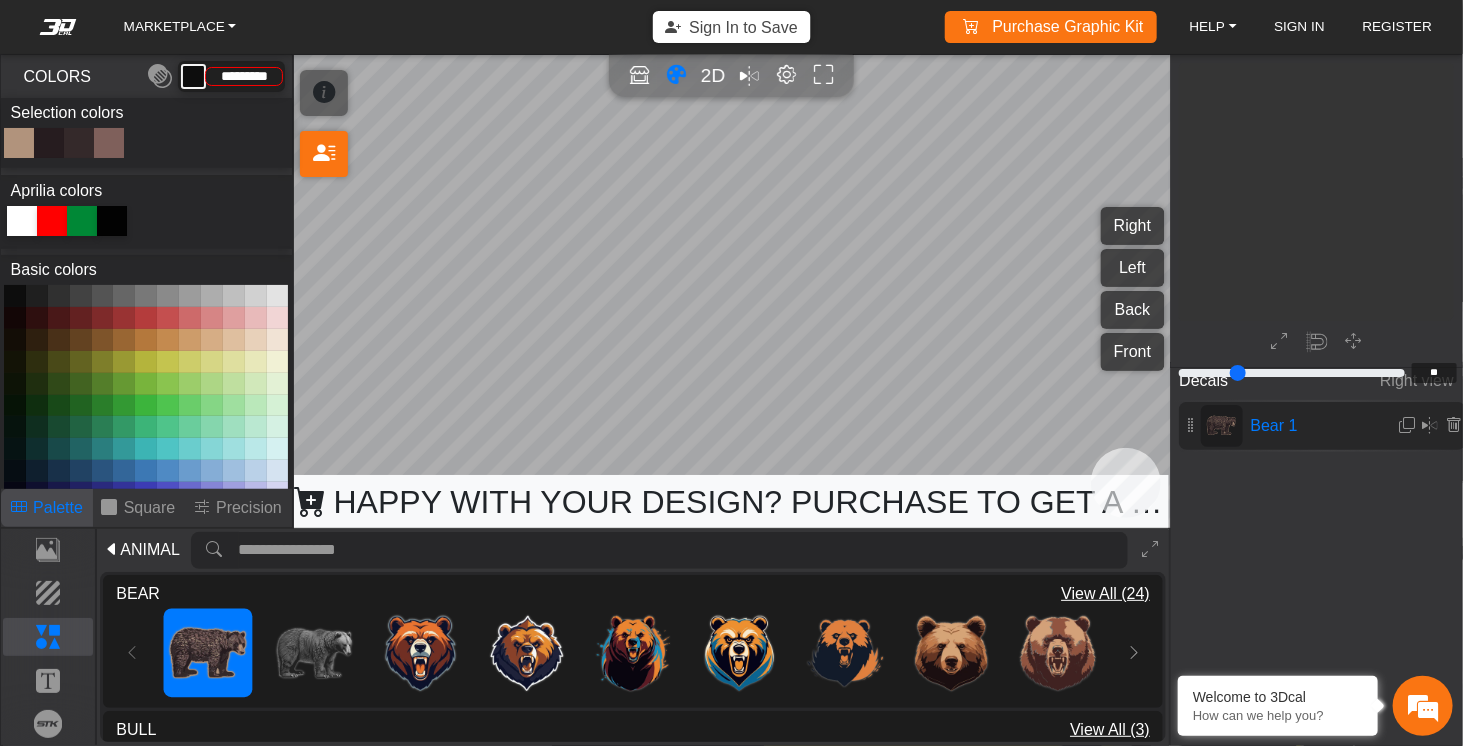 type on "*********" 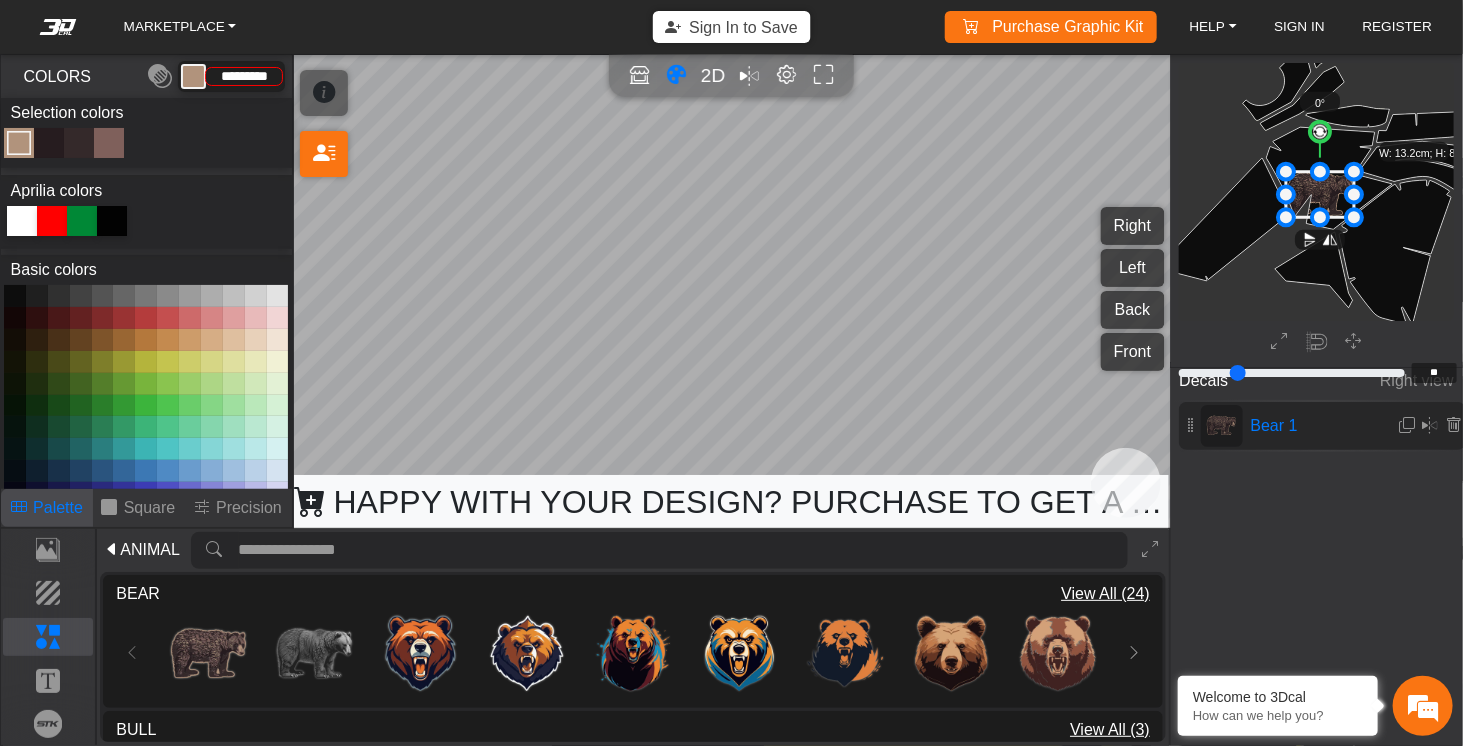 scroll, scrollTop: 1712, scrollLeft: 1562, axis: both 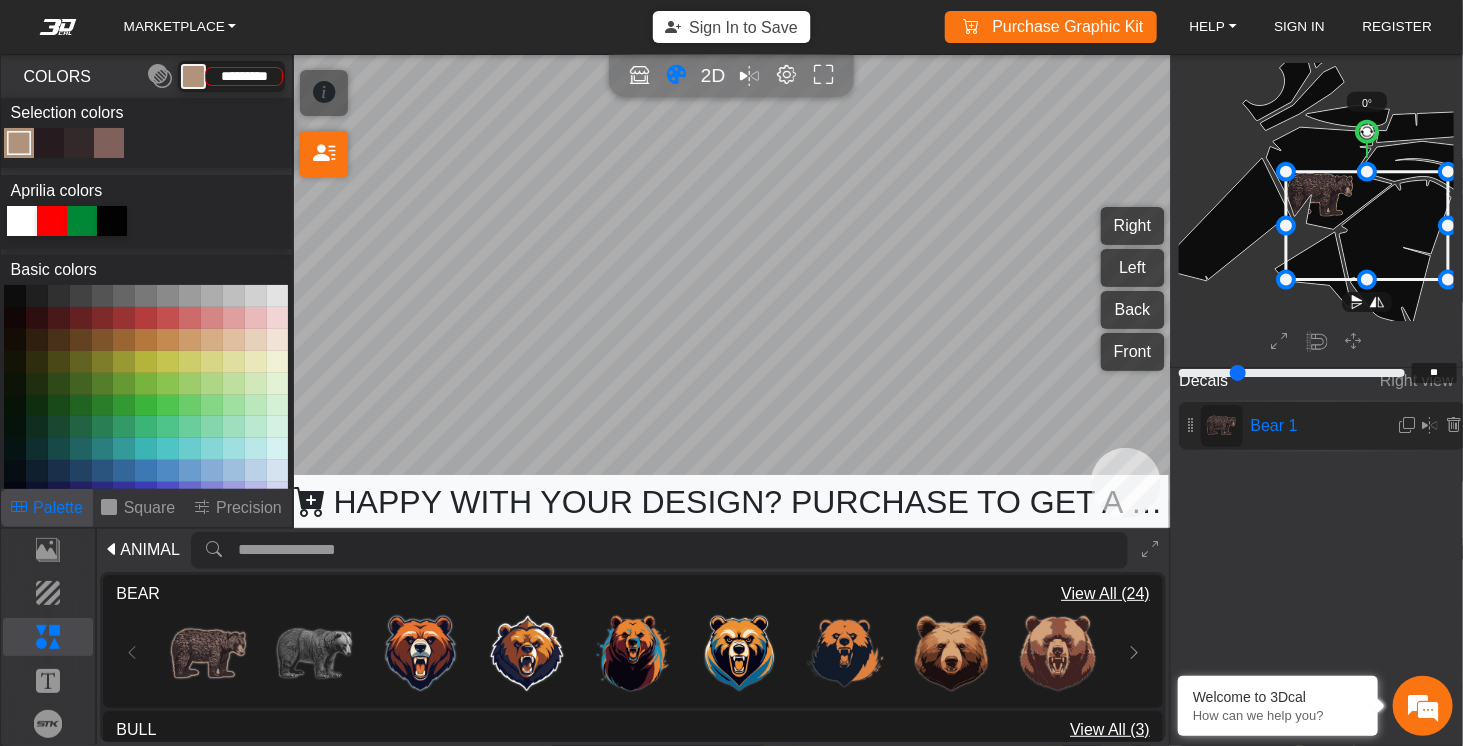 drag, startPoint x: 1355, startPoint y: 215, endPoint x: 1449, endPoint y: 303, distance: 128.76335 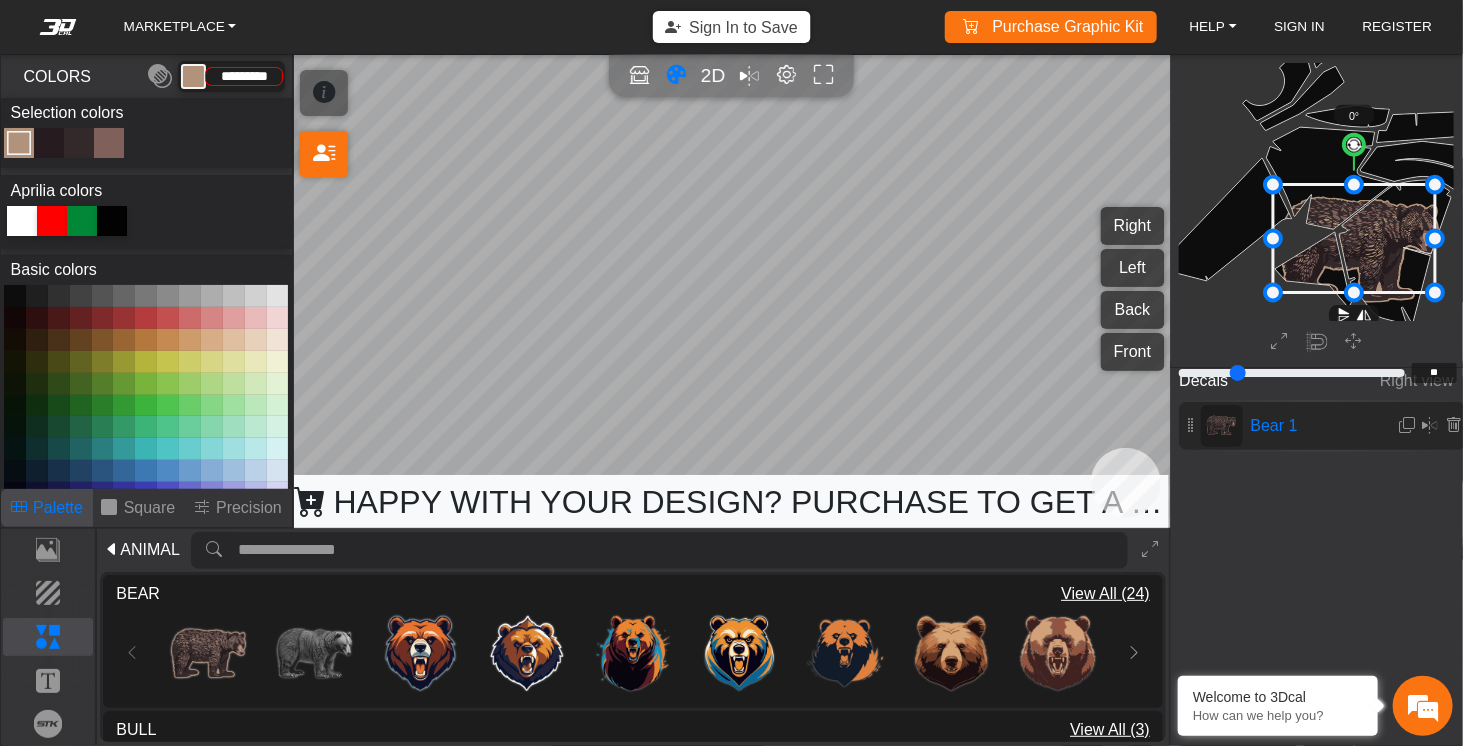 drag, startPoint x: 1382, startPoint y: 258, endPoint x: 1240, endPoint y: 264, distance: 142.12671 